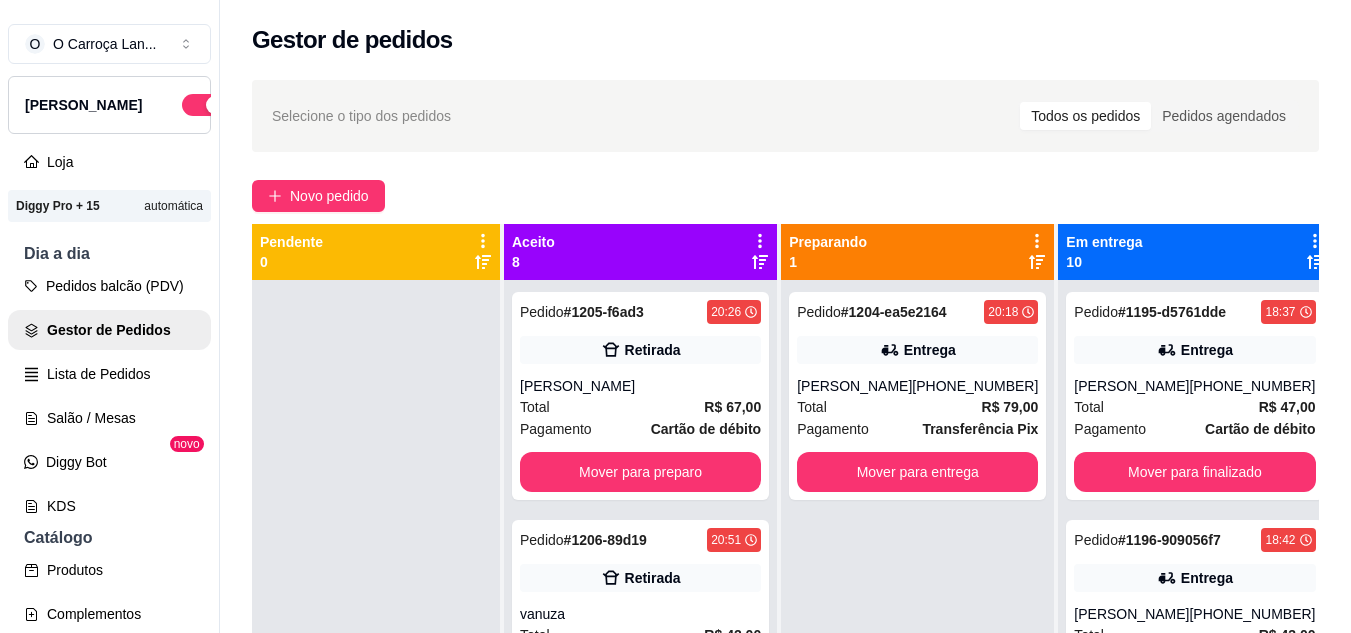 scroll, scrollTop: 0, scrollLeft: 0, axis: both 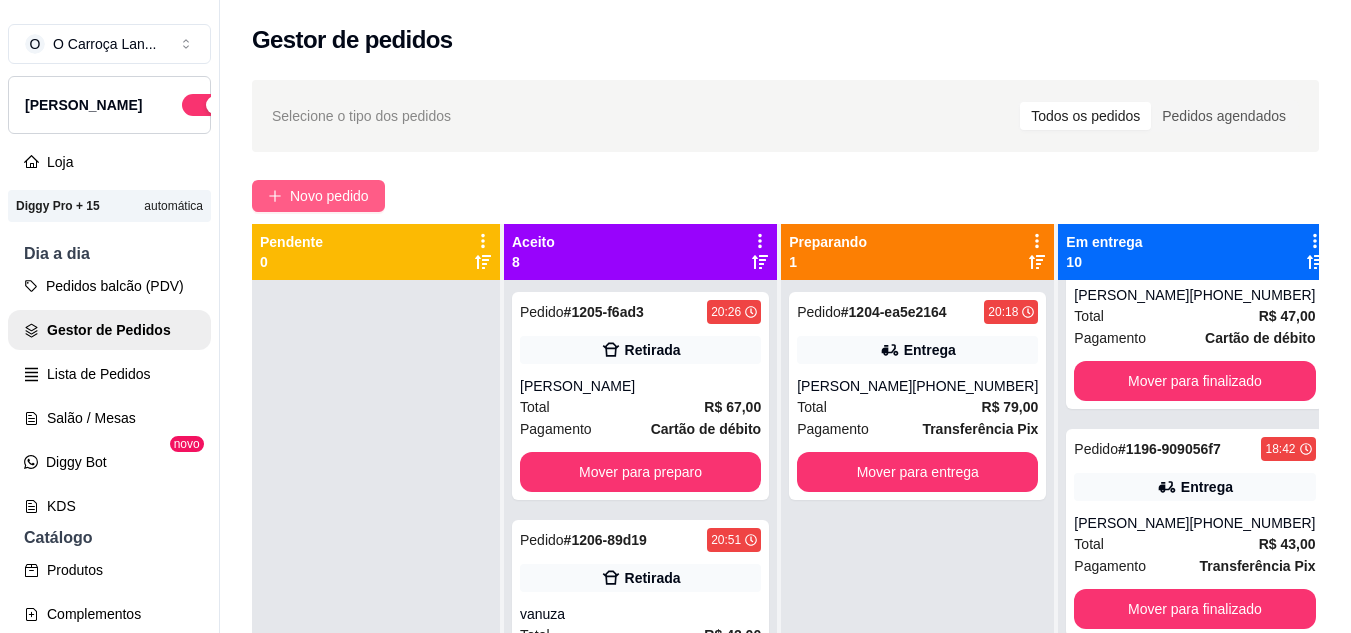 click on "Novo pedido" at bounding box center [318, 196] 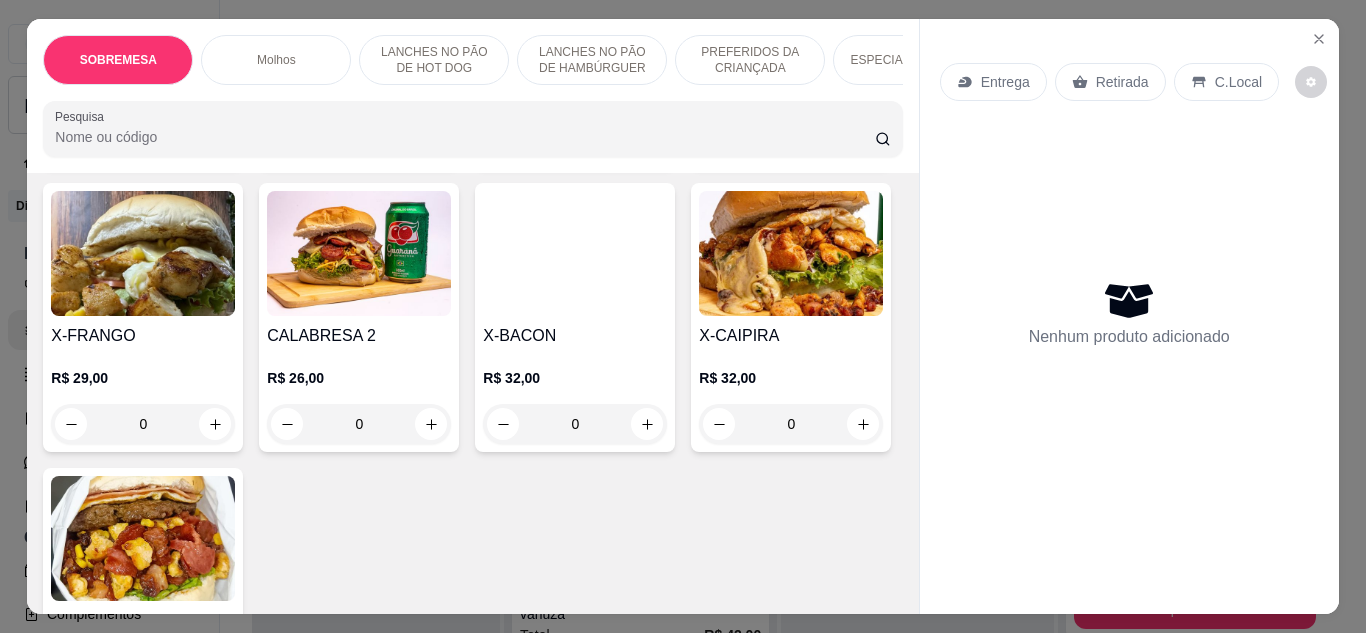 scroll, scrollTop: 1405, scrollLeft: 0, axis: vertical 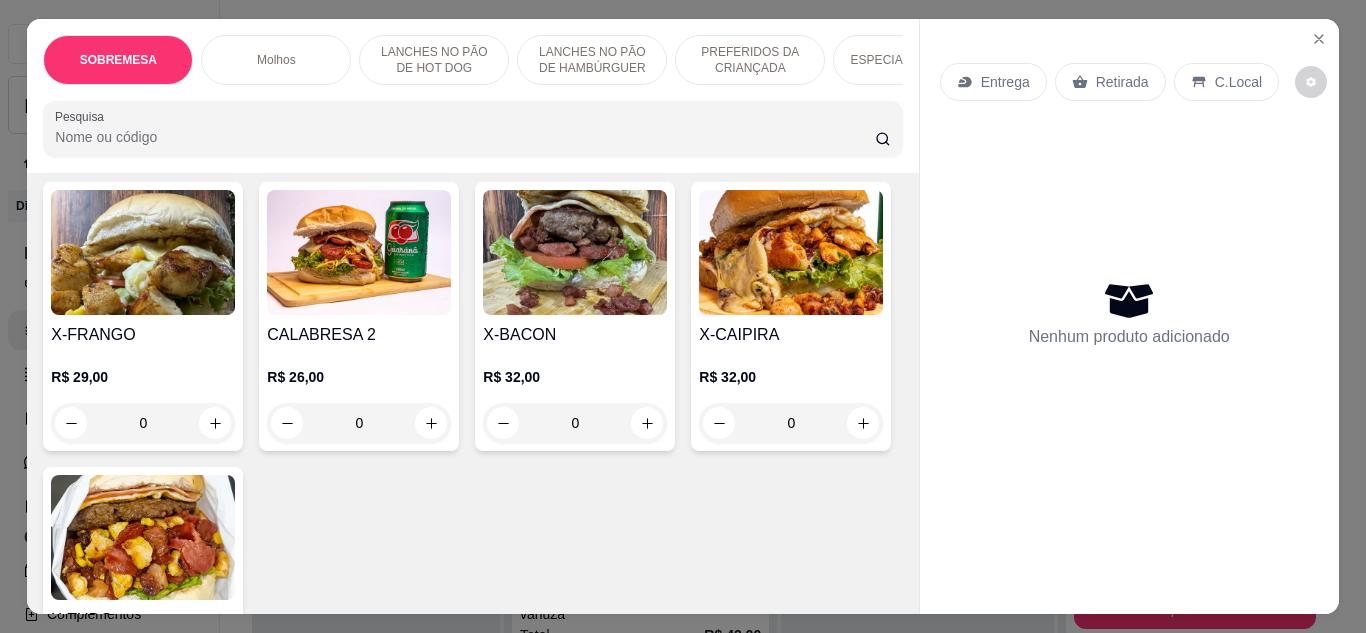 click at bounding box center [359, -33] 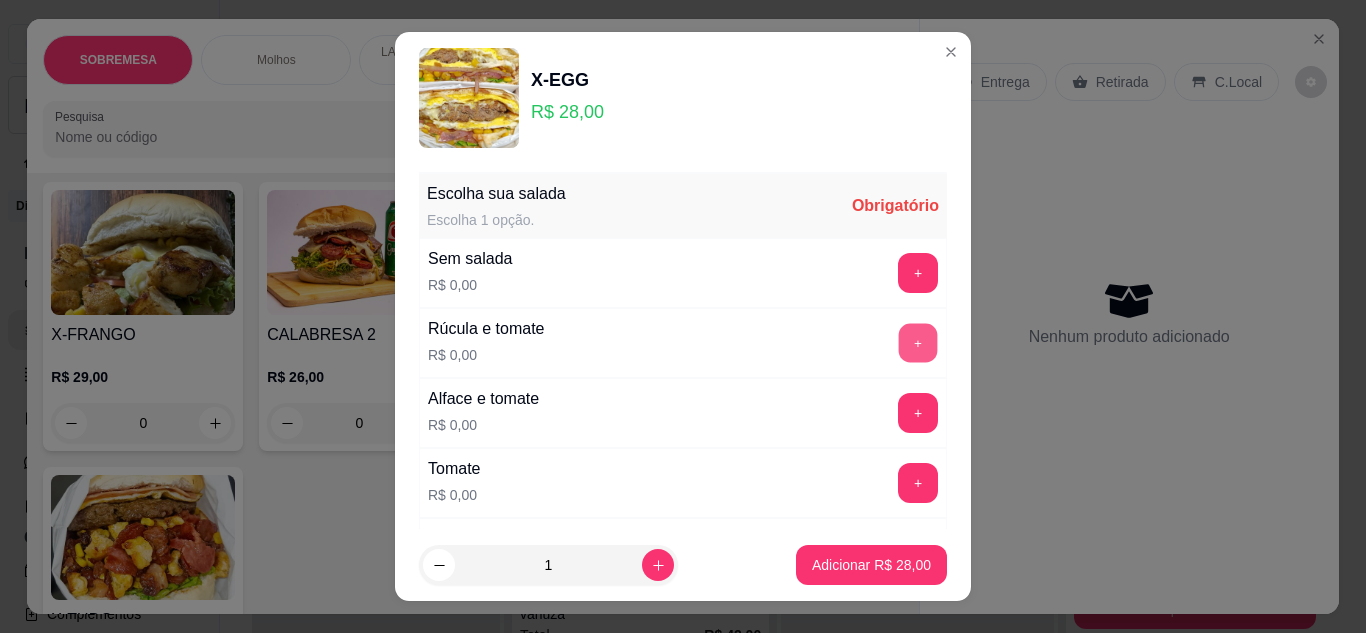 click on "+" at bounding box center [918, 342] 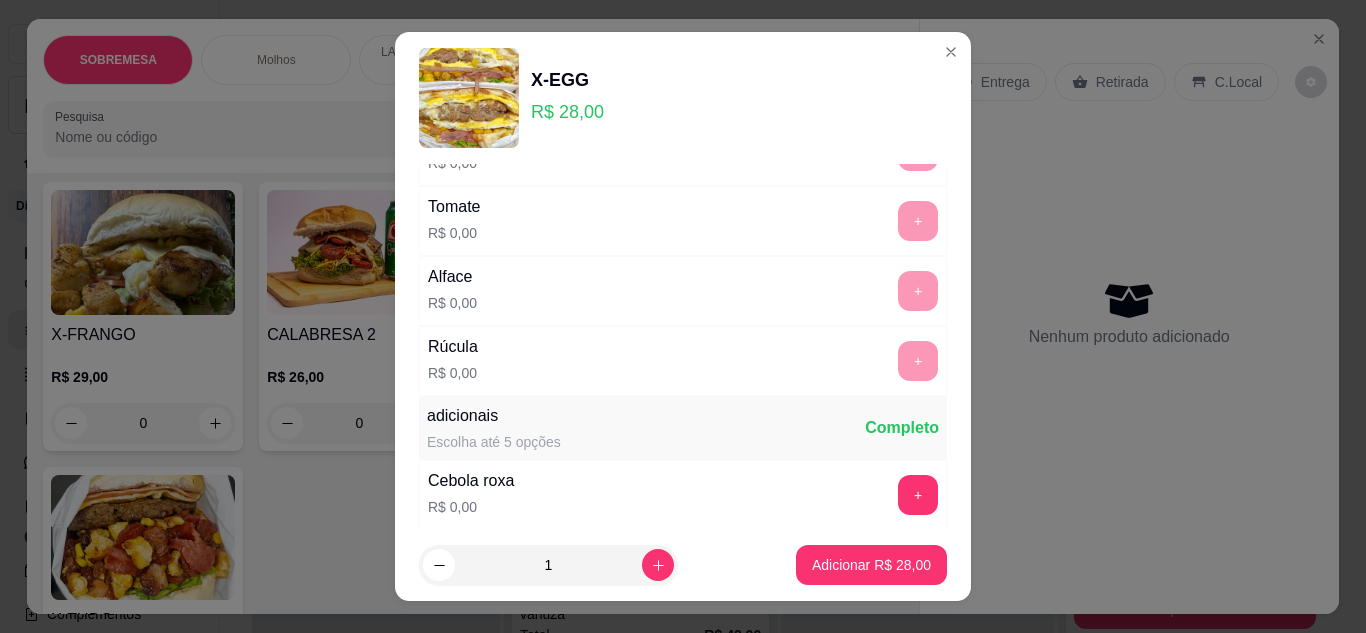 scroll, scrollTop: 263, scrollLeft: 0, axis: vertical 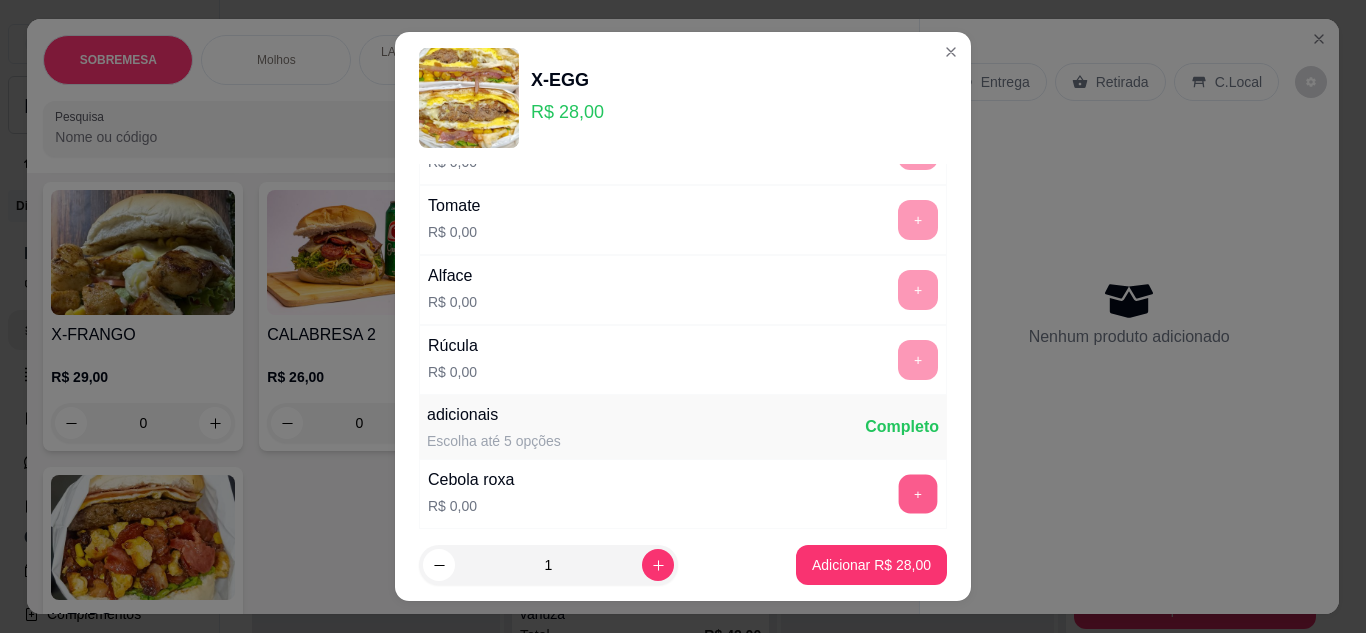 click on "+" at bounding box center (918, 493) 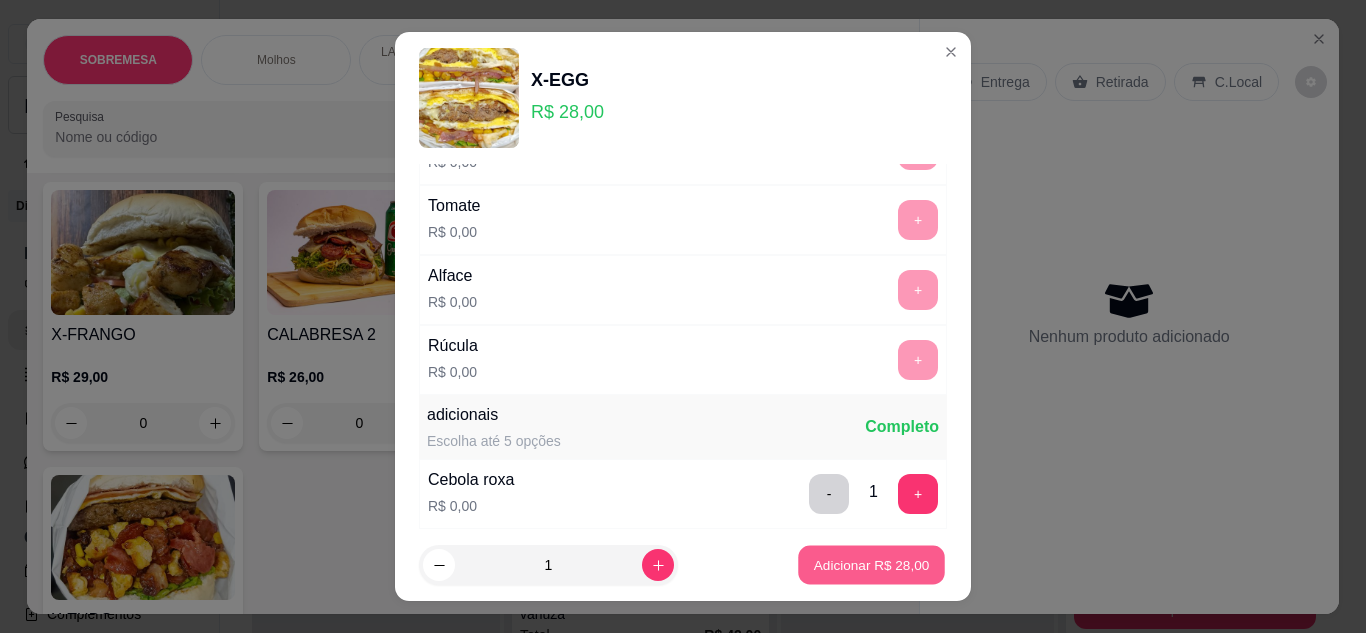 click on "Adicionar   R$ 28,00" at bounding box center [871, 565] 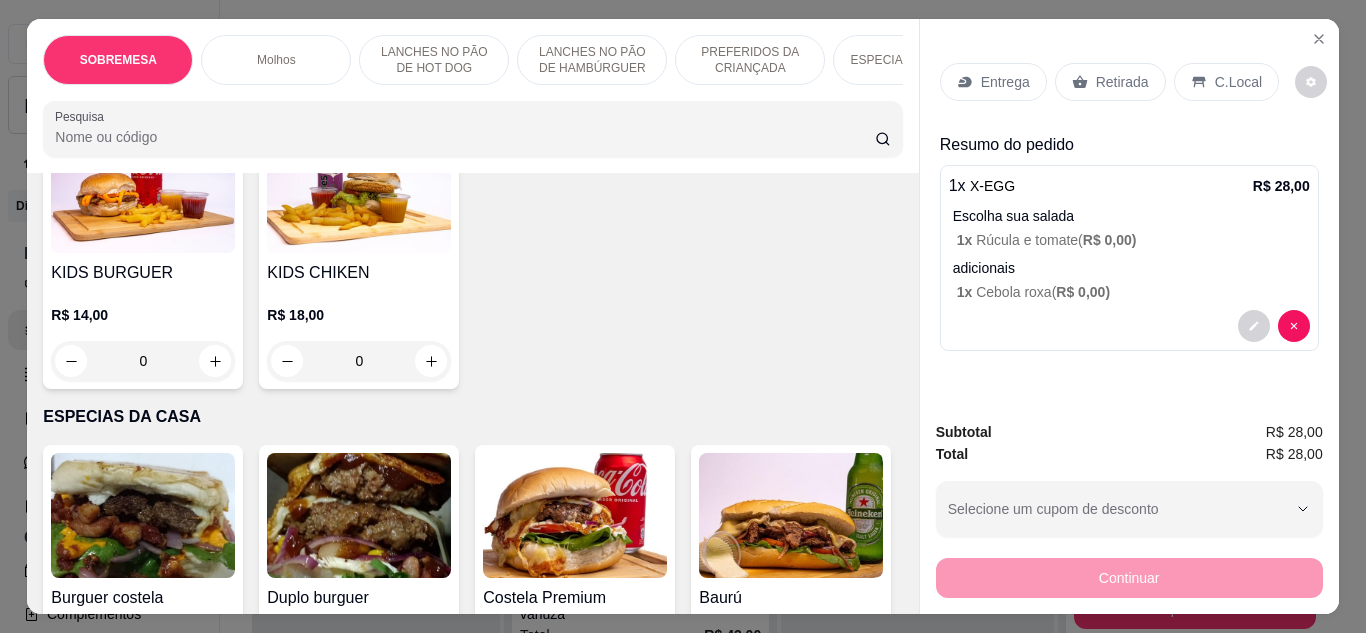 scroll, scrollTop: 2078, scrollLeft: 0, axis: vertical 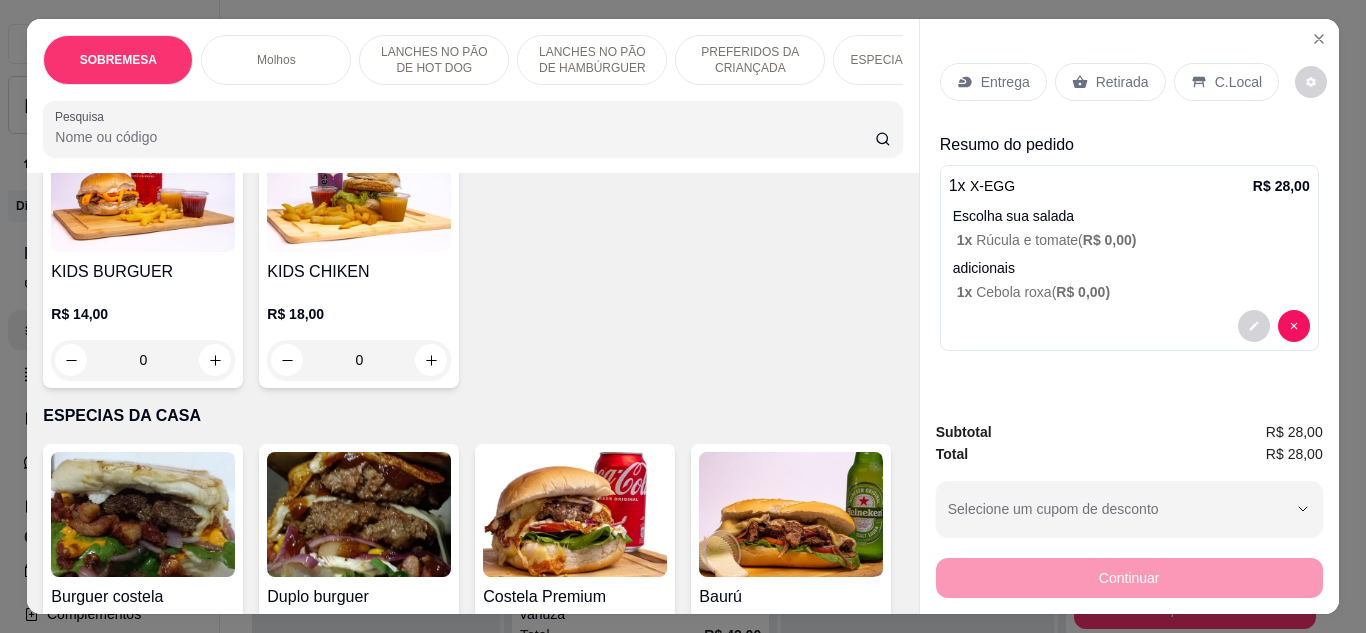 click on "X-BACON" at bounding box center [575, -338] 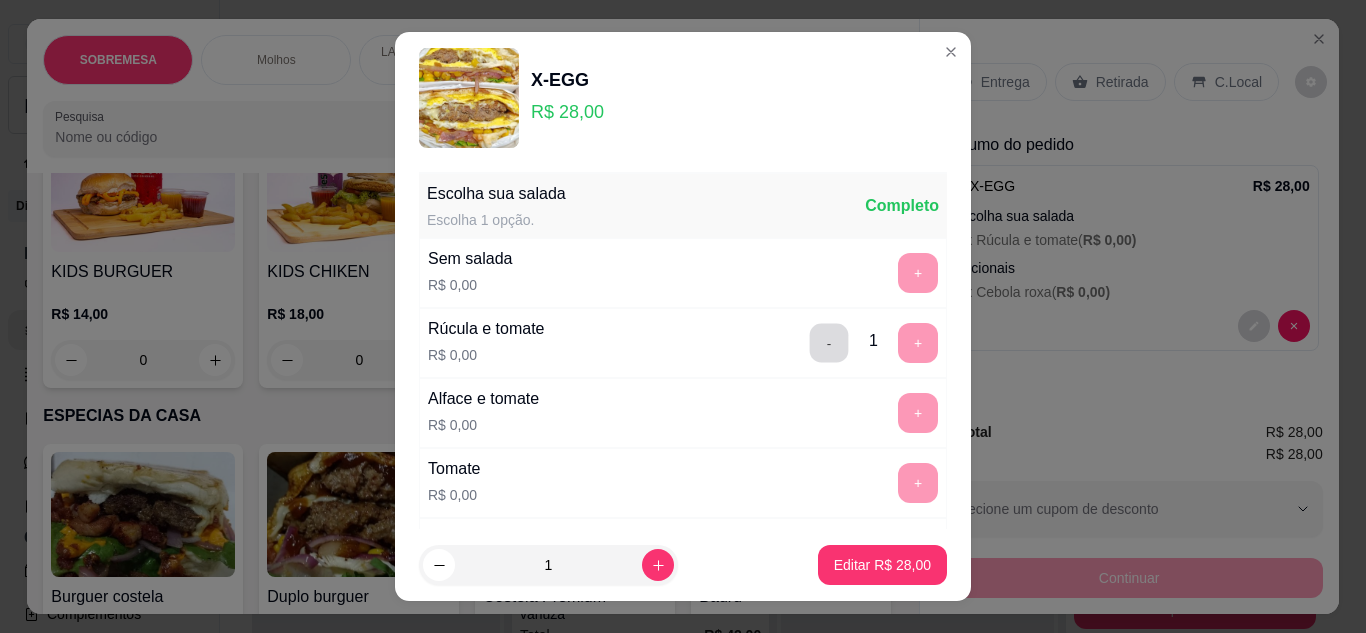 click on "-" at bounding box center (829, 342) 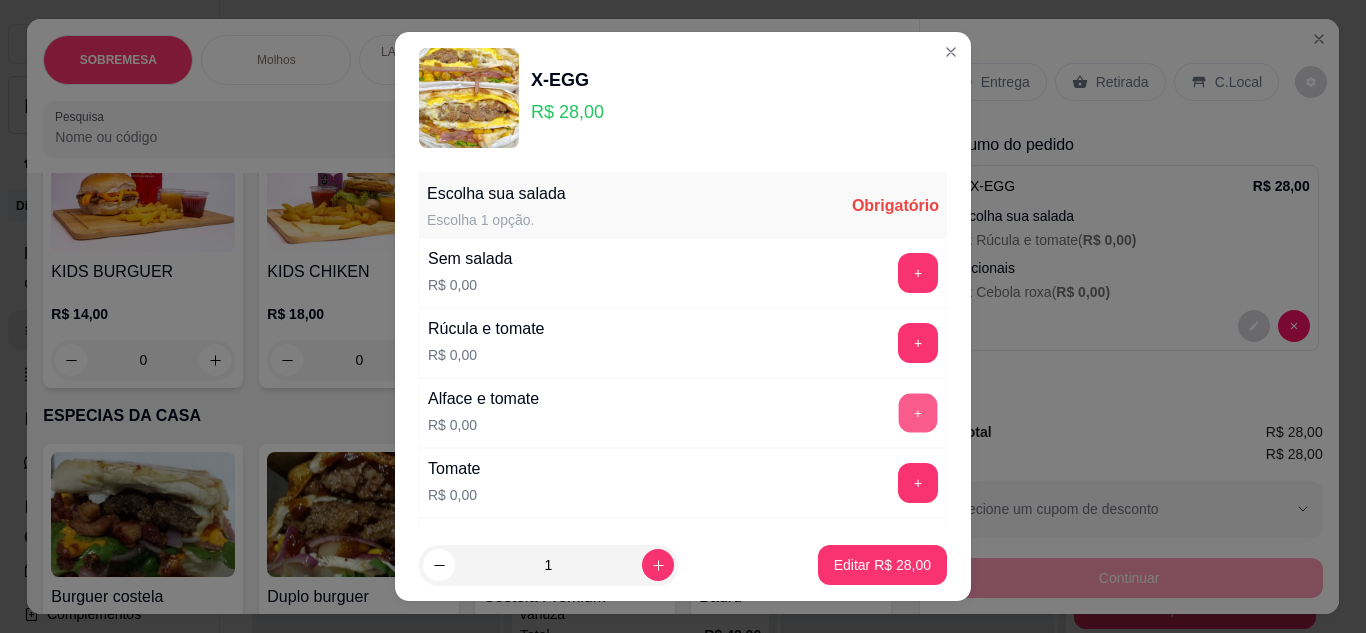 click on "+" at bounding box center [918, 412] 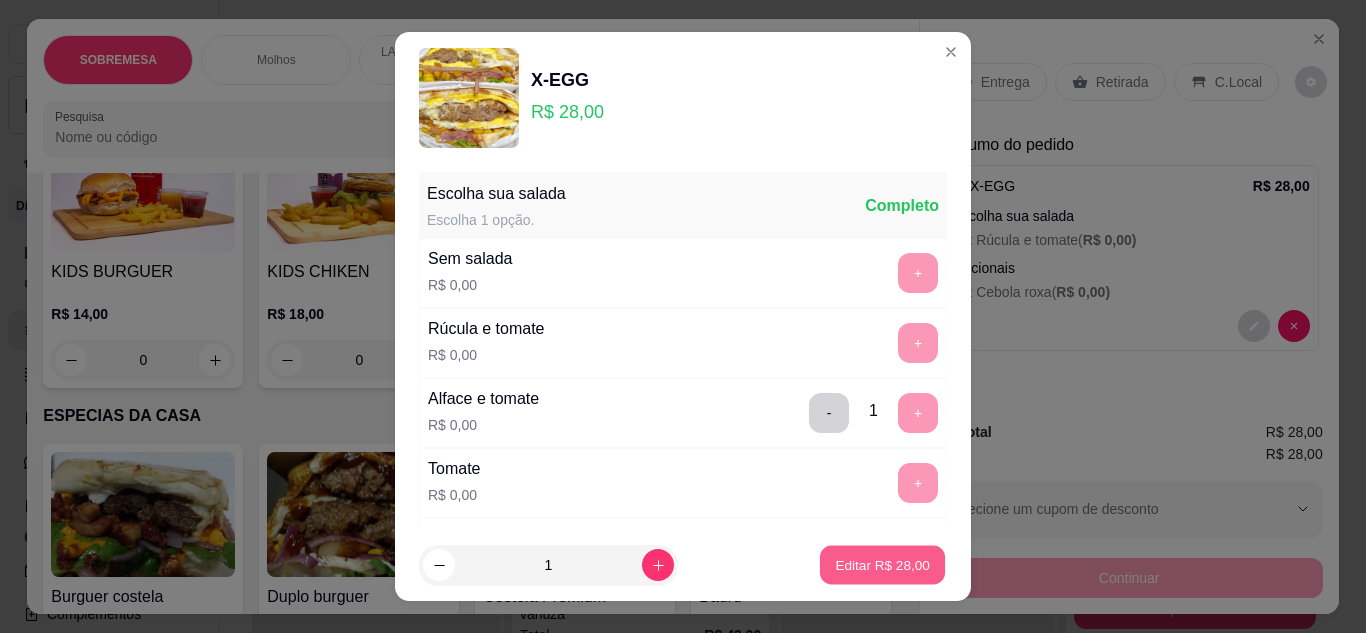 click on "Editar   R$ 28,00" at bounding box center (882, 565) 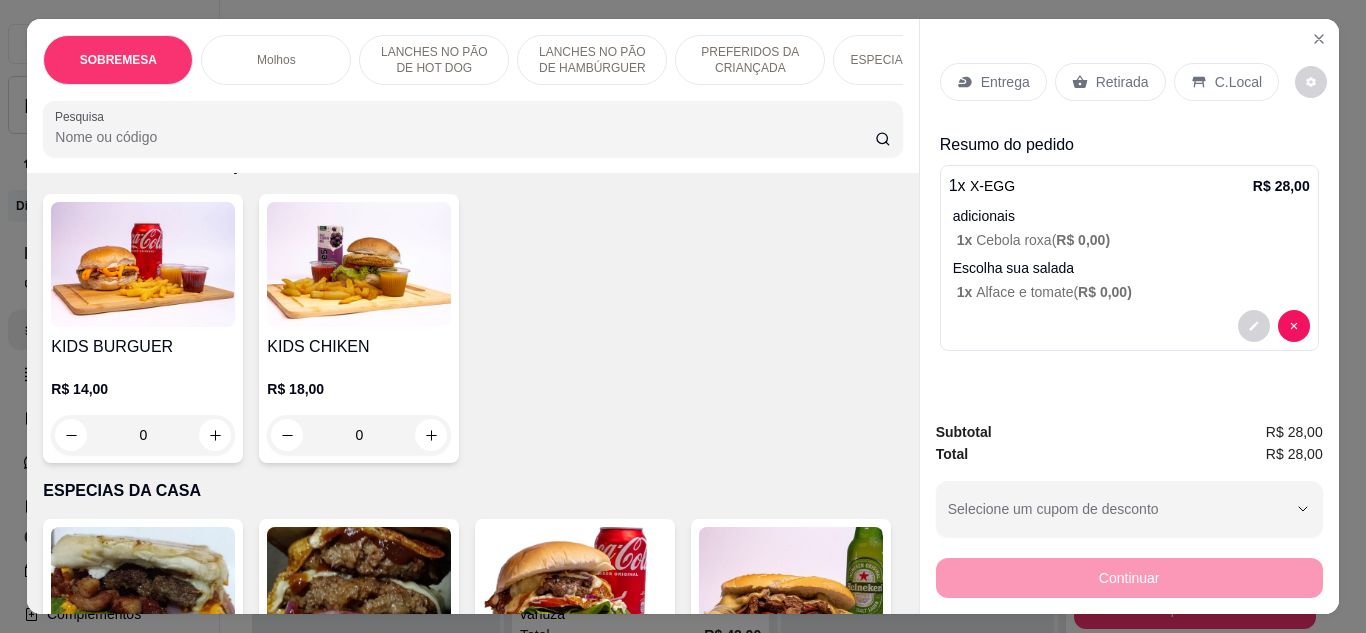 scroll, scrollTop: 2002, scrollLeft: 0, axis: vertical 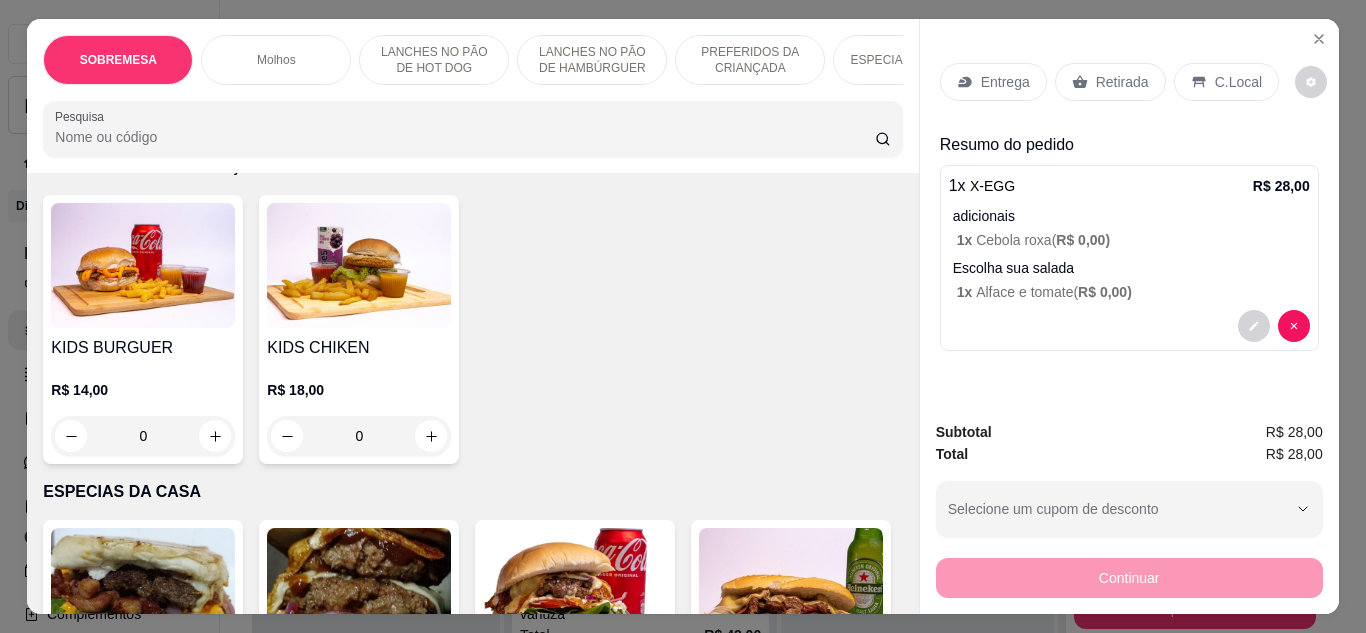 click at bounding box center [575, -345] 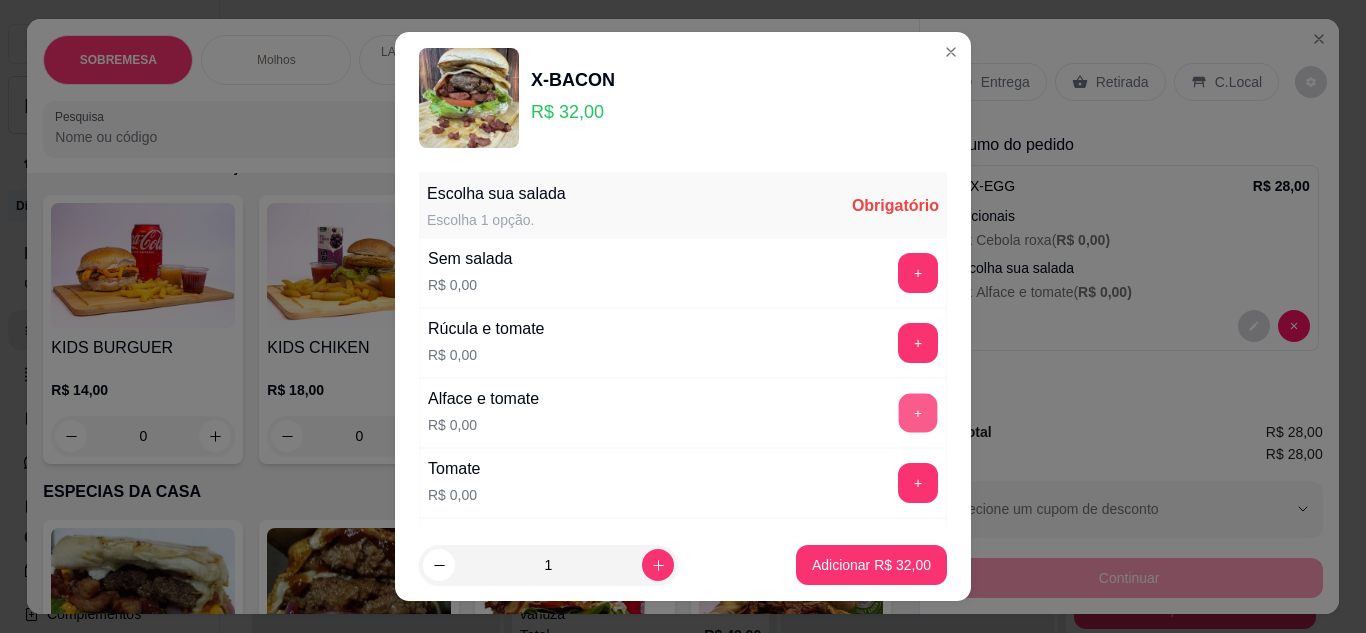 click on "+" at bounding box center [918, 412] 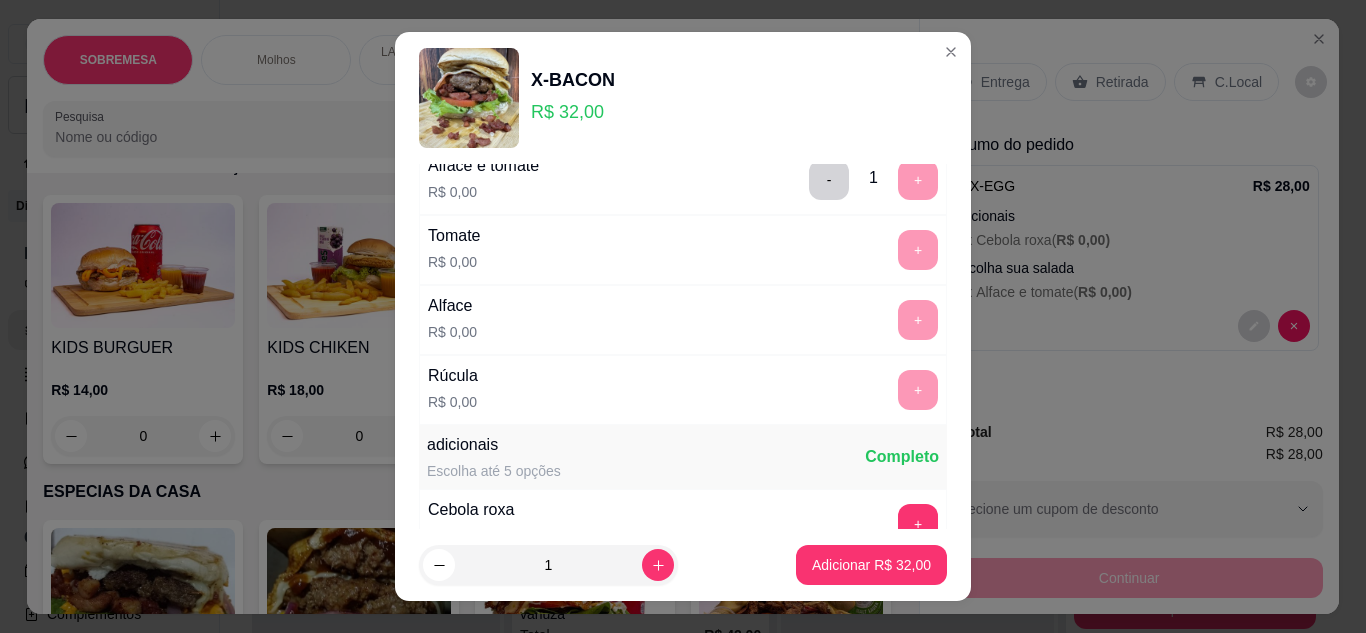 scroll, scrollTop: 236, scrollLeft: 0, axis: vertical 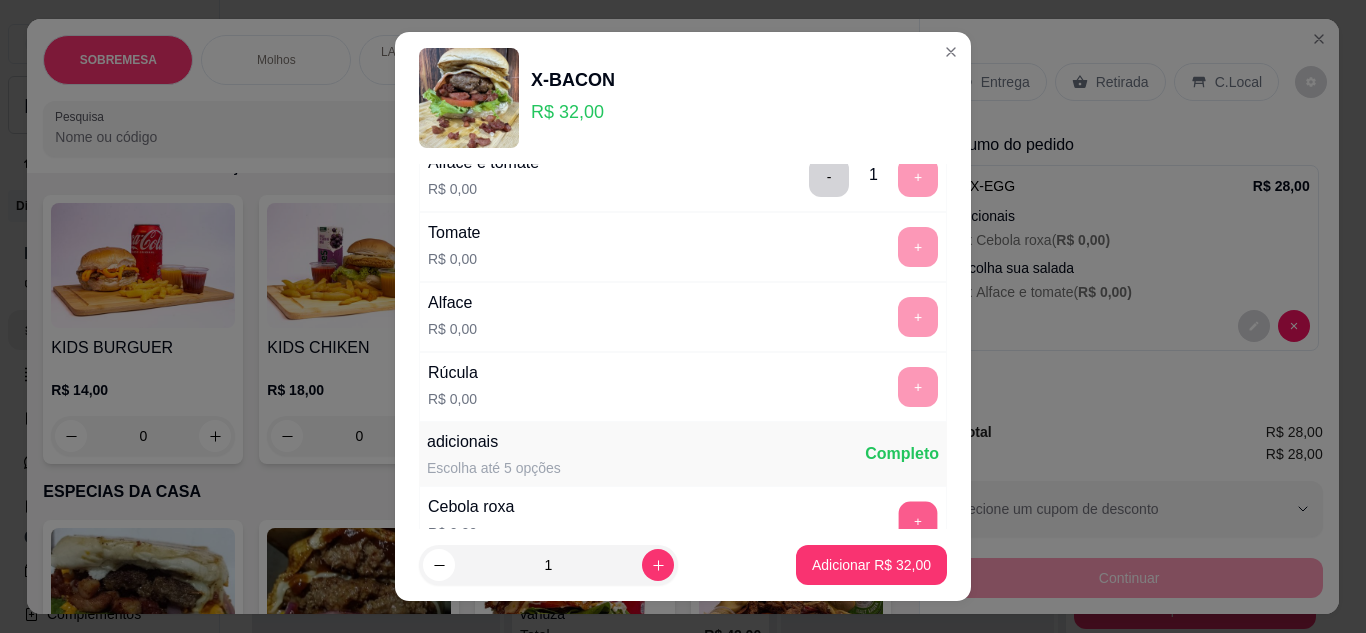 click on "+" at bounding box center (918, 520) 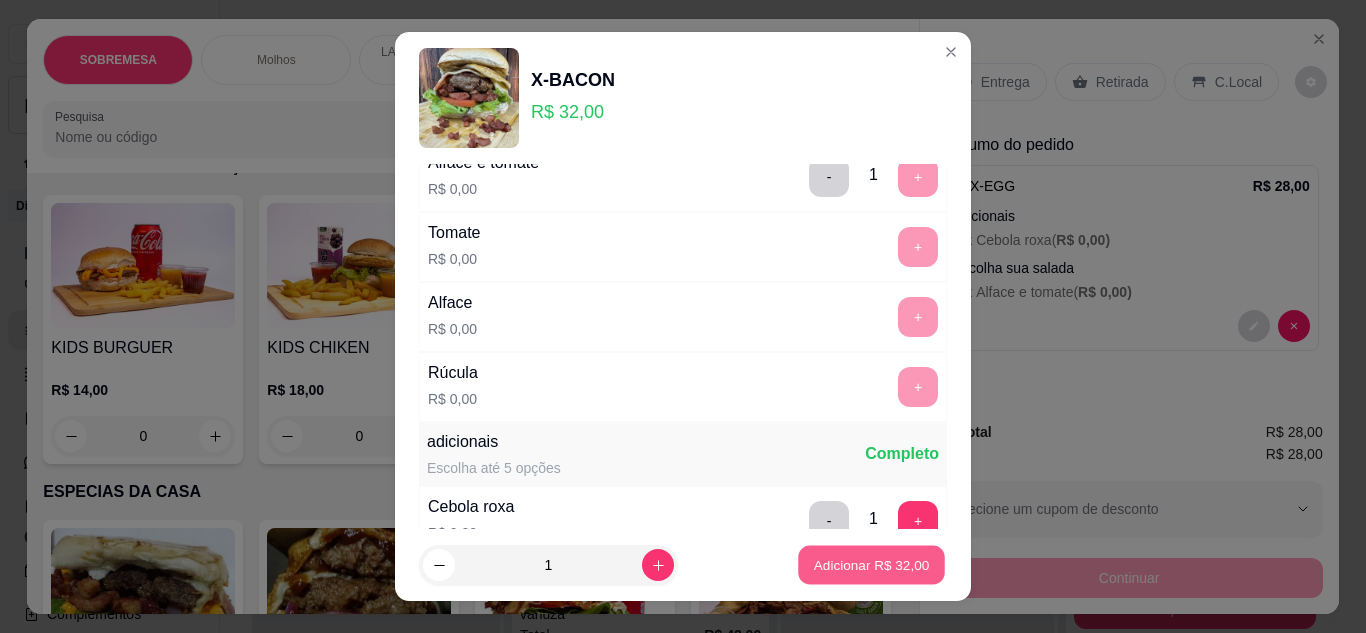 click on "Adicionar   R$ 32,00" at bounding box center [871, 565] 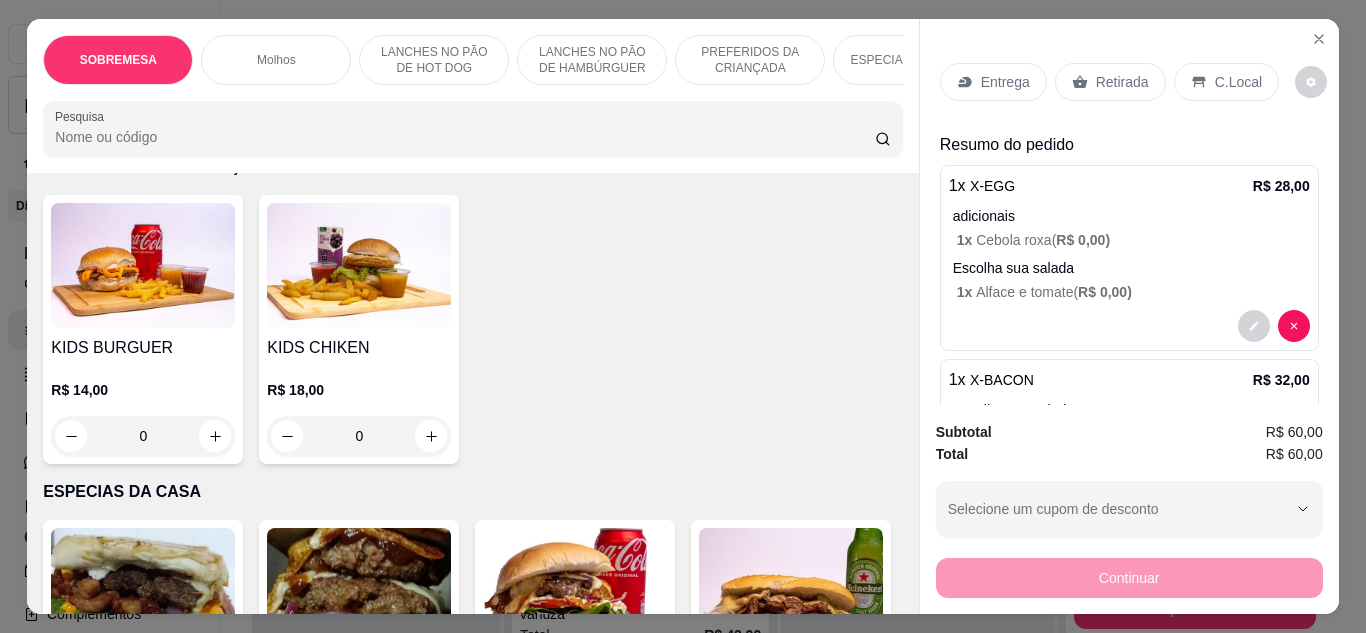scroll, scrollTop: 168, scrollLeft: 0, axis: vertical 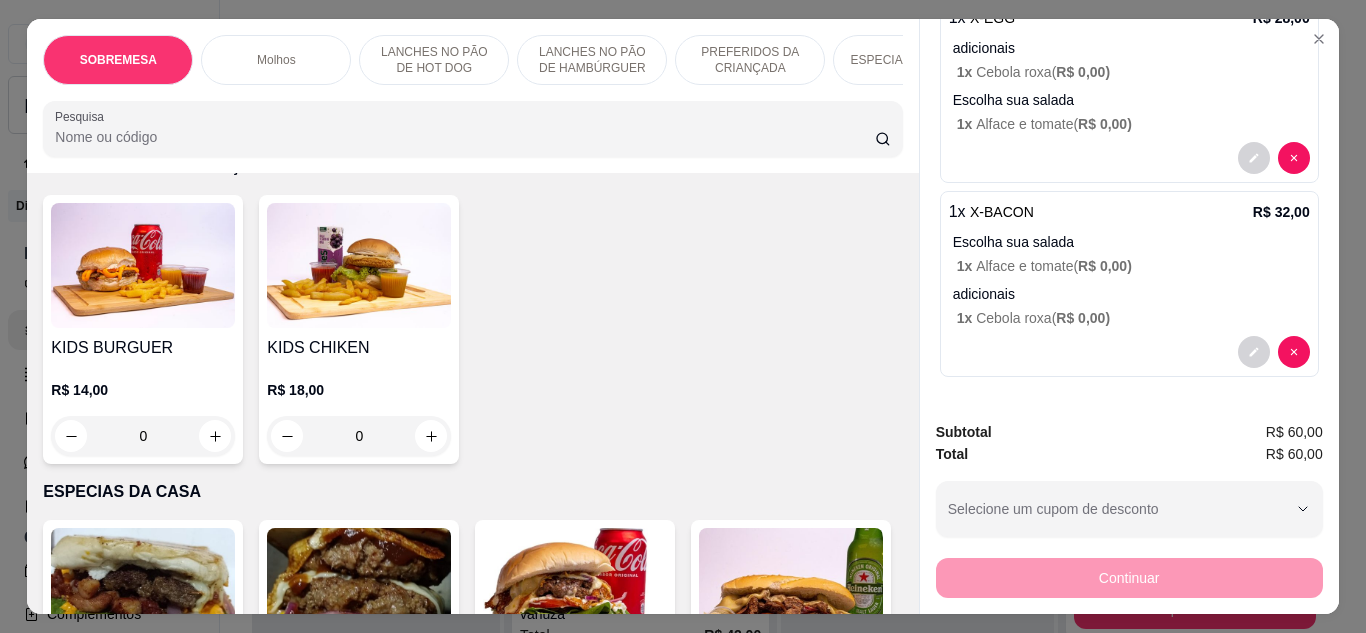 click on "1 x   X-BACON R$ 32,00 Escolha sua salada 1 x   Alface e tomate  ( R$ 0,00 ) adicionais 1 x   Cebola roxa   ( R$ 0,00 )" at bounding box center (1129, 284) 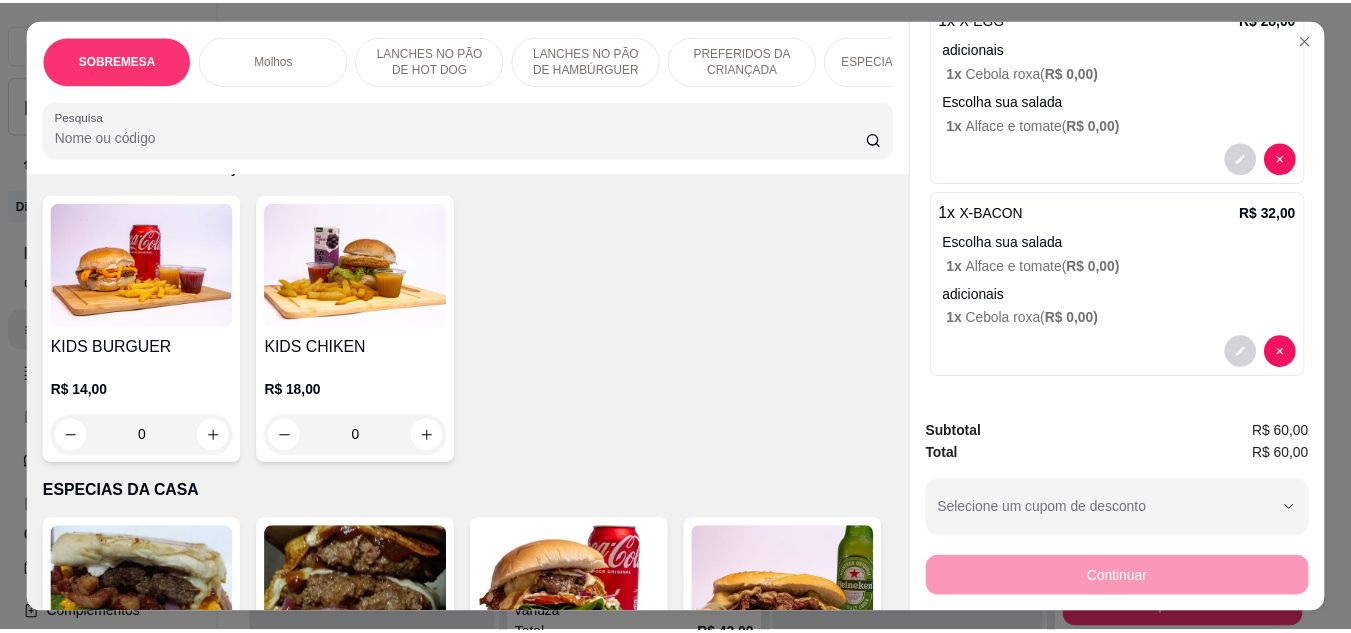 scroll, scrollTop: 0, scrollLeft: 0, axis: both 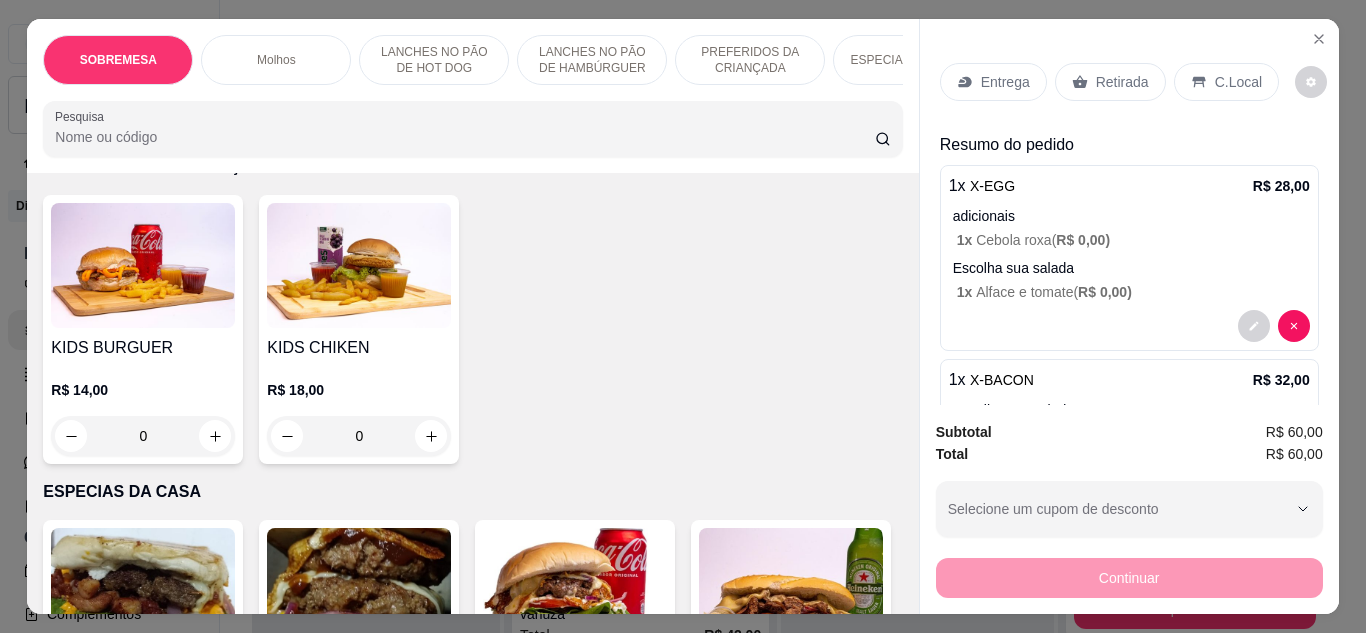 click on "Retirada" at bounding box center [1110, 82] 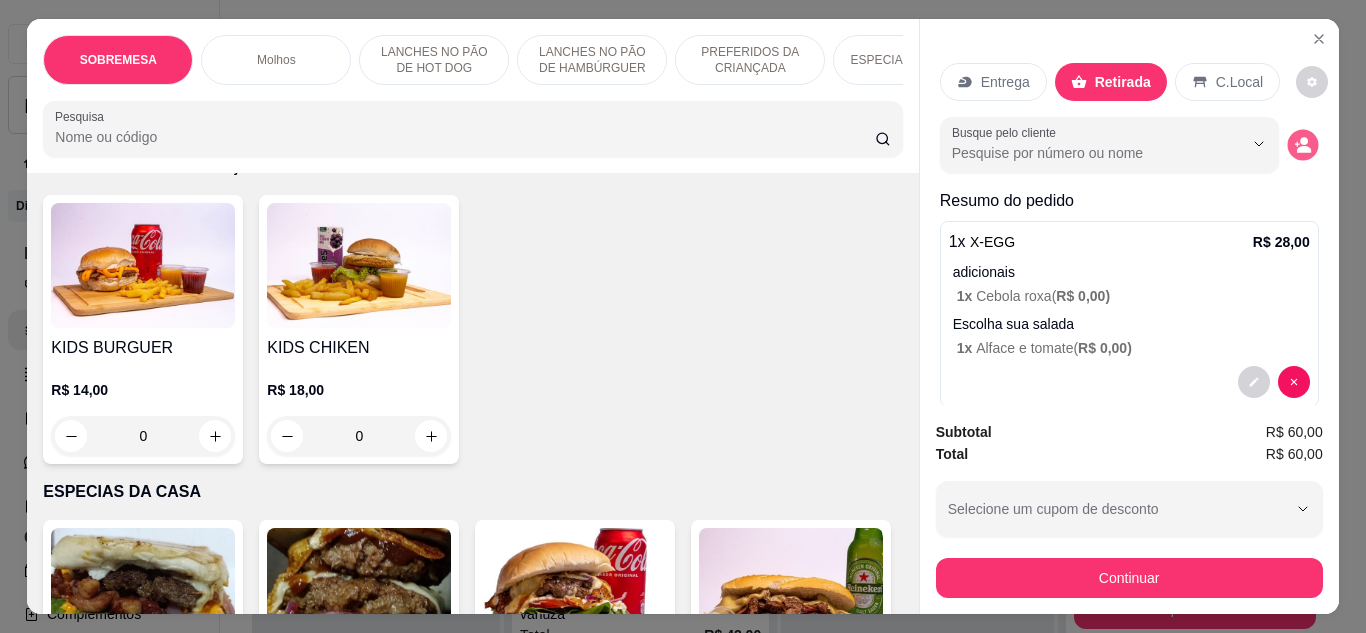 click 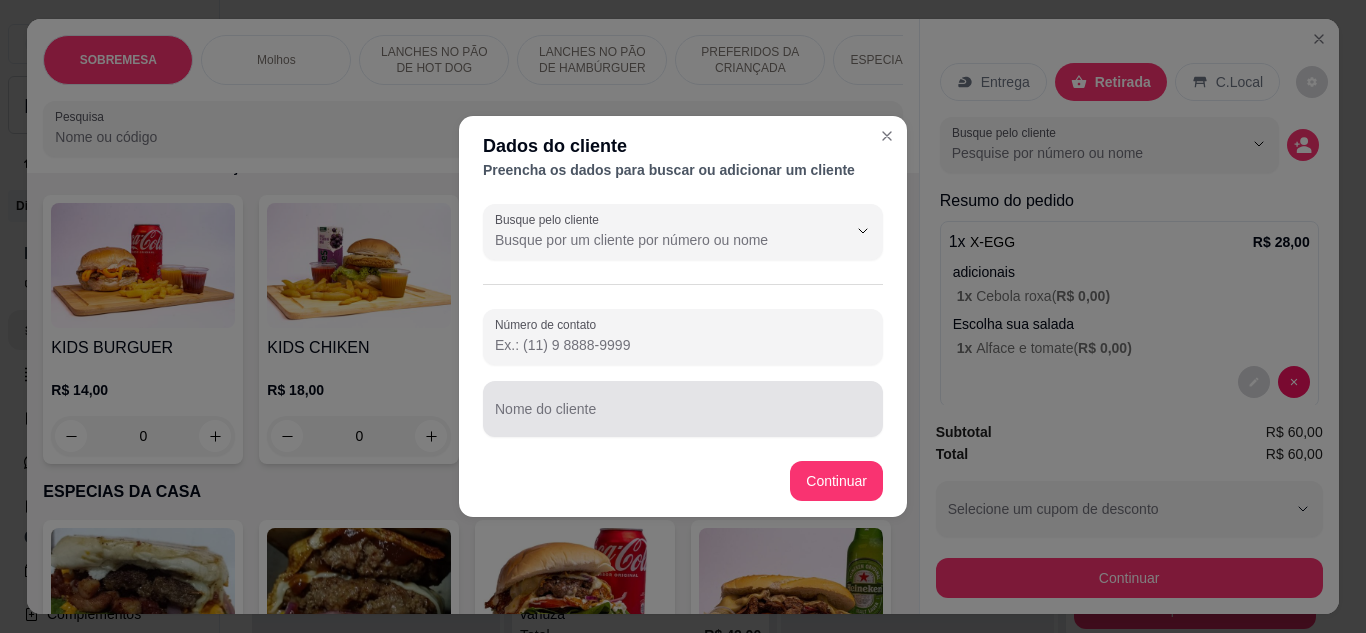 click on "Nome do cliente" at bounding box center [683, 409] 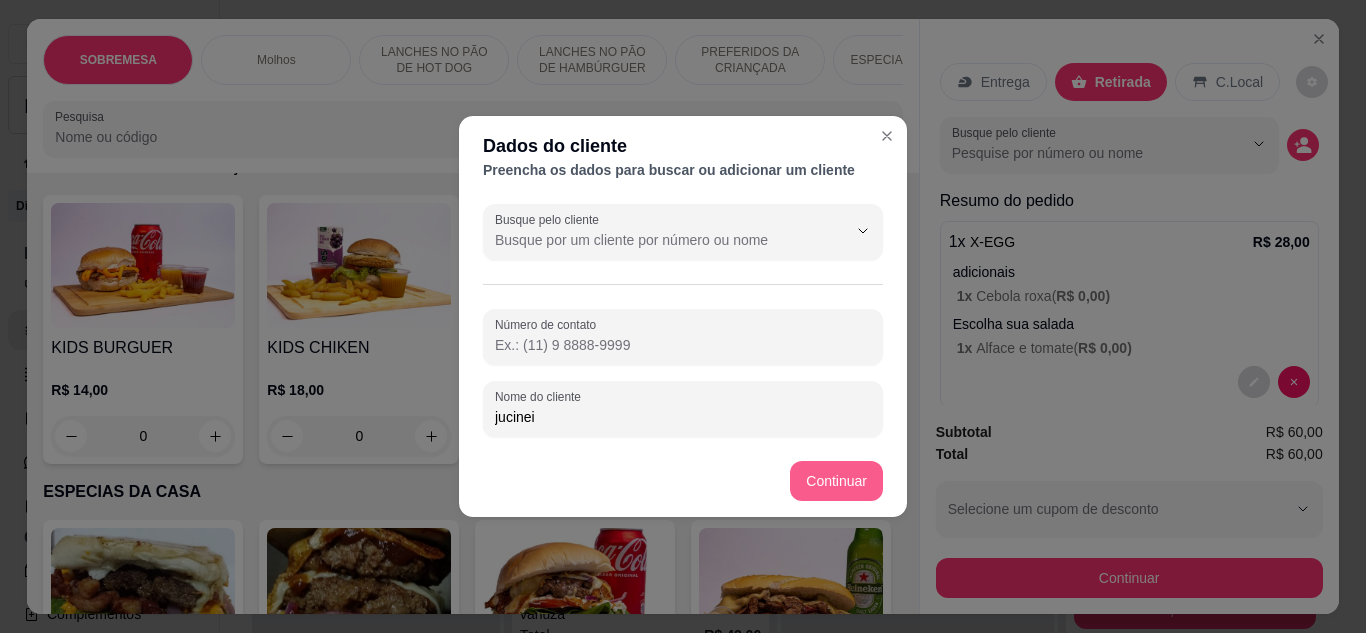 type on "jucinei" 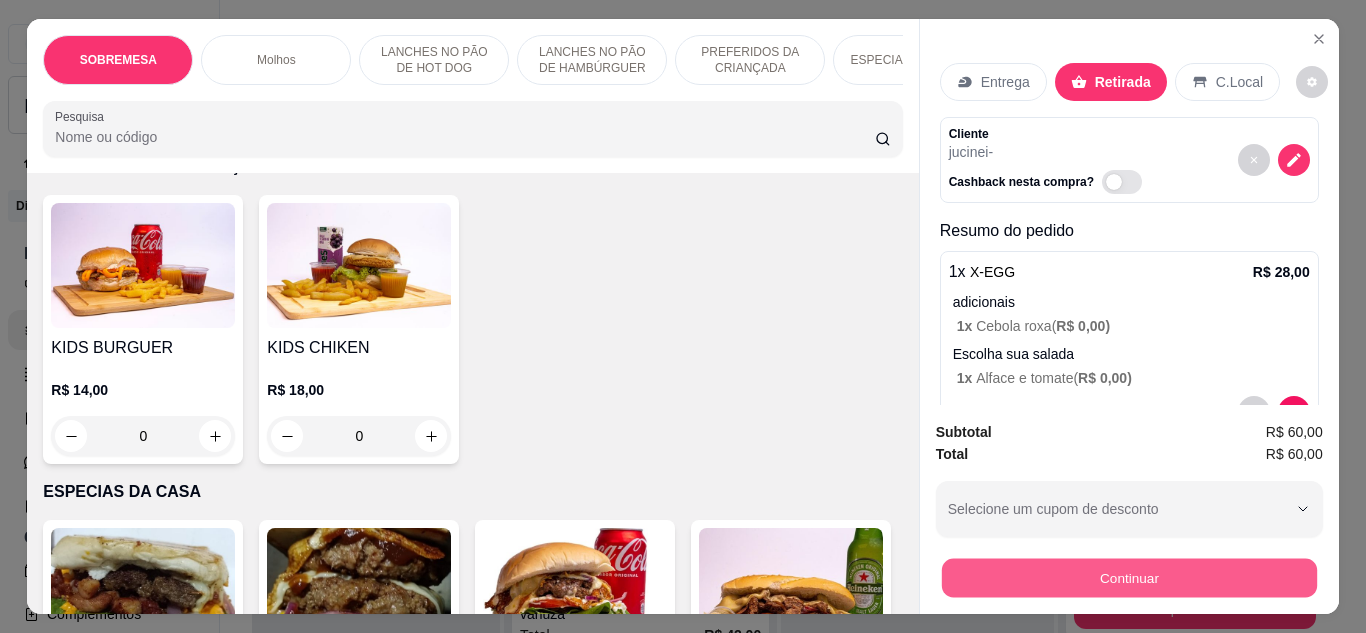 click on "Continuar" at bounding box center (1128, 578) 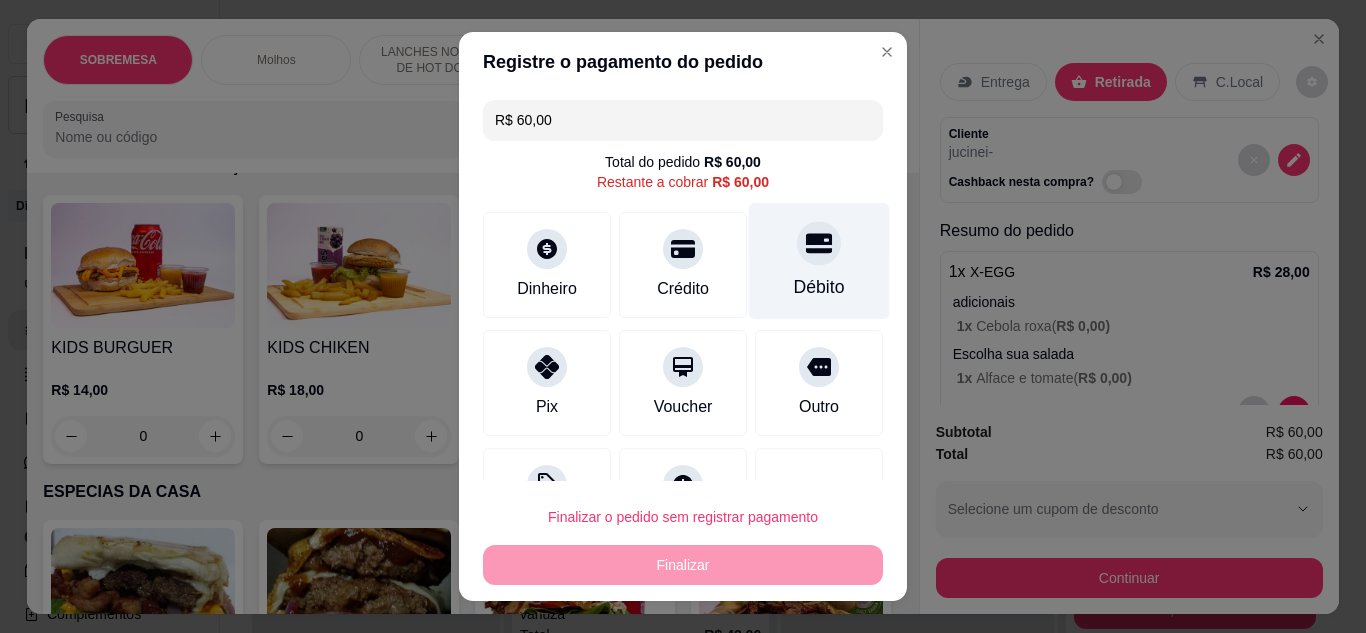 click on "Débito" at bounding box center [819, 260] 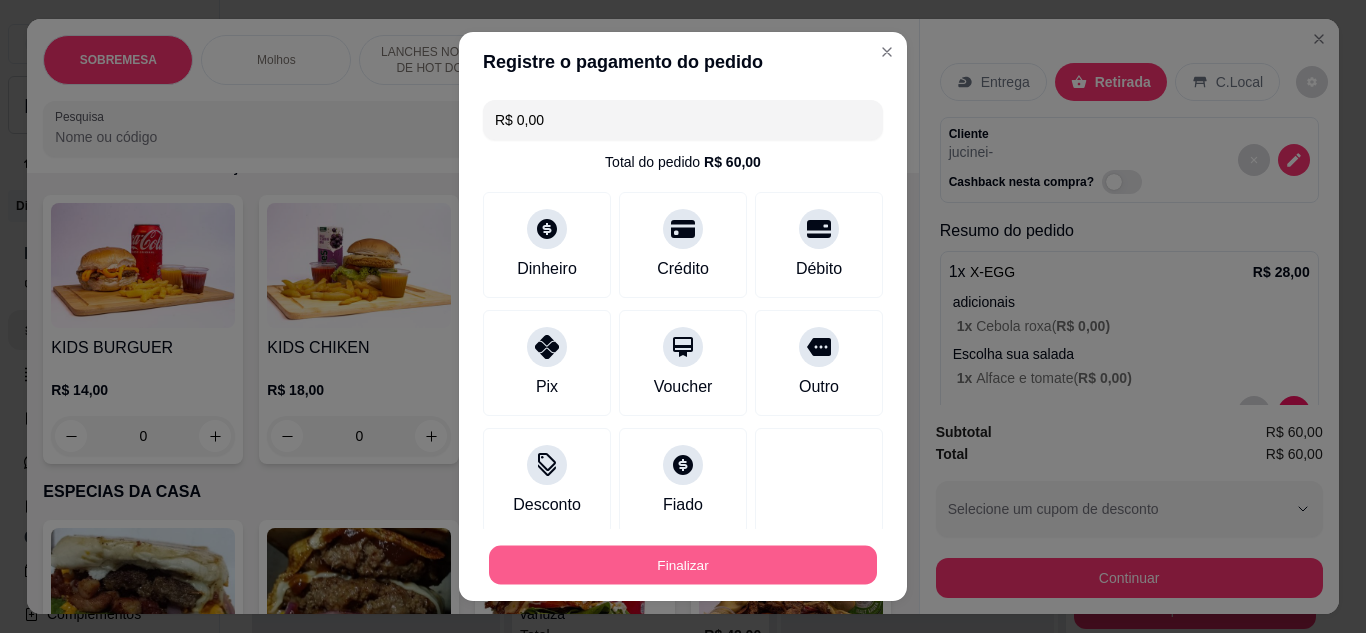 click on "Finalizar" at bounding box center (683, 565) 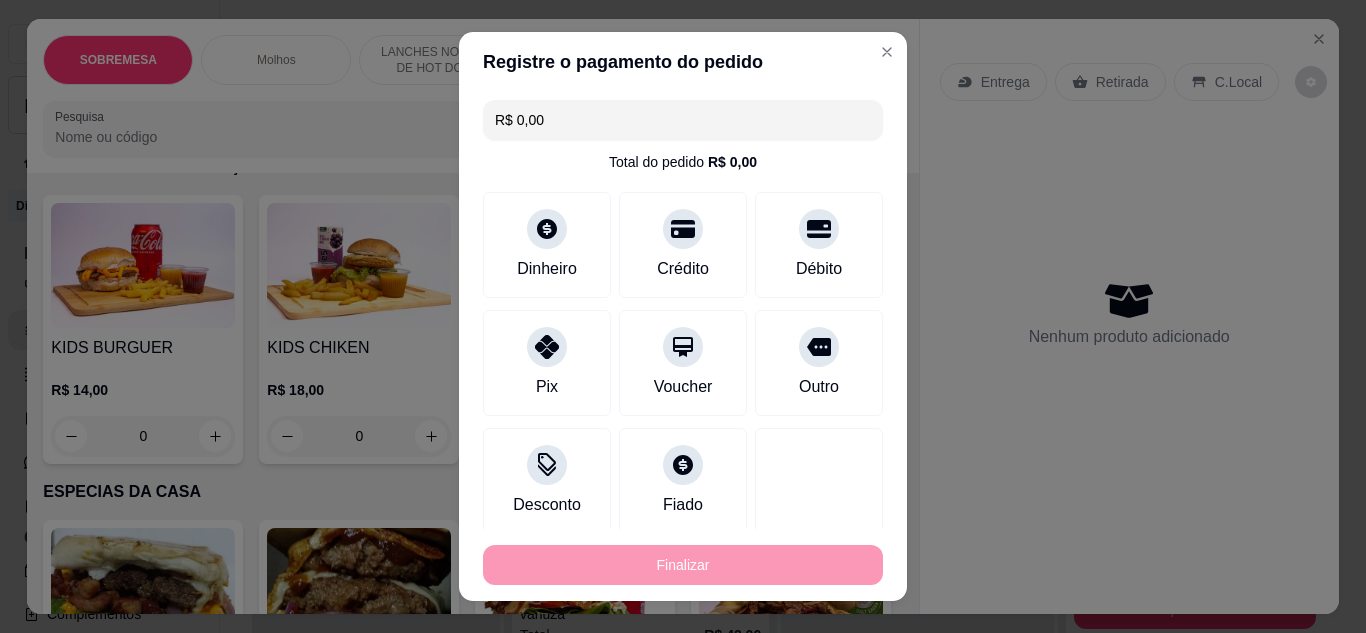 type on "-R$ 60,00" 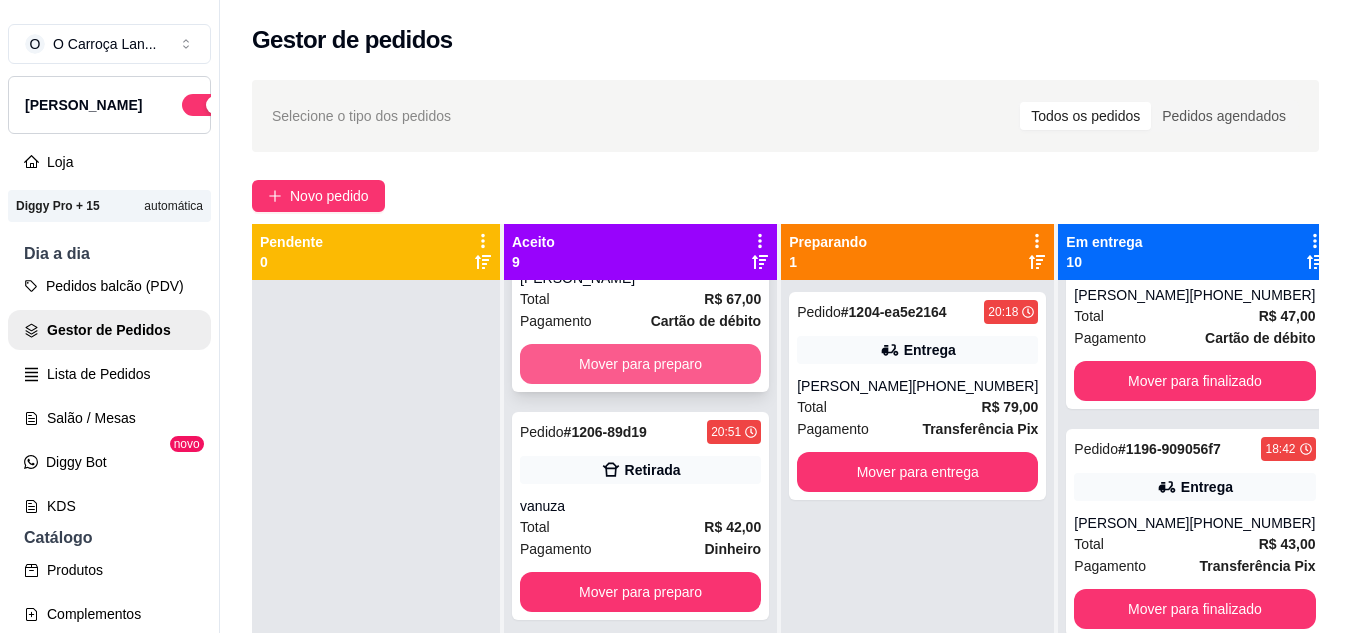 scroll, scrollTop: 109, scrollLeft: 0, axis: vertical 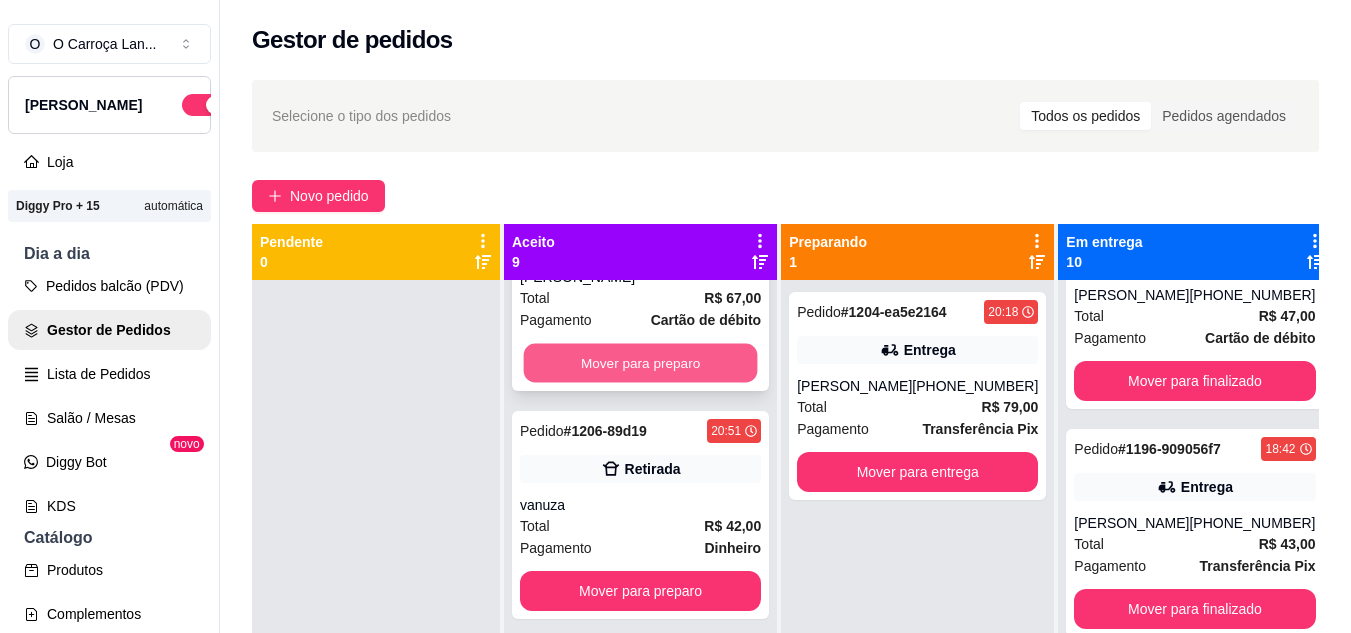 click on "Mover para preparo" at bounding box center [641, 363] 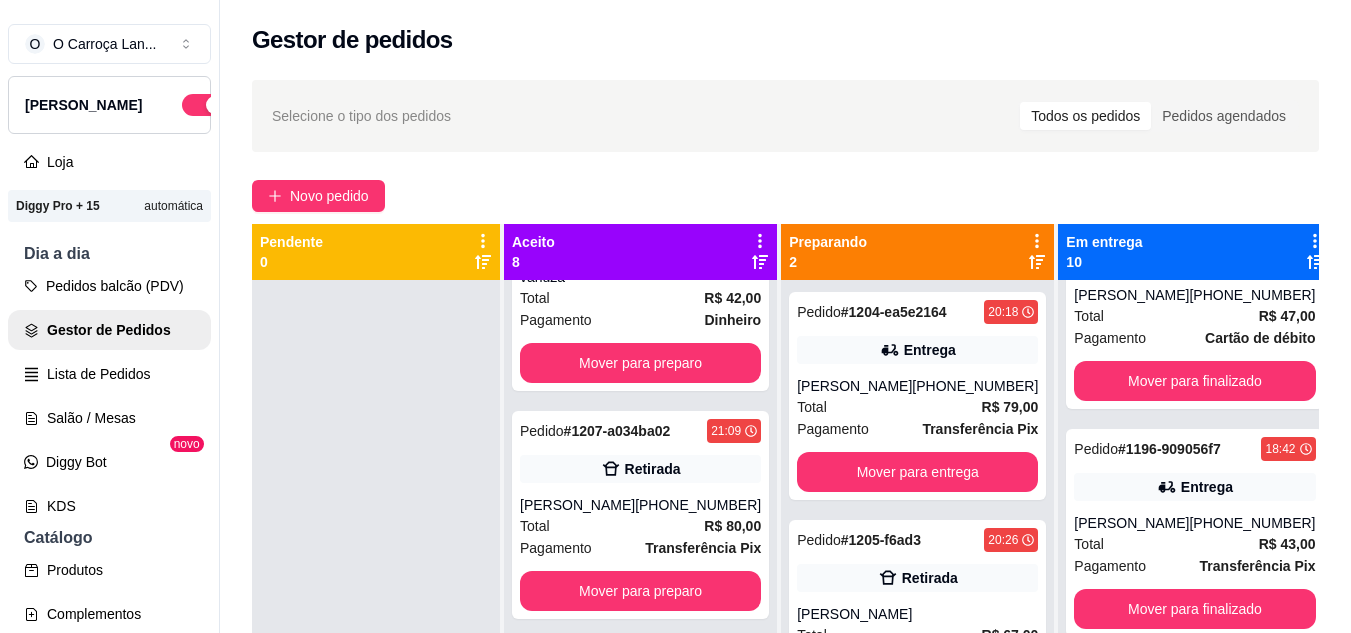 scroll, scrollTop: 0, scrollLeft: 0, axis: both 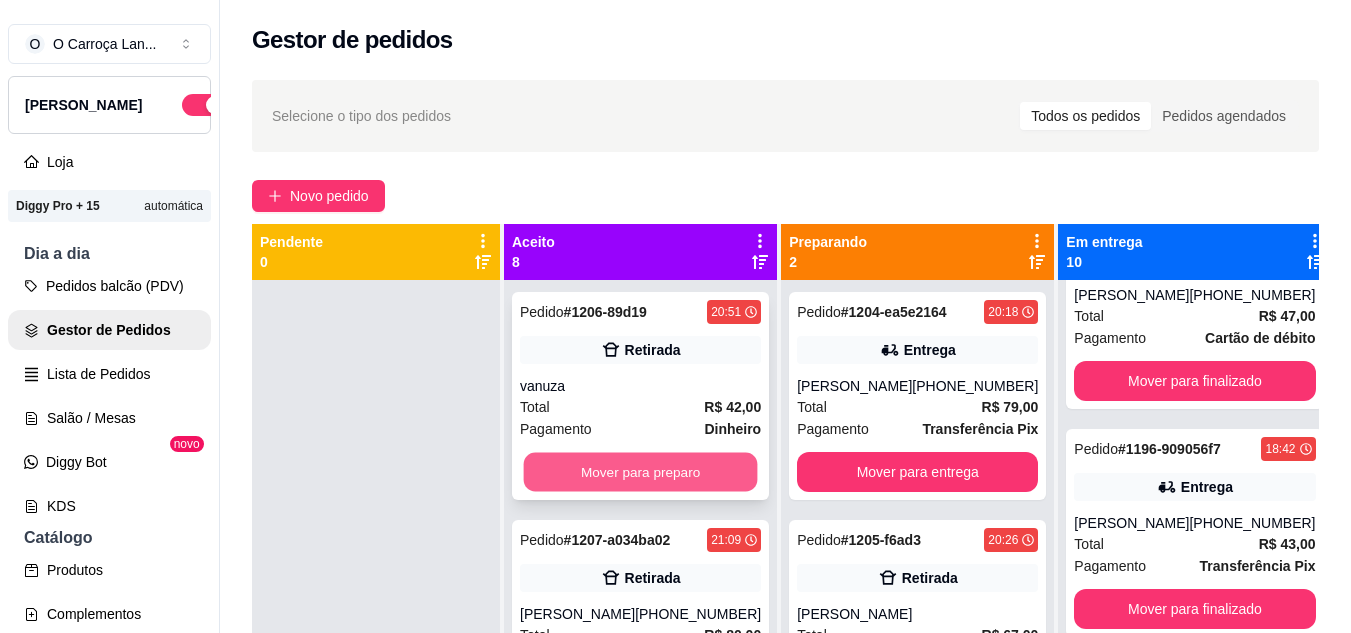 click on "Mover para preparo" at bounding box center (641, 472) 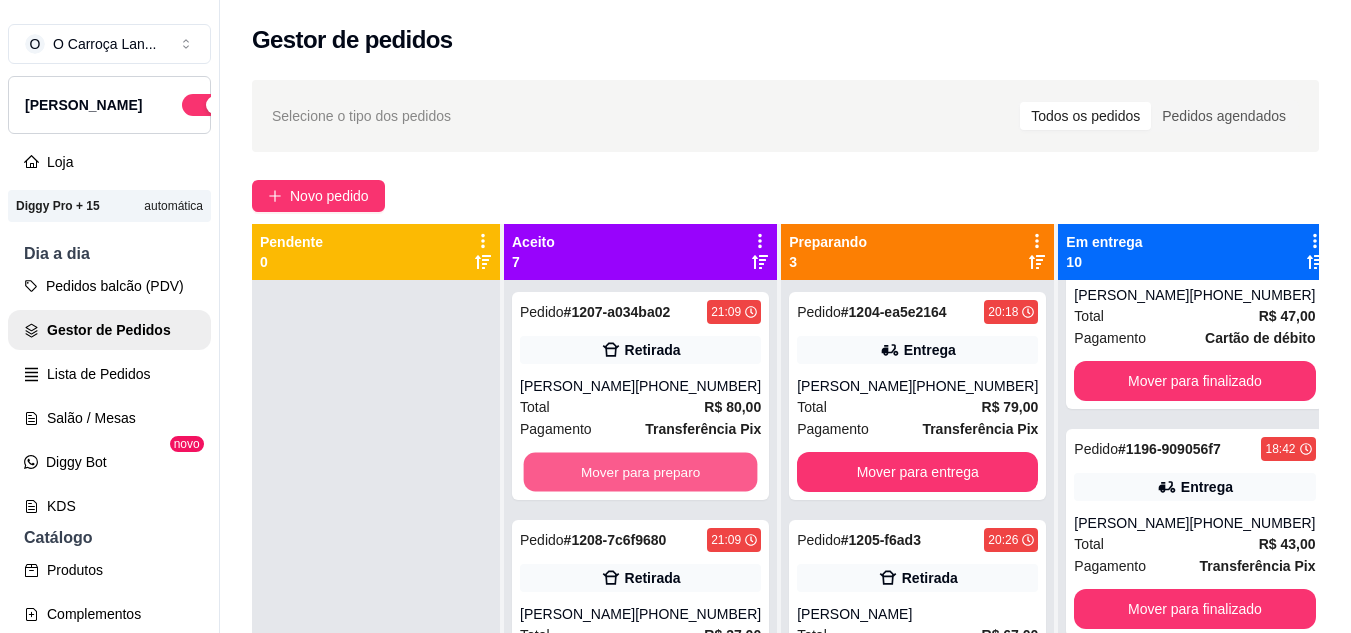 click on "Mover para preparo" at bounding box center [641, 472] 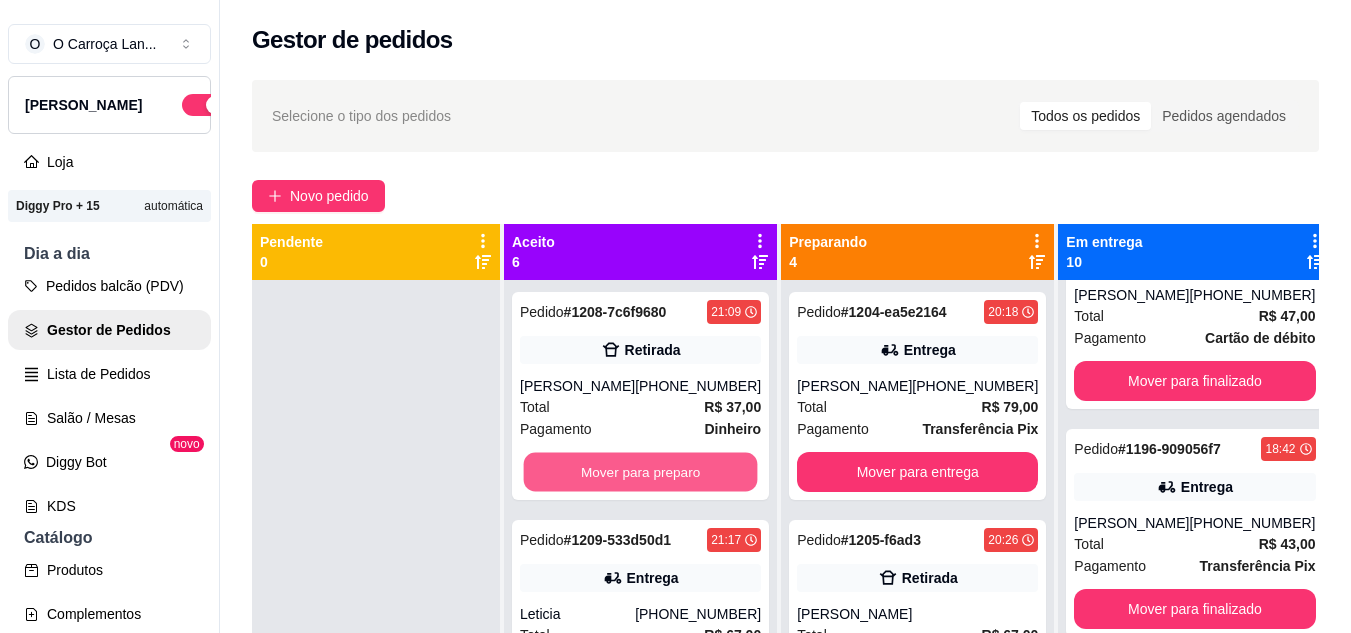 click on "Mover para preparo" at bounding box center (641, 472) 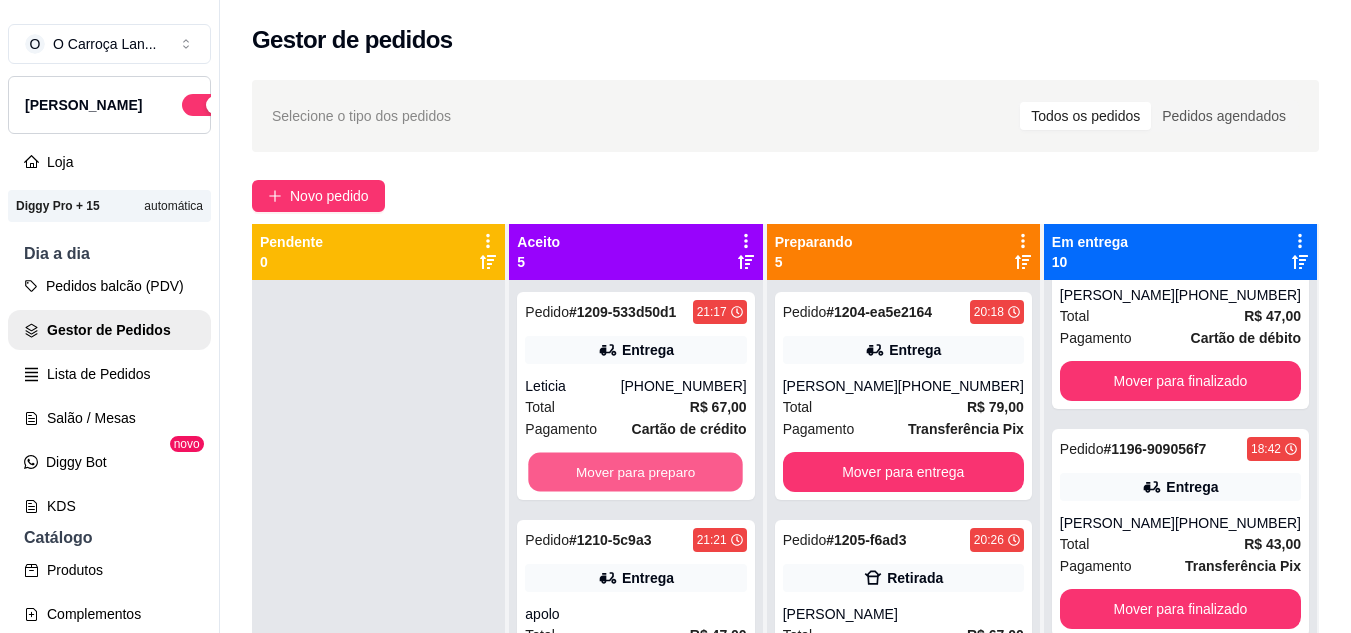 click on "Mover para preparo" at bounding box center [636, 472] 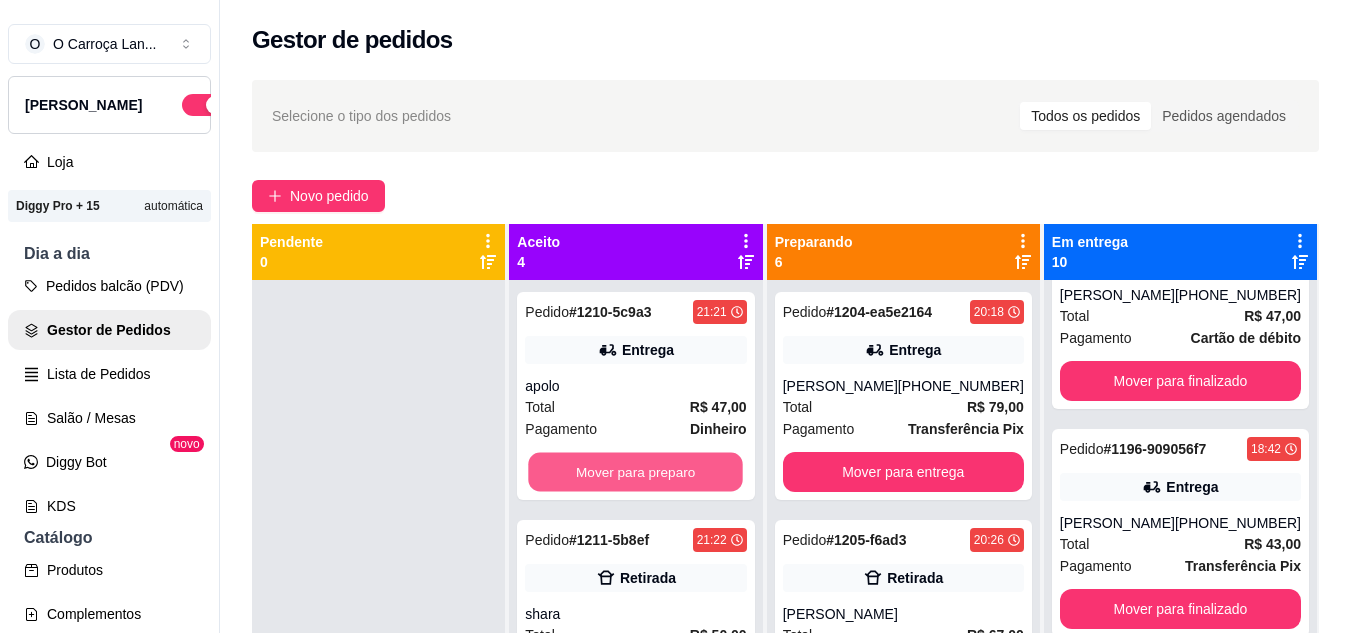 click on "Mover para preparo" at bounding box center [636, 472] 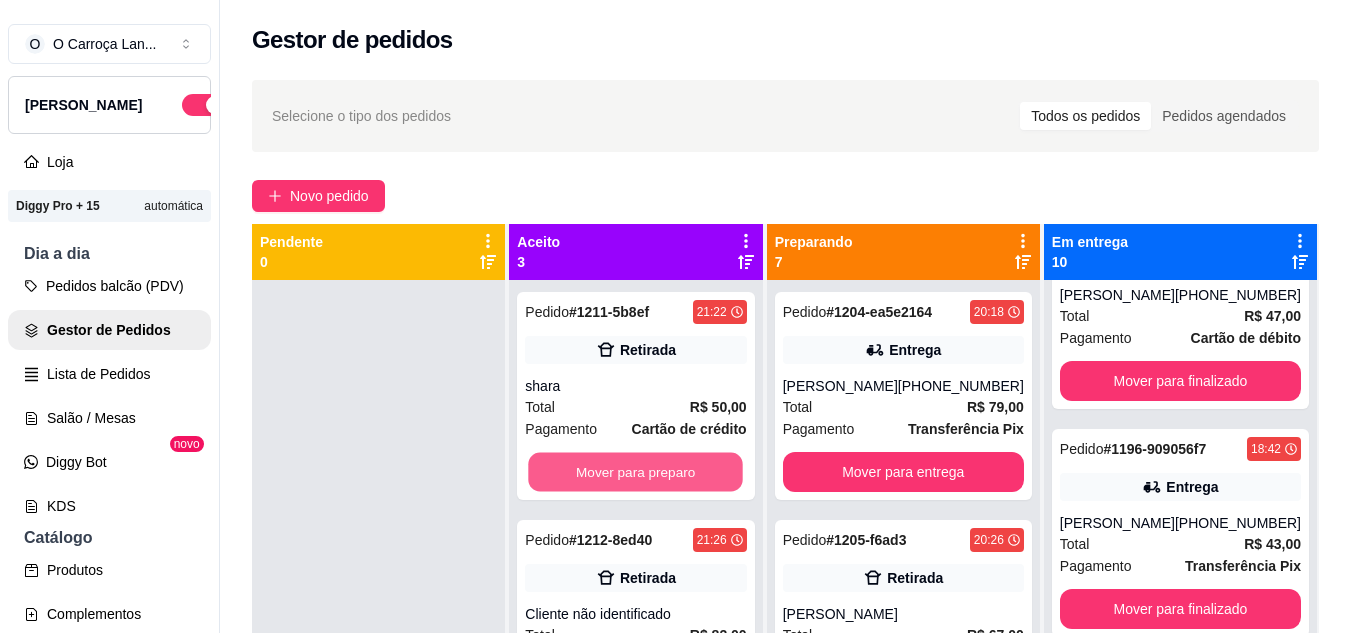 click on "Mover para preparo" at bounding box center (636, 472) 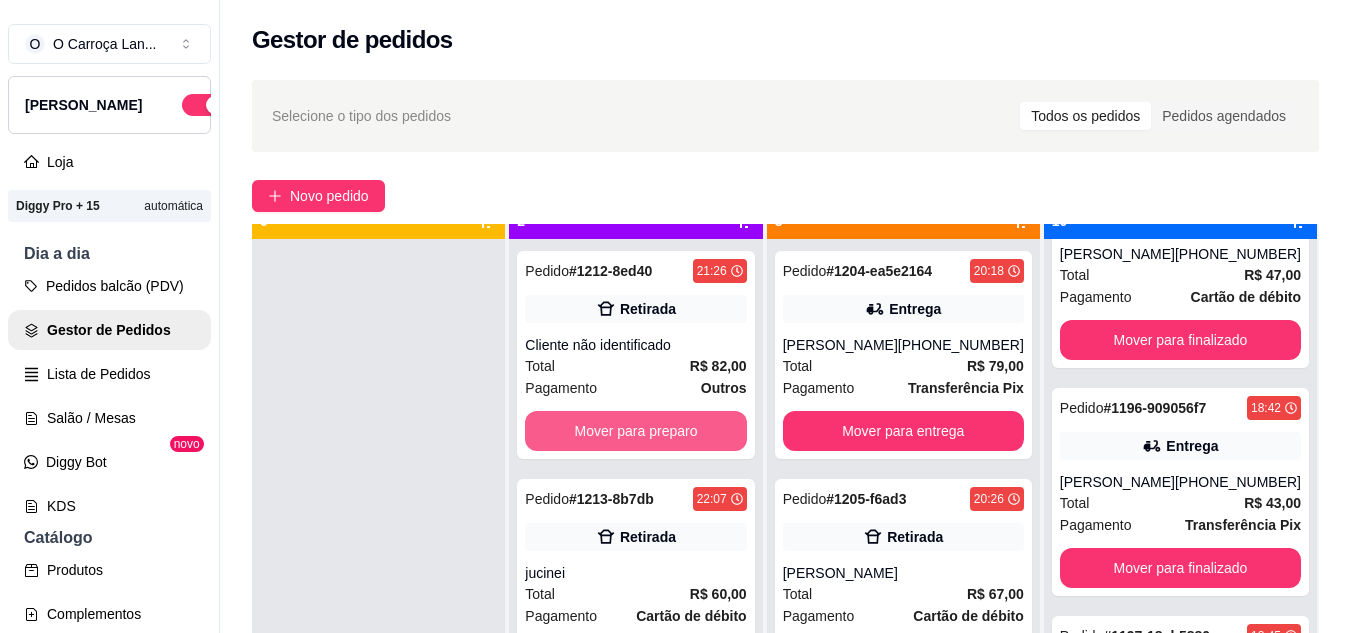 scroll, scrollTop: 56, scrollLeft: 0, axis: vertical 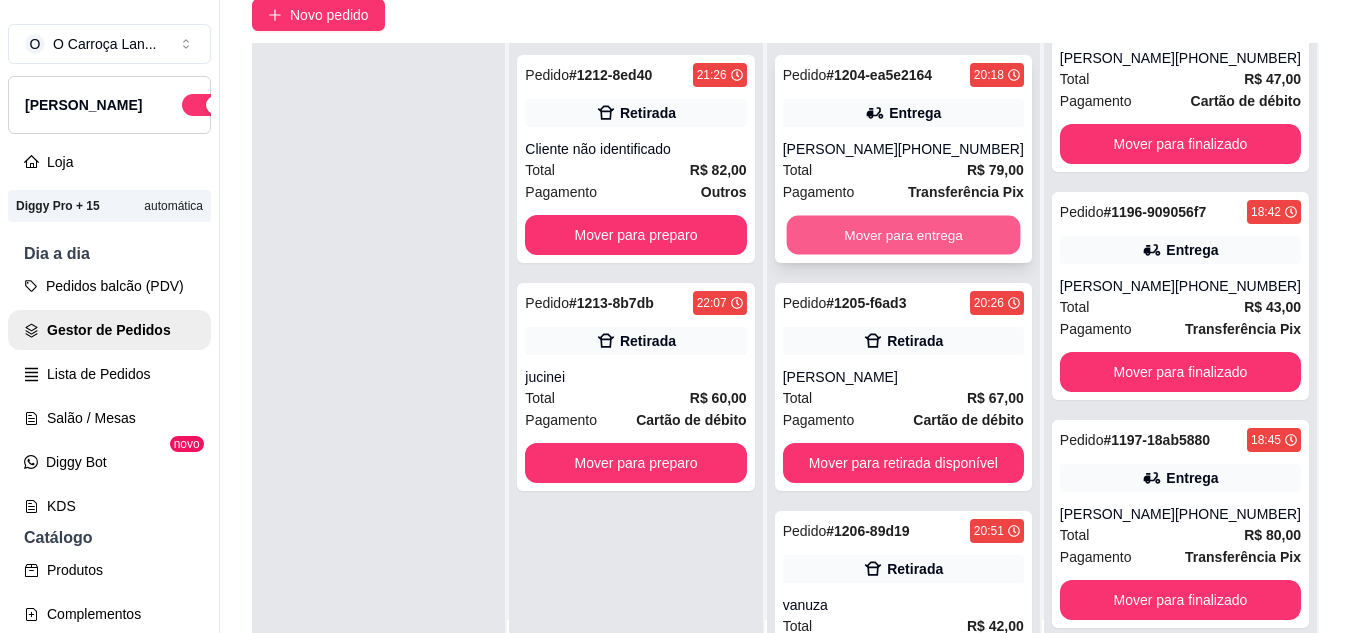 click on "Mover para entrega" at bounding box center [903, 235] 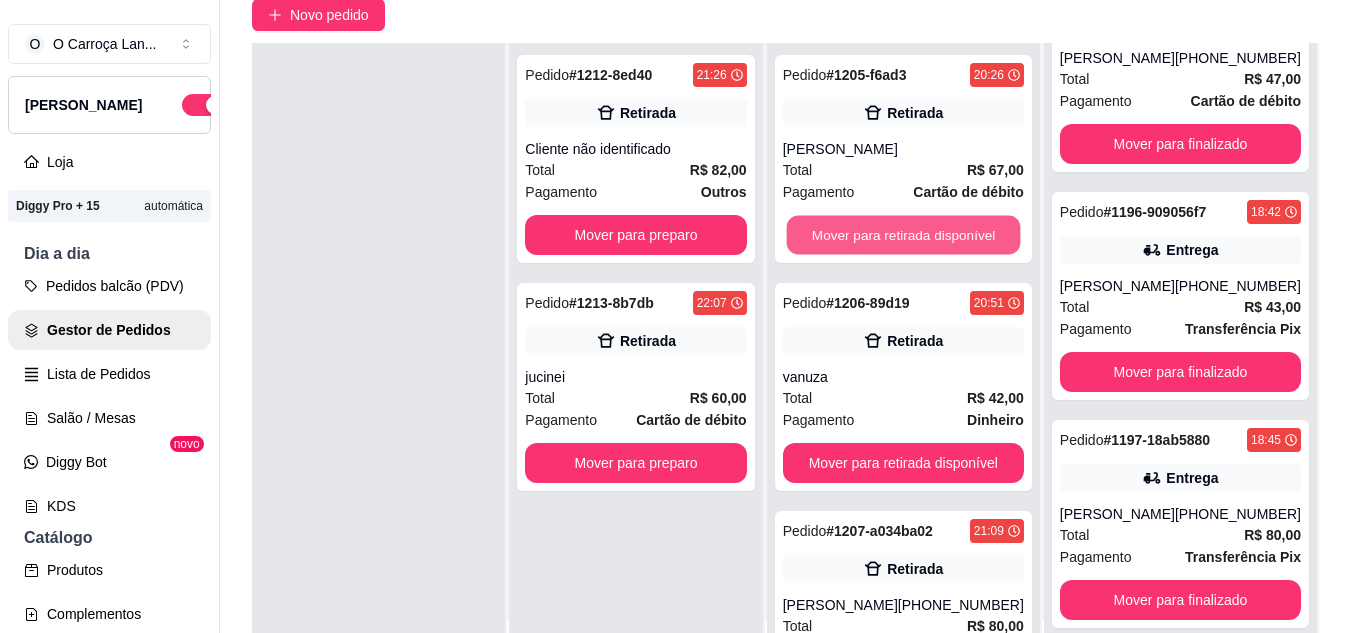 click on "Mover para retirada disponível" at bounding box center [903, 235] 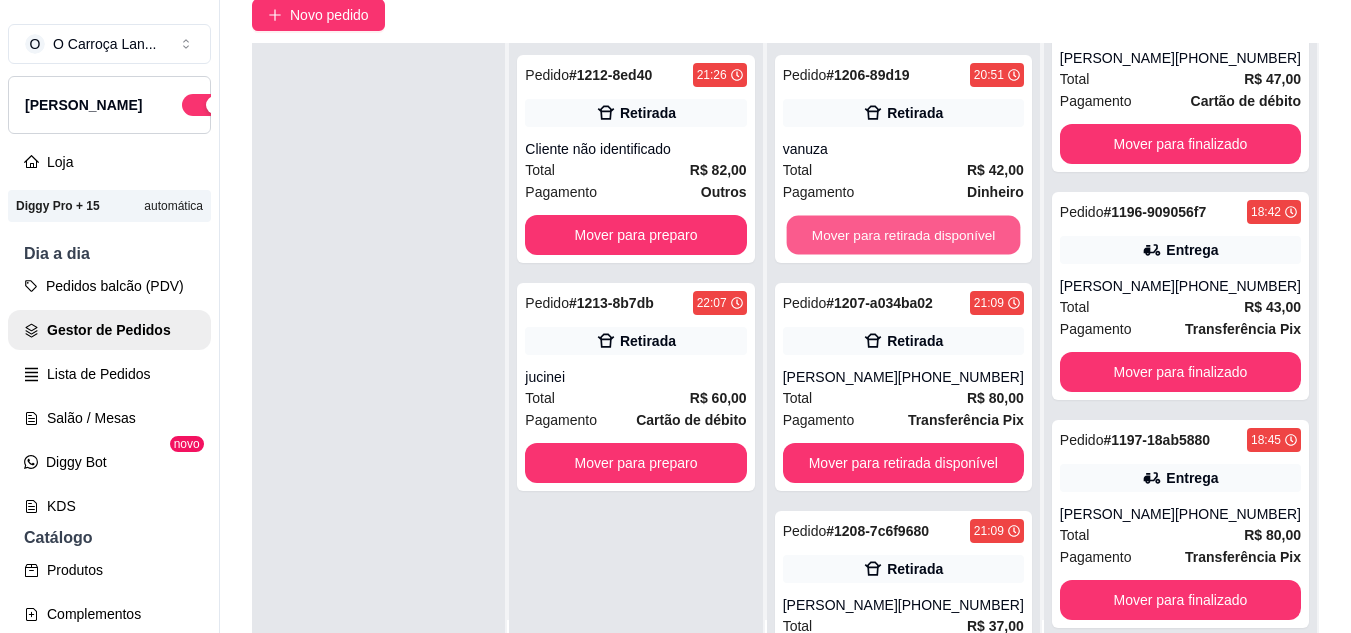 click on "Mover para retirada disponível" at bounding box center (903, 235) 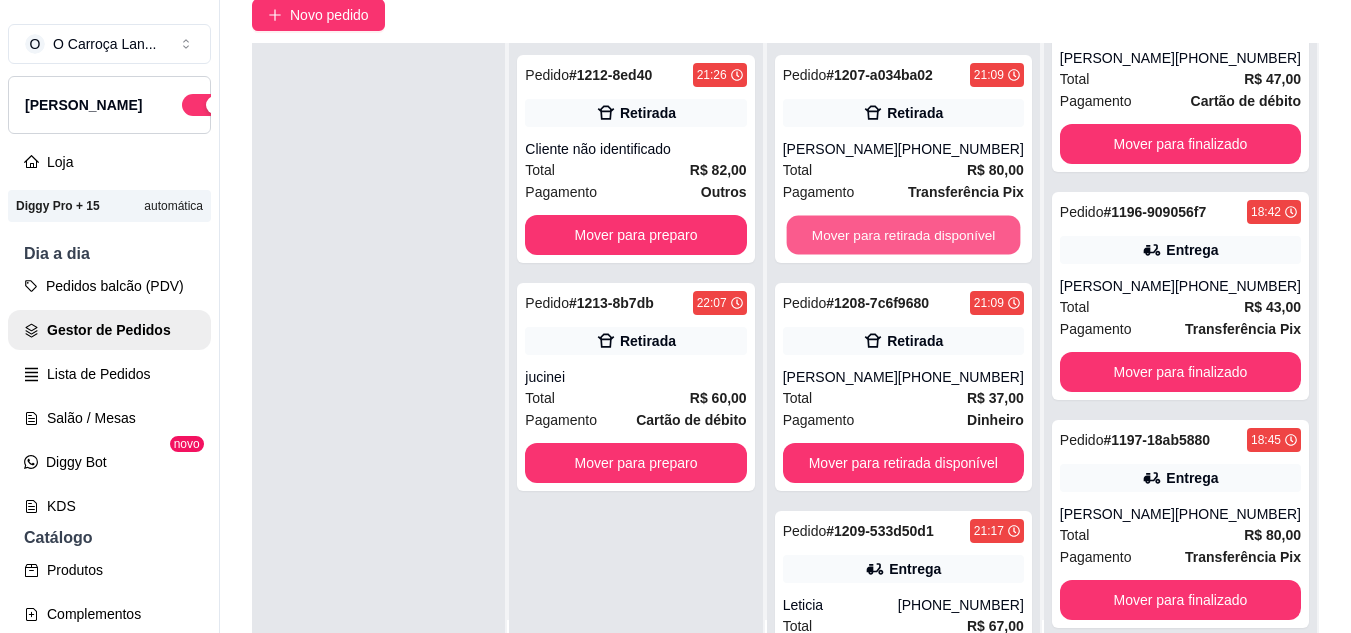 click on "Mover para retirada disponível" at bounding box center (903, 235) 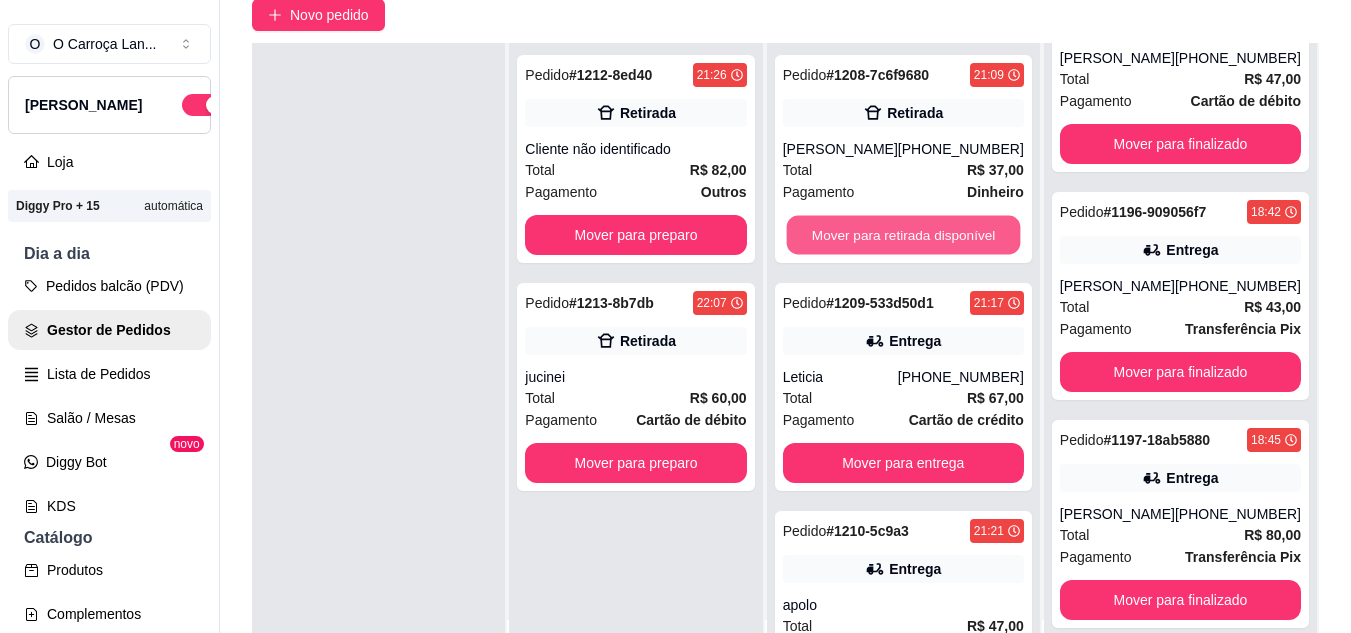 click on "Mover para retirada disponível" at bounding box center (903, 235) 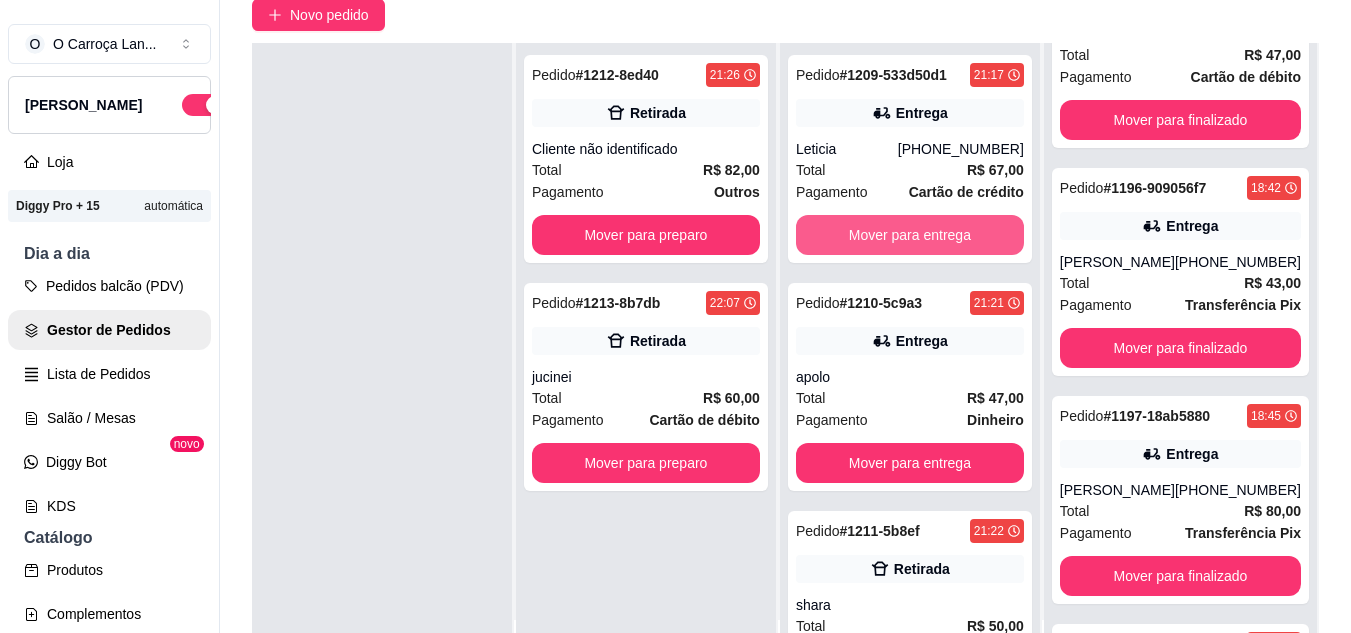 scroll, scrollTop: 91, scrollLeft: 0, axis: vertical 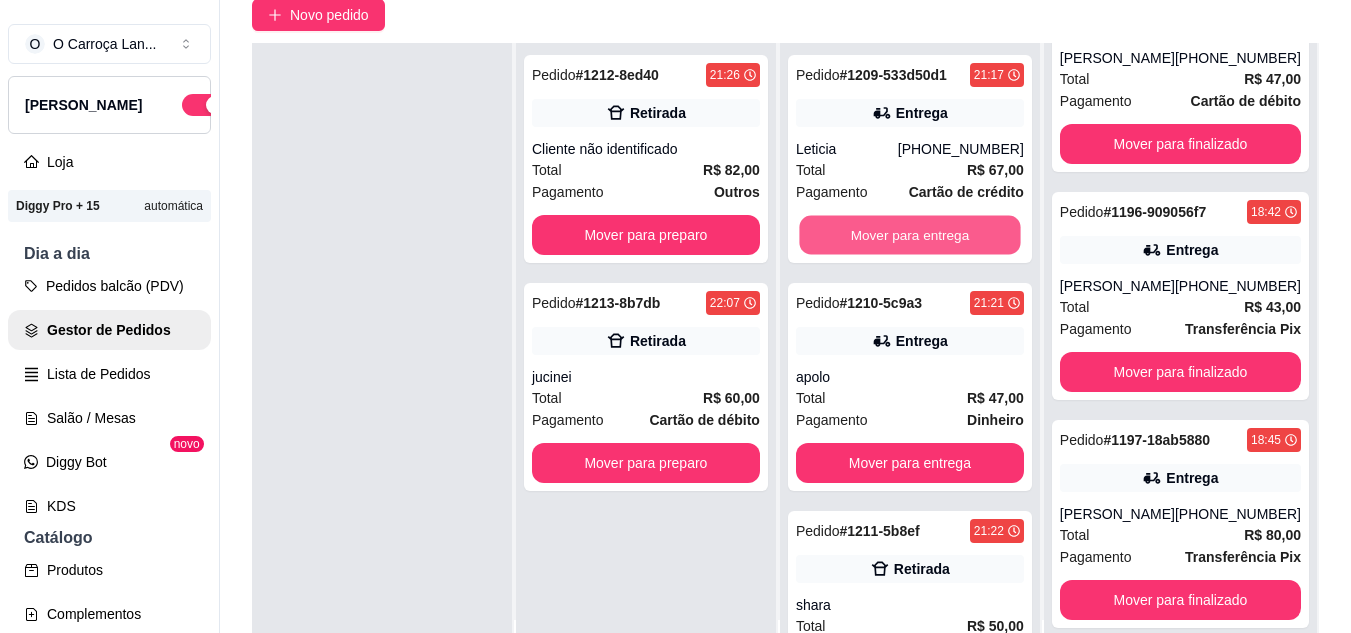 click on "Mover para entrega" at bounding box center (909, 235) 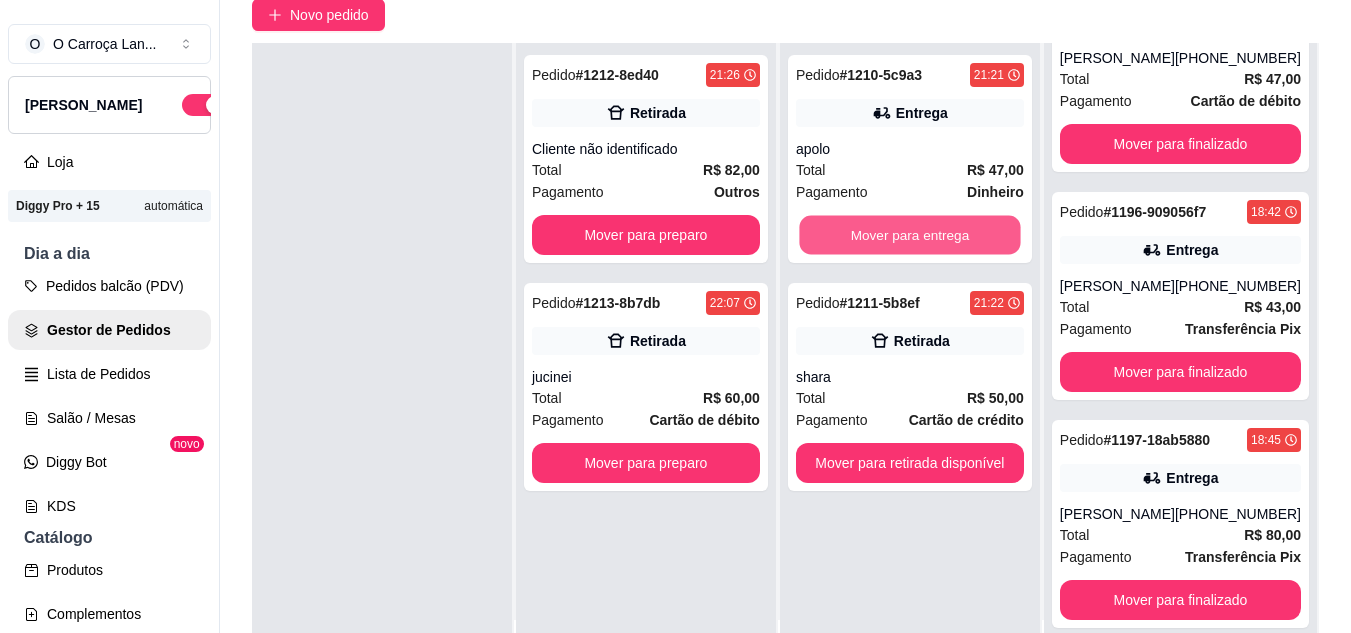 click on "Mover para entrega" at bounding box center [909, 235] 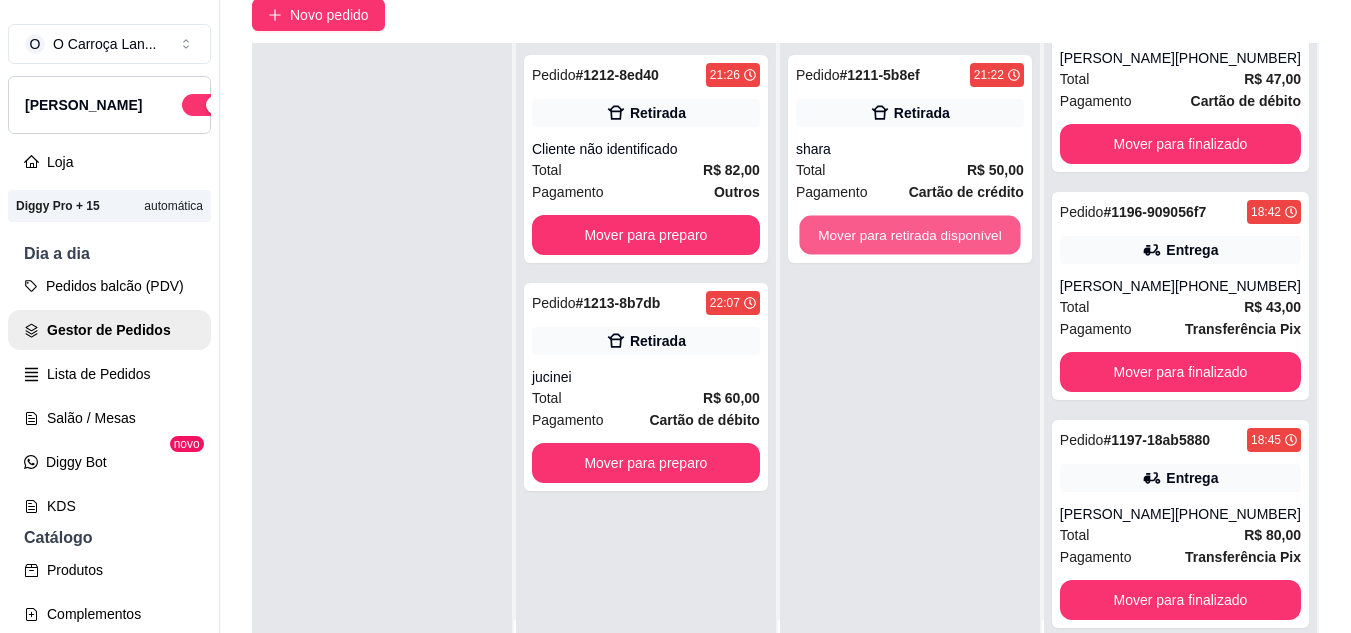 click on "Mover para retirada disponível" at bounding box center (909, 235) 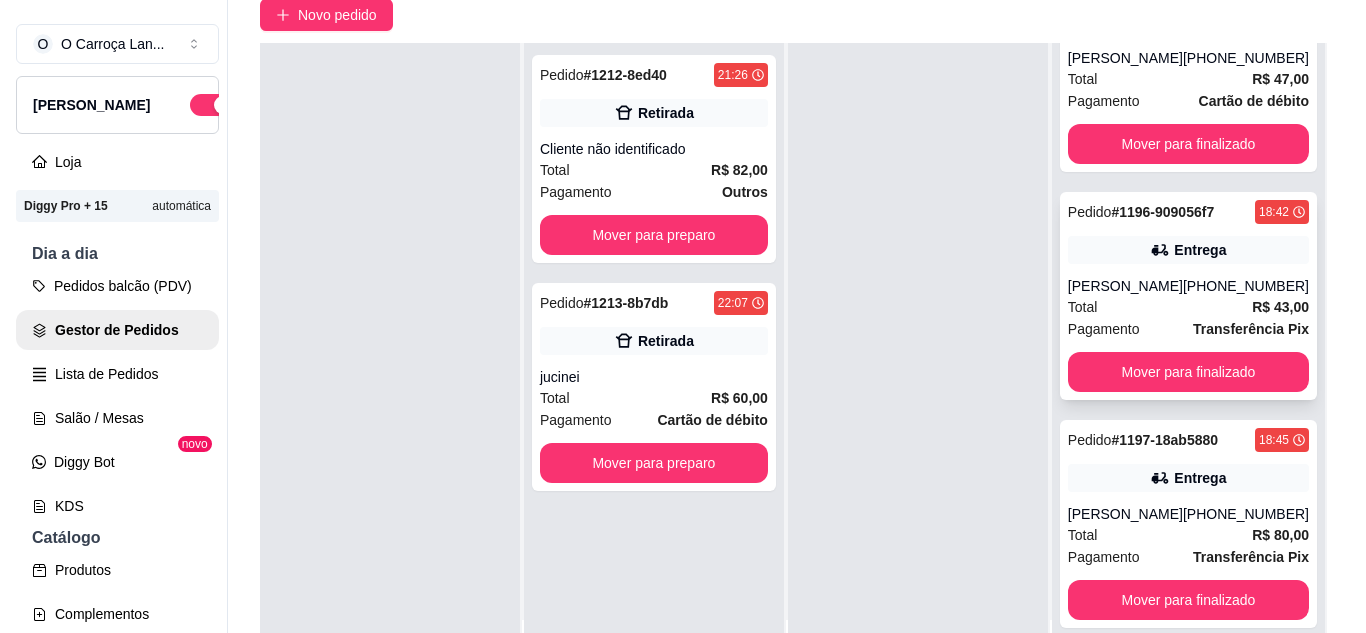 scroll, scrollTop: 0, scrollLeft: 0, axis: both 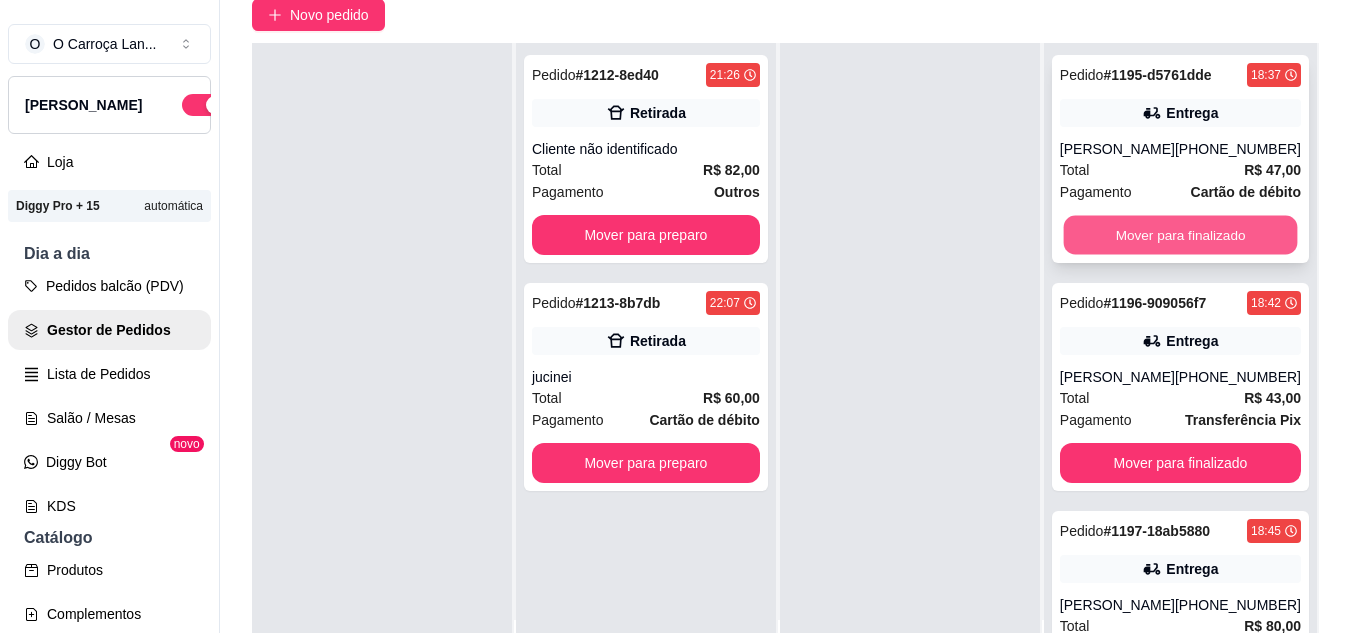 click on "Mover para finalizado" at bounding box center (1180, 235) 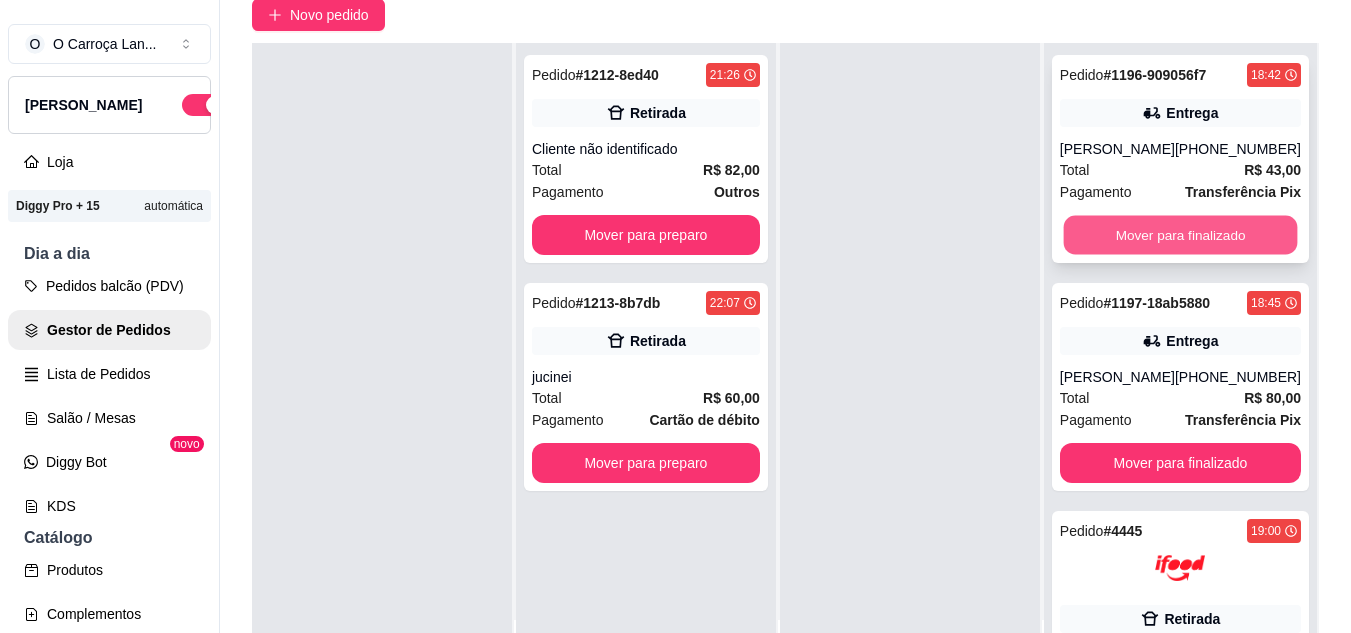 click on "Mover para finalizado" at bounding box center (1180, 235) 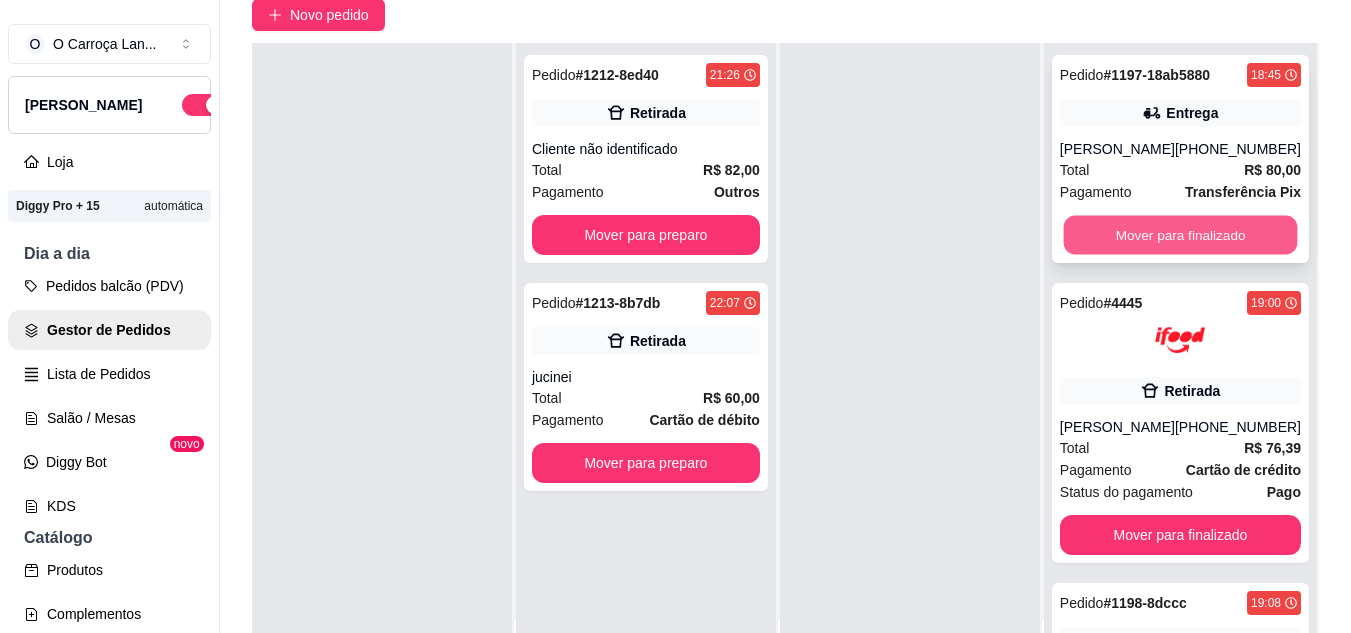 click on "Mover para finalizado" at bounding box center [1180, 235] 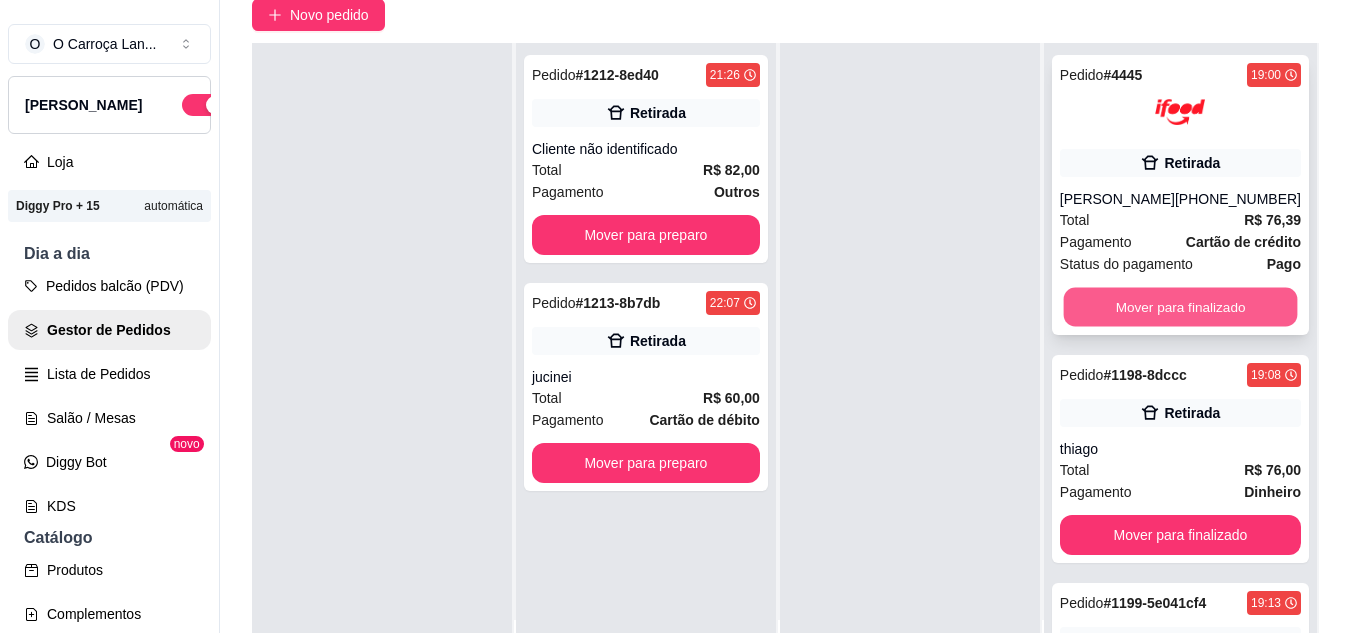 click on "Mover para finalizado" at bounding box center [1180, 307] 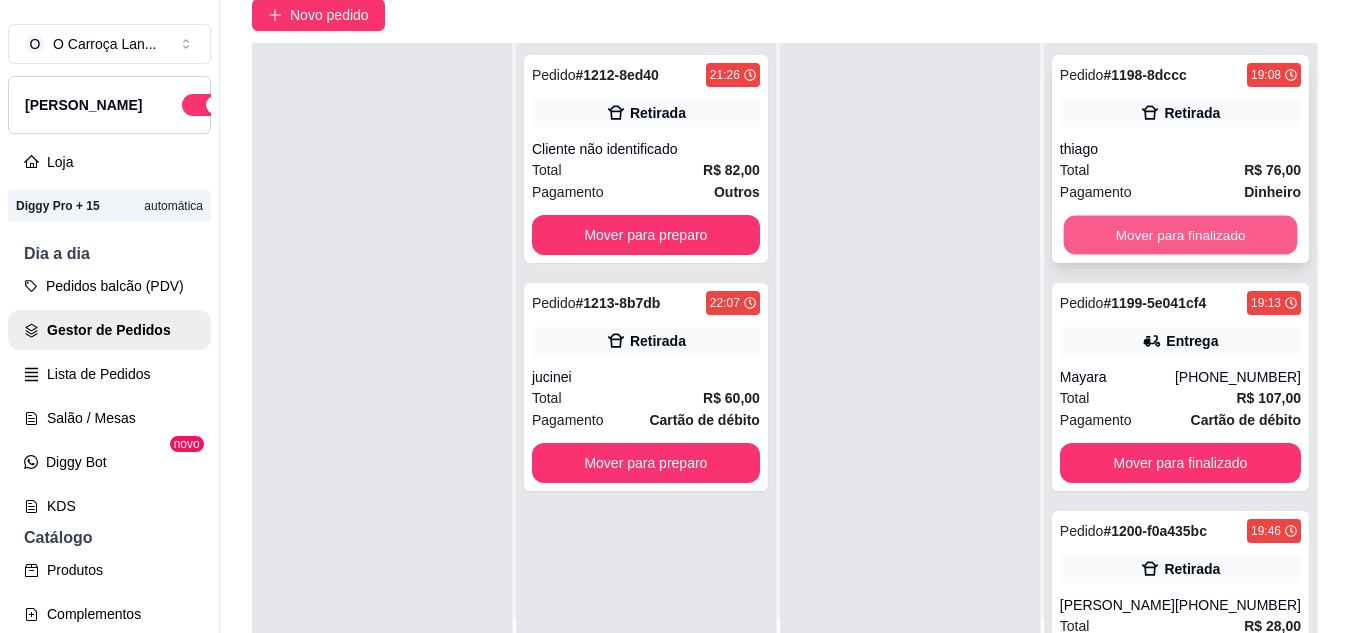 click on "Mover para finalizado" at bounding box center (1180, 235) 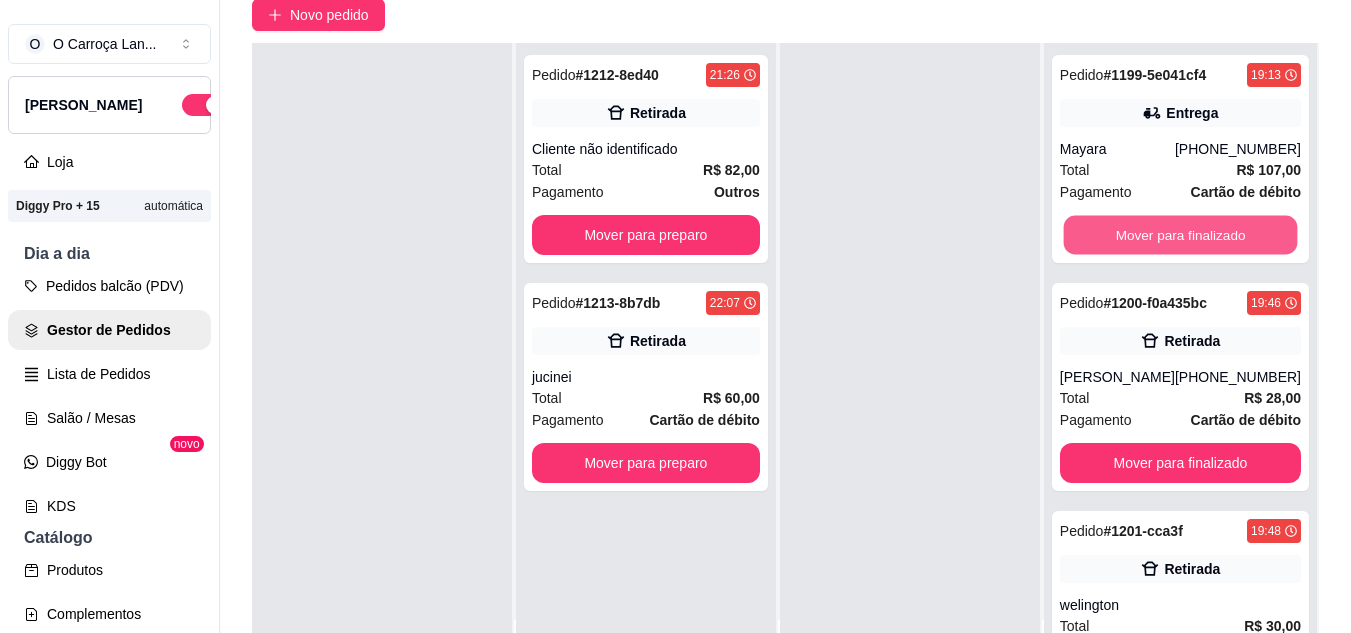 click on "Mover para finalizado" at bounding box center [1180, 235] 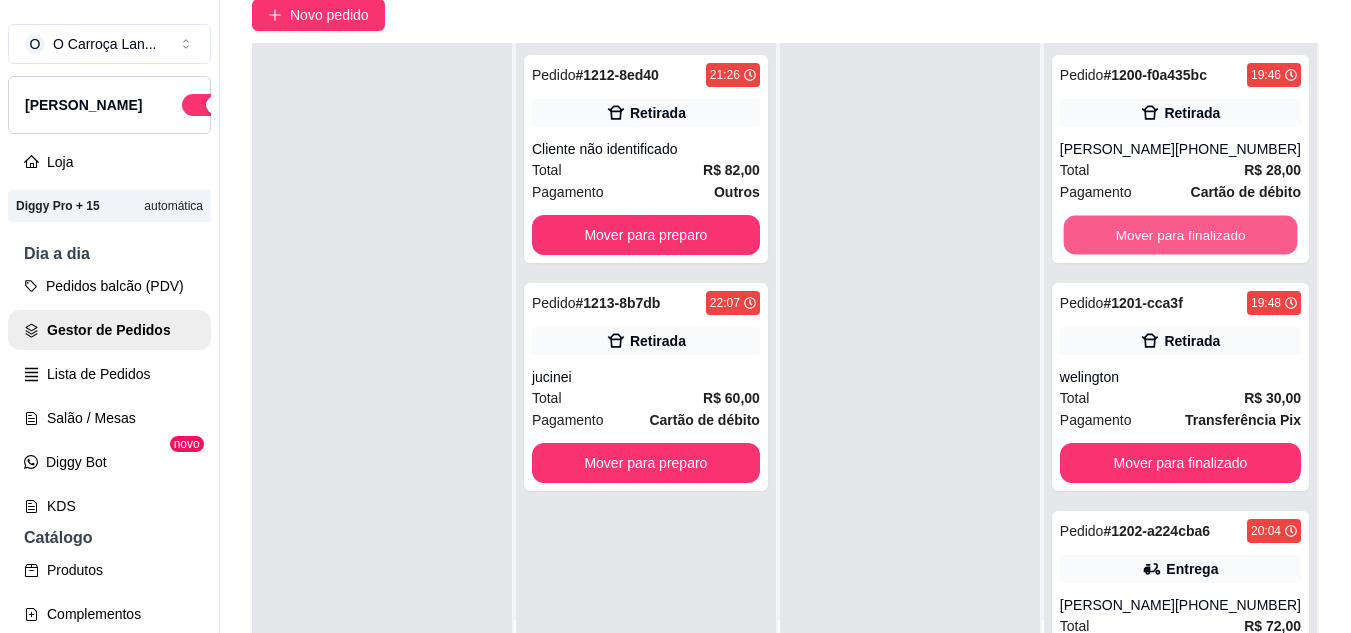 click on "Mover para finalizado" at bounding box center [1180, 235] 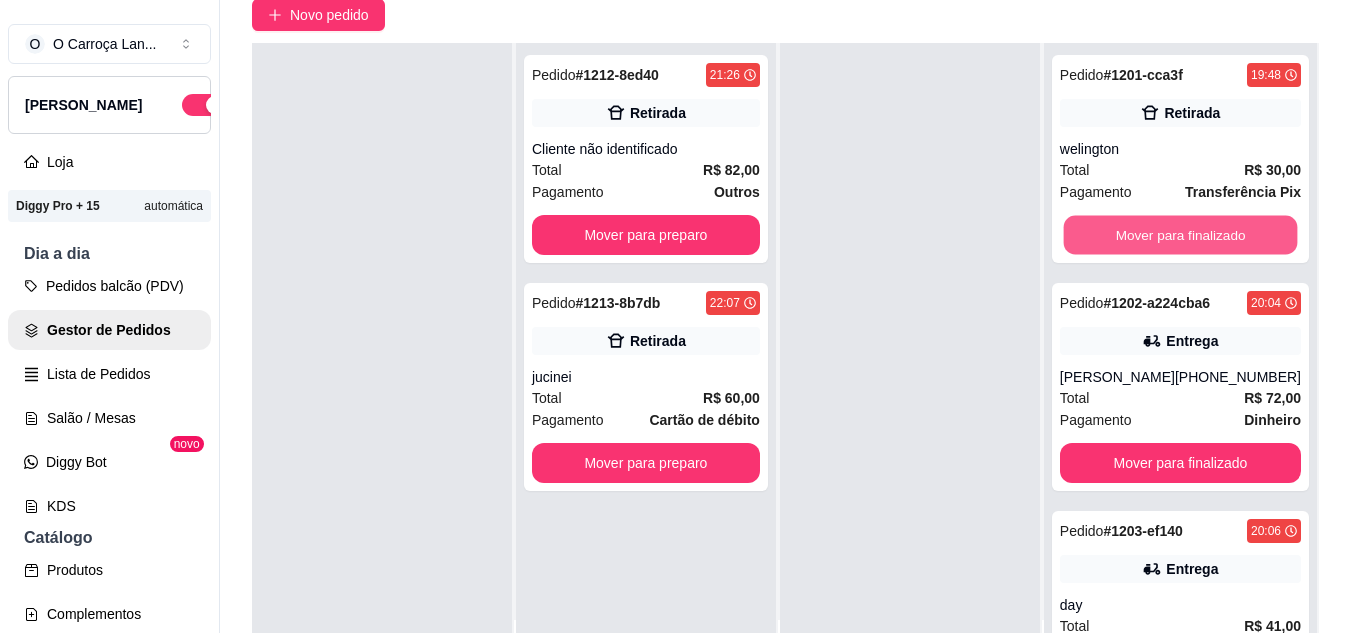 click on "Mover para finalizado" at bounding box center [1180, 235] 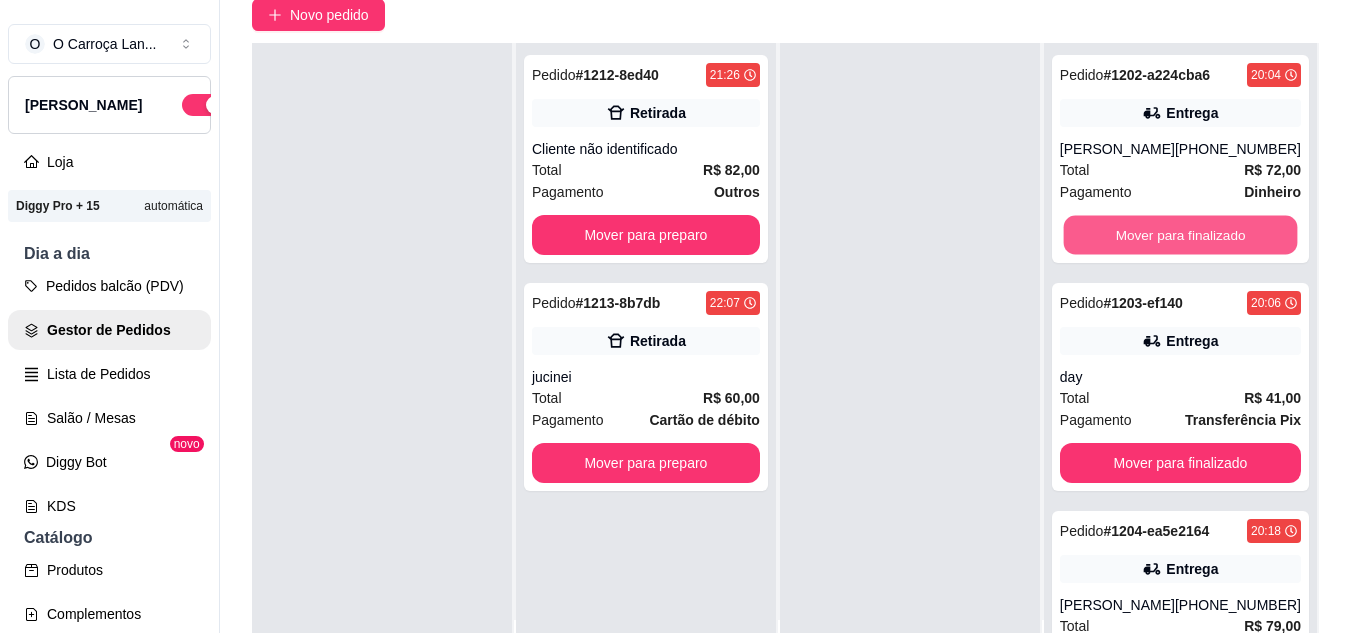 click on "Mover para finalizado" at bounding box center [1180, 235] 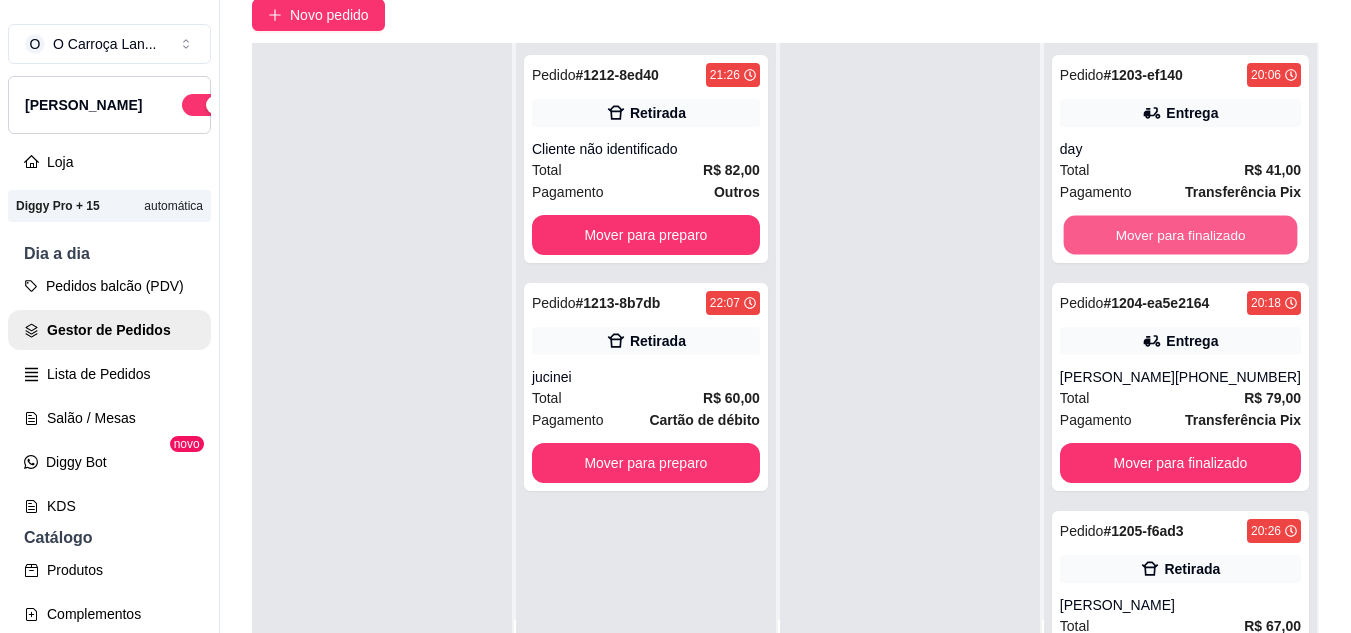 click on "Mover para finalizado" at bounding box center (1180, 235) 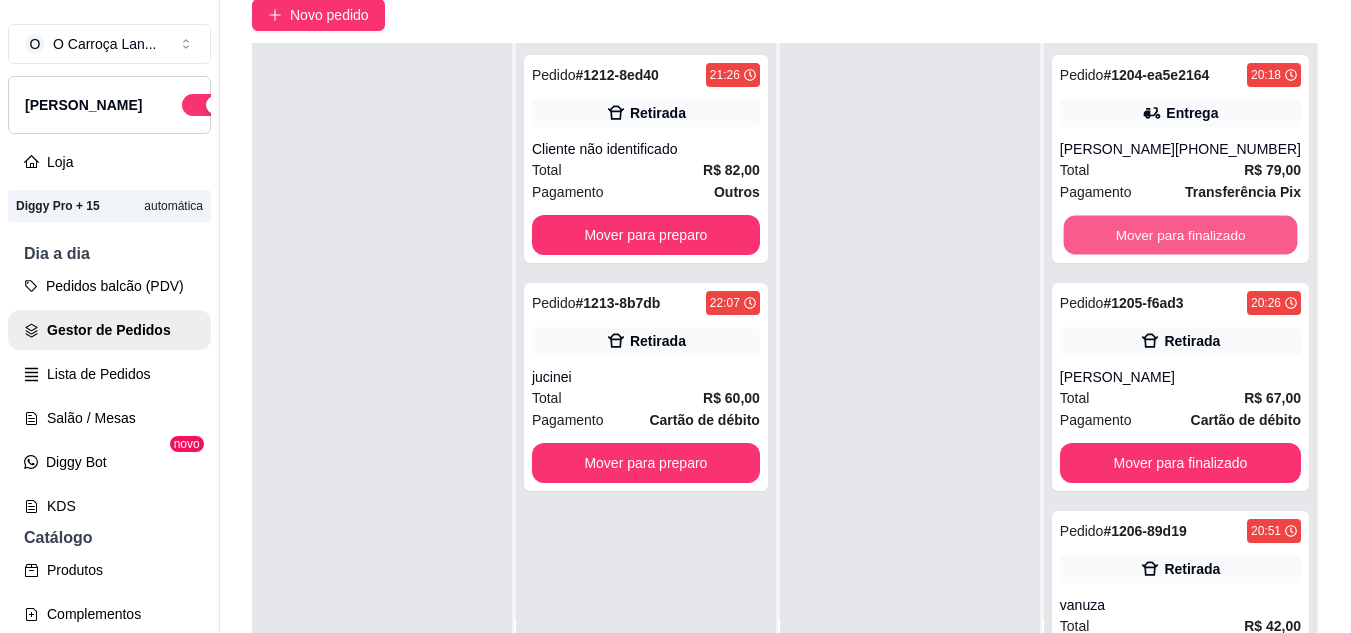 click on "Mover para finalizado" at bounding box center [1180, 235] 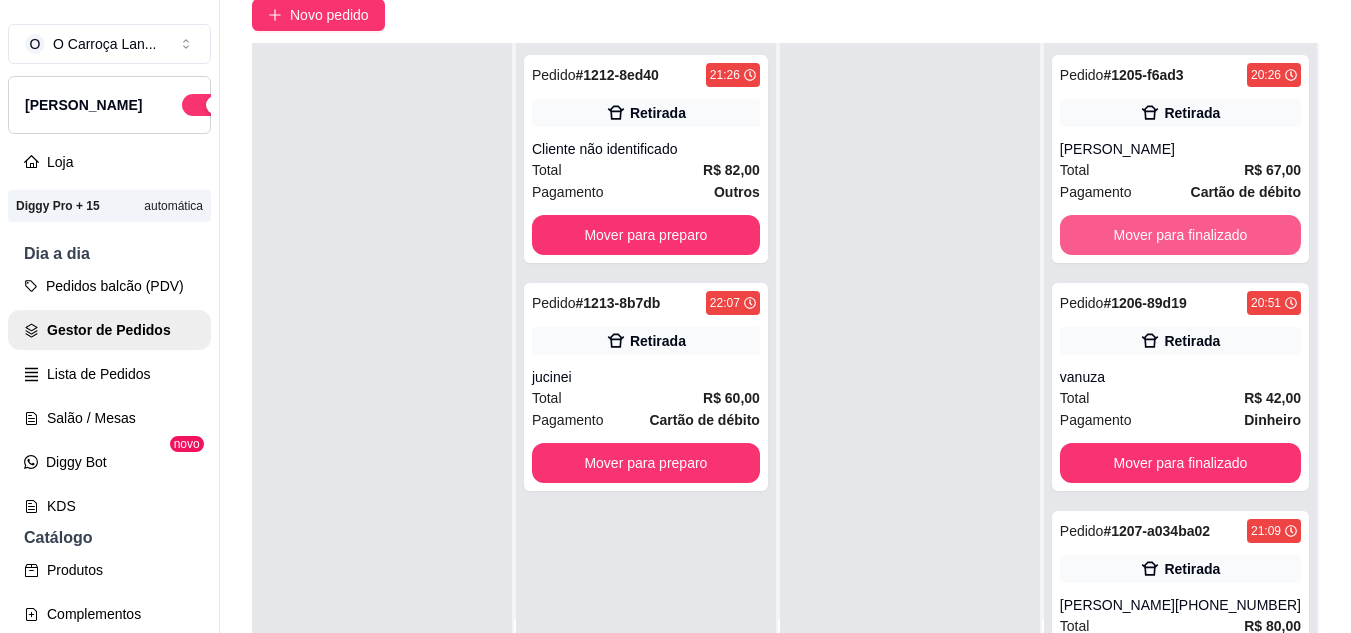 click on "Mover para finalizado" at bounding box center (1180, 235) 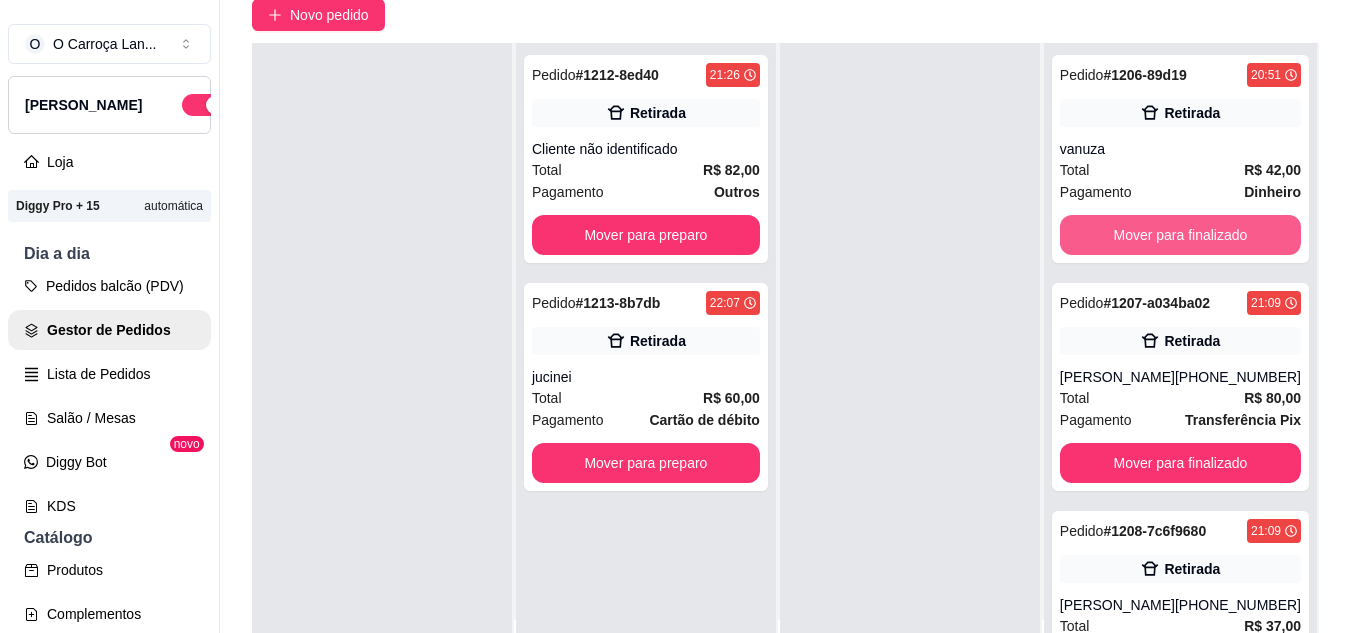 click on "Mover para finalizado" at bounding box center (1180, 235) 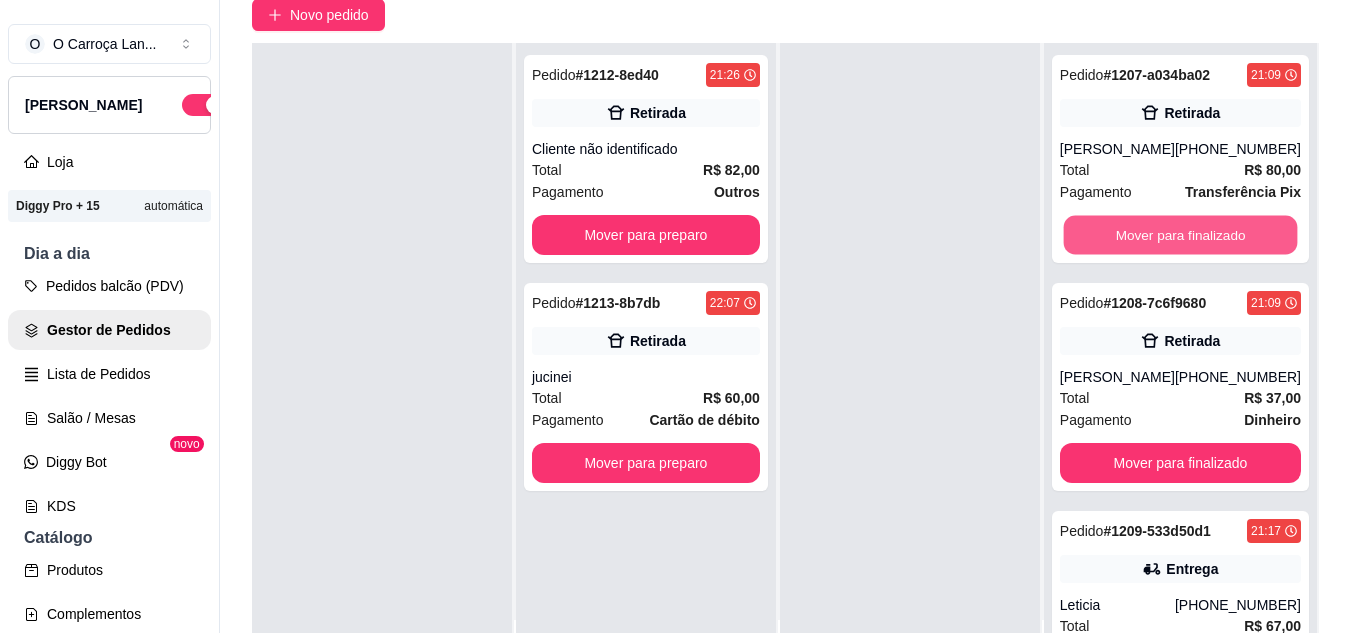 click on "Mover para finalizado" at bounding box center [1180, 235] 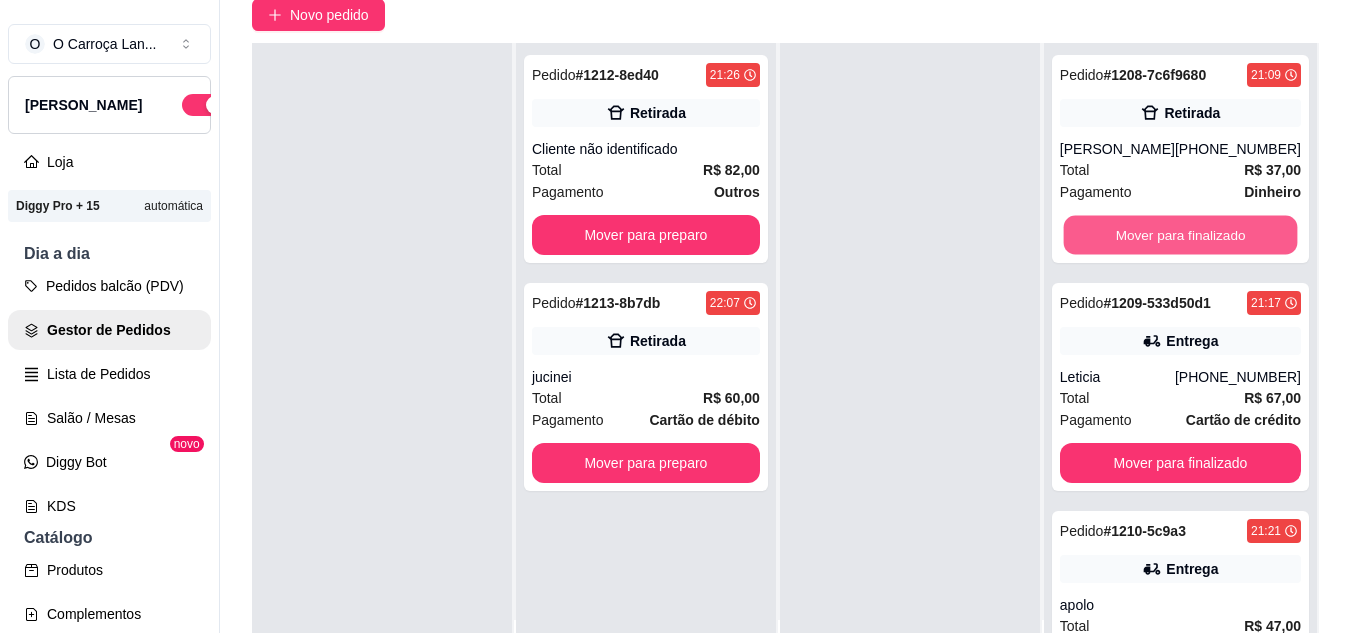 click on "Mover para finalizado" at bounding box center [1180, 235] 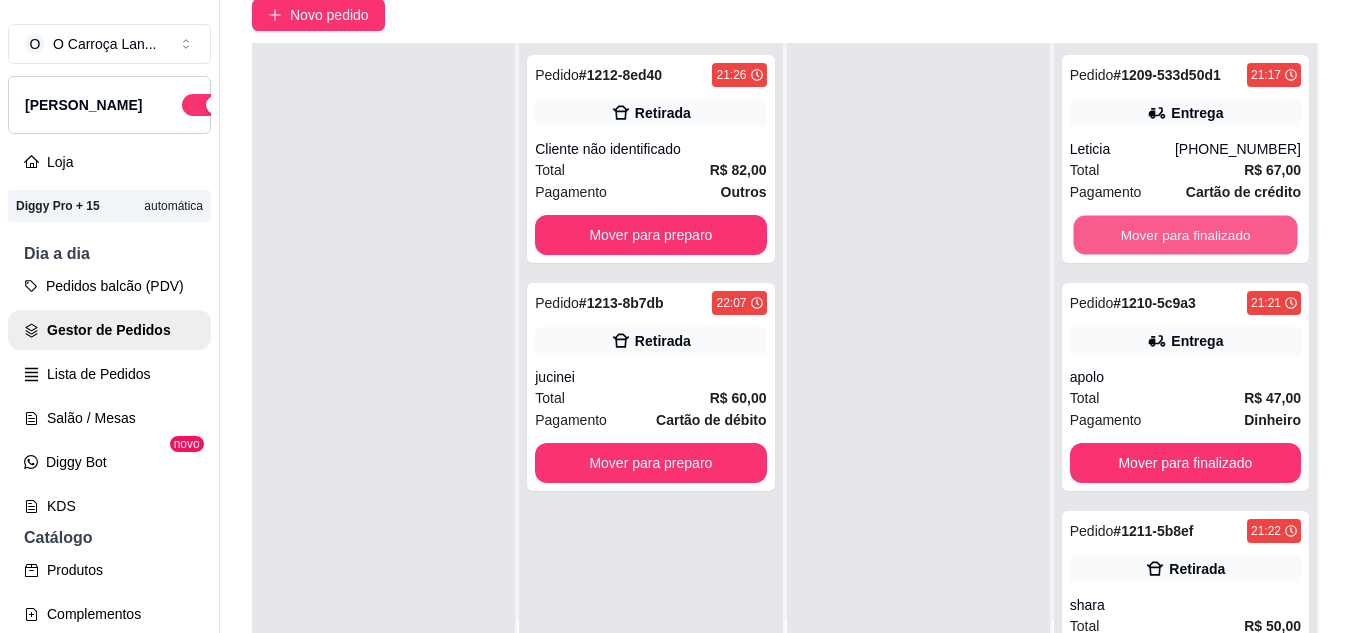 click on "Mover para finalizado" at bounding box center [1185, 235] 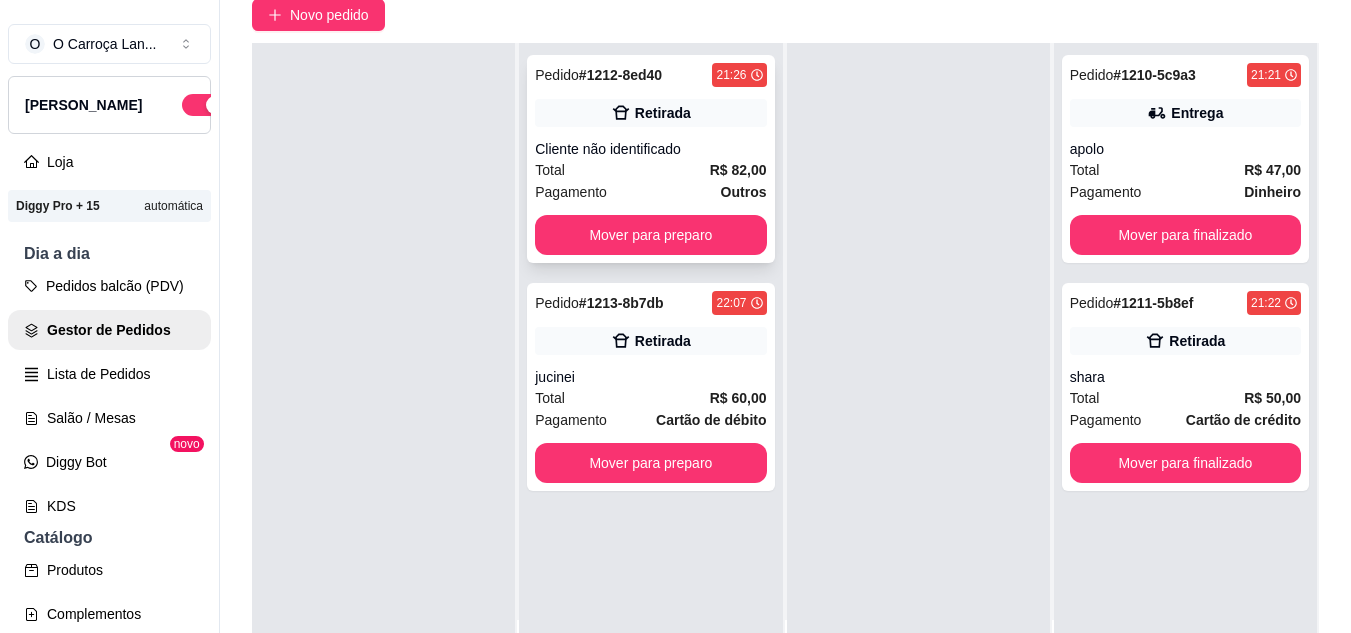 click on "Total R$ 82,00" at bounding box center (650, 170) 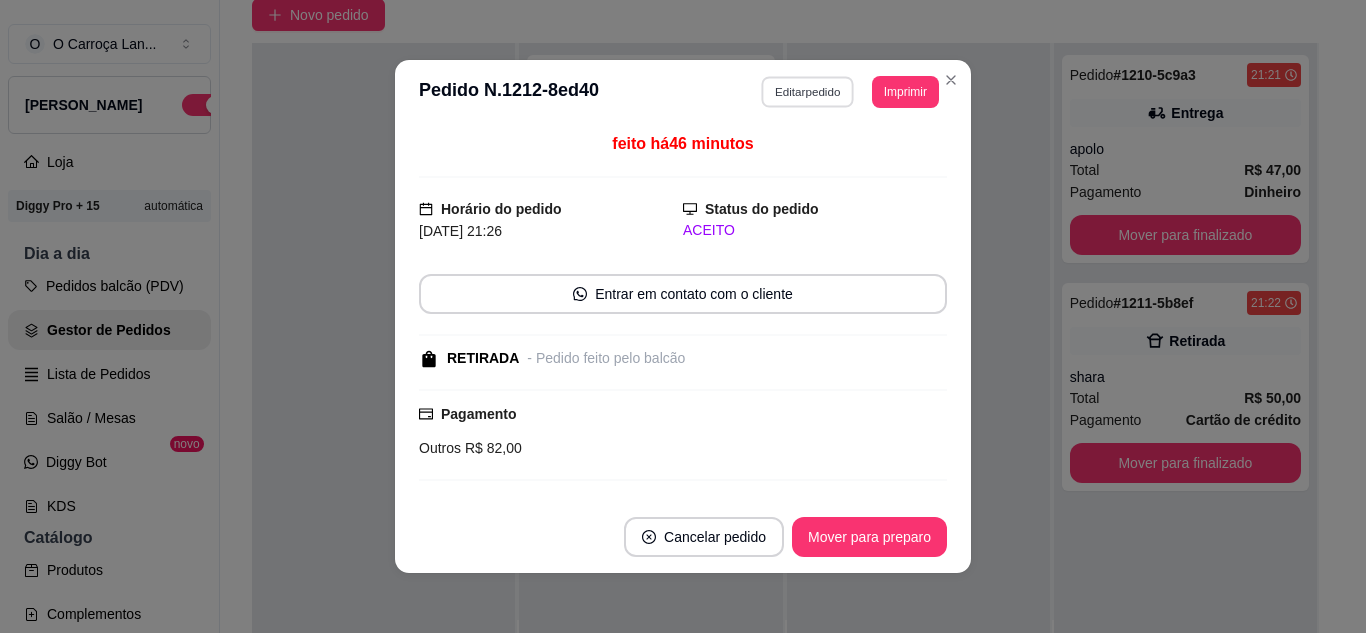 click on "Editar  pedido" at bounding box center [808, 91] 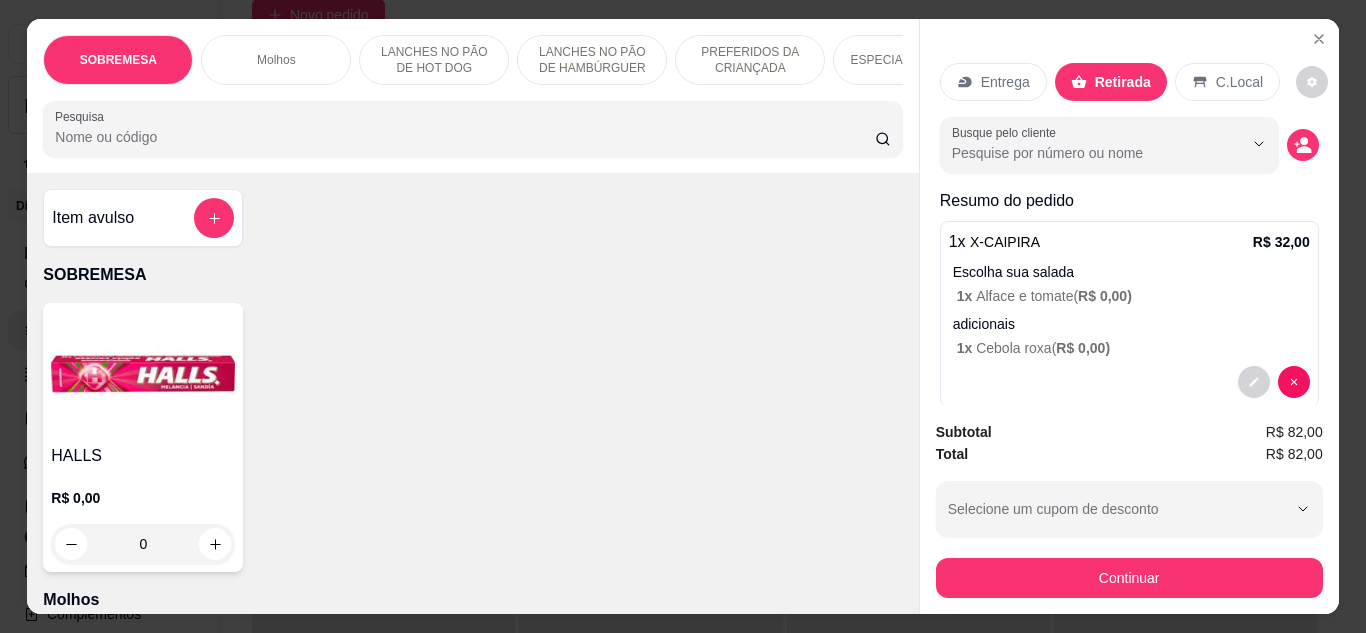 scroll, scrollTop: 224, scrollLeft: 0, axis: vertical 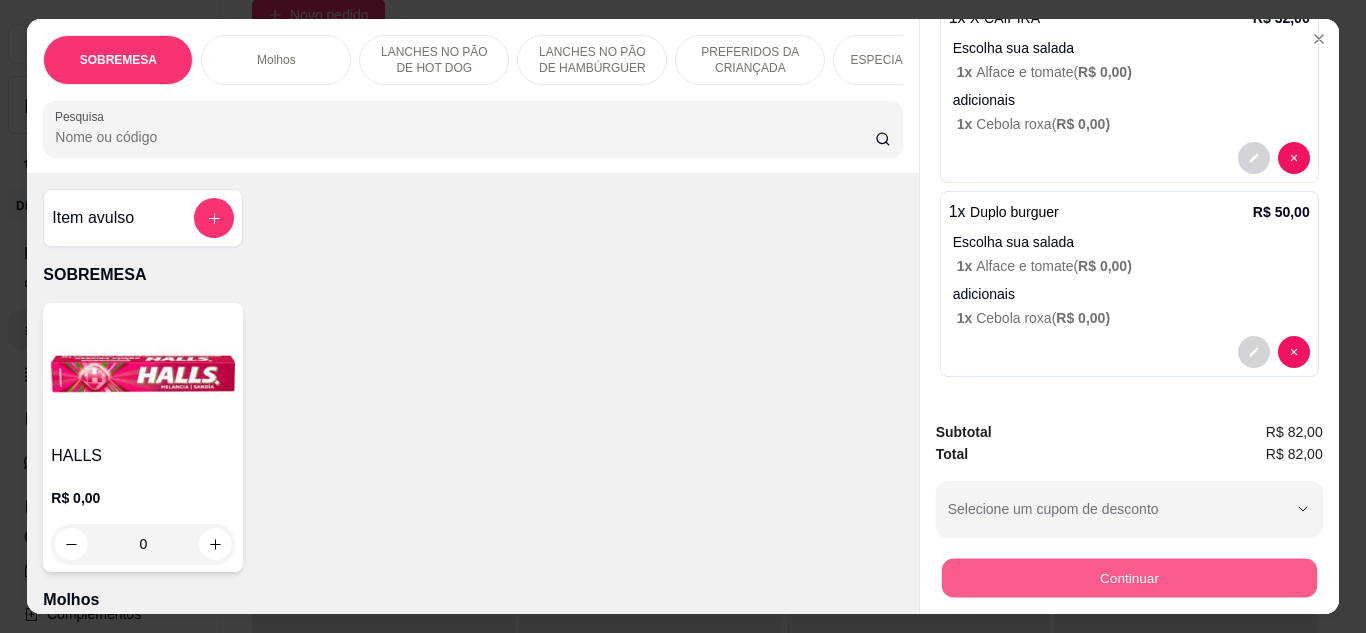 click on "Continuar" at bounding box center [1128, 578] 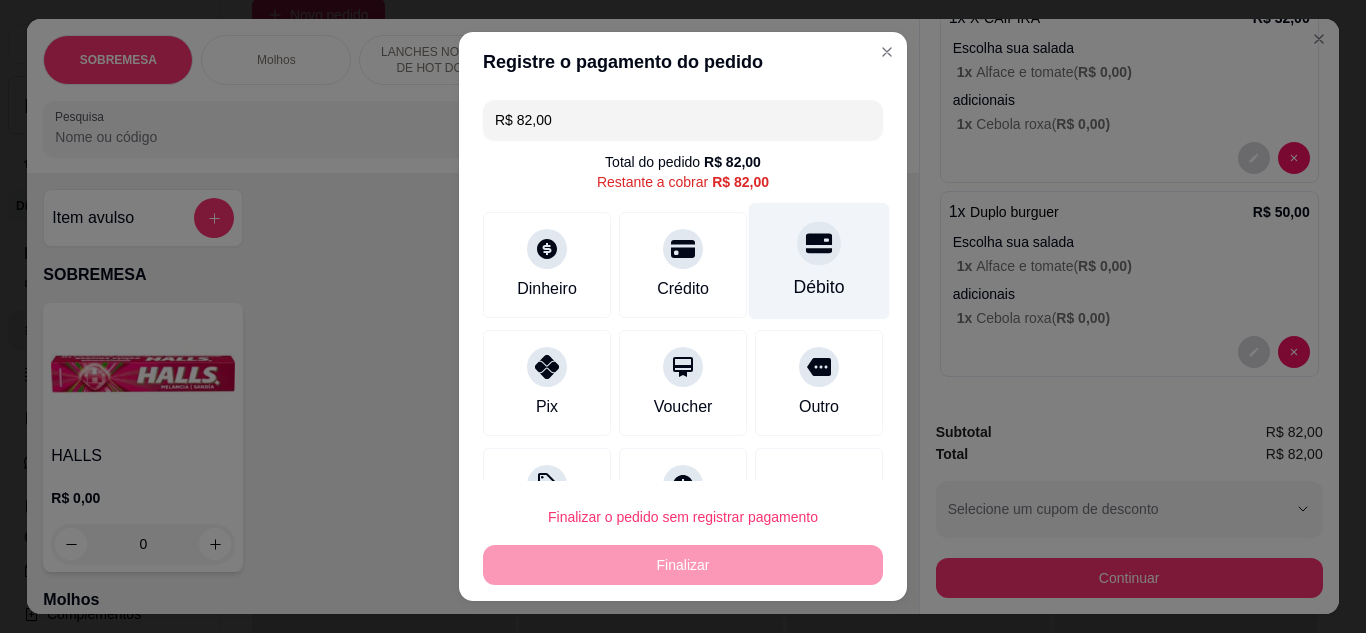 click 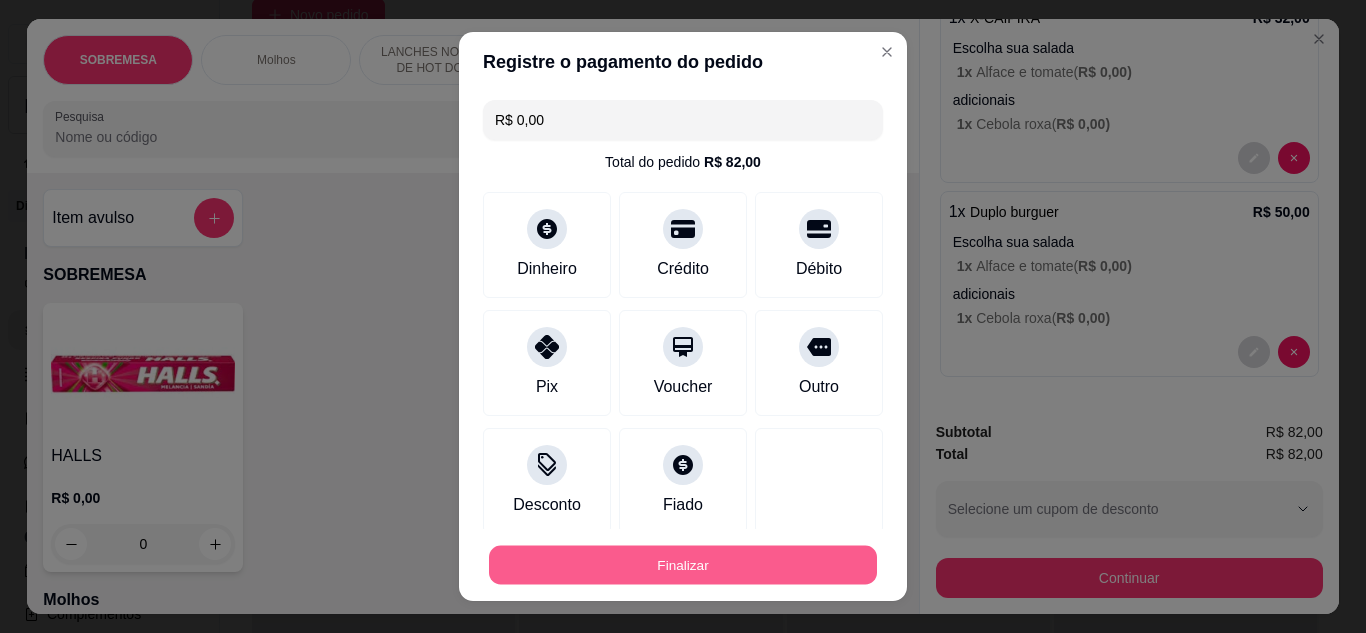 click on "Finalizar" at bounding box center [683, 565] 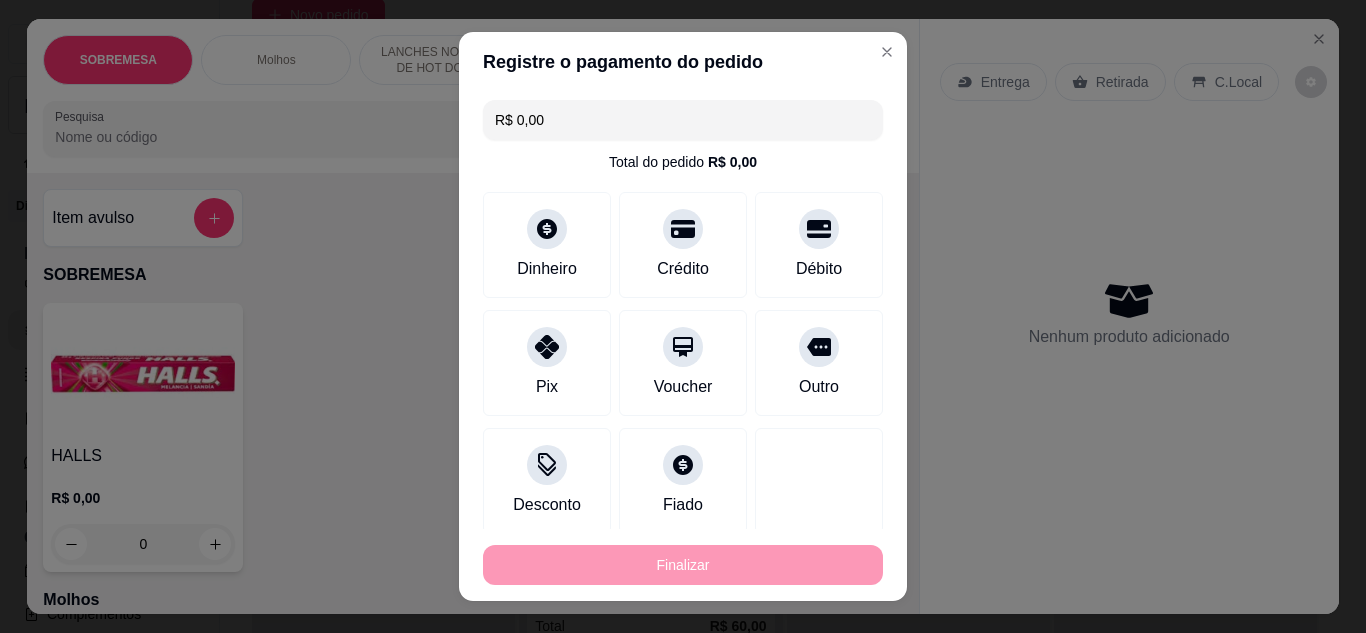 type on "-R$ 82,00" 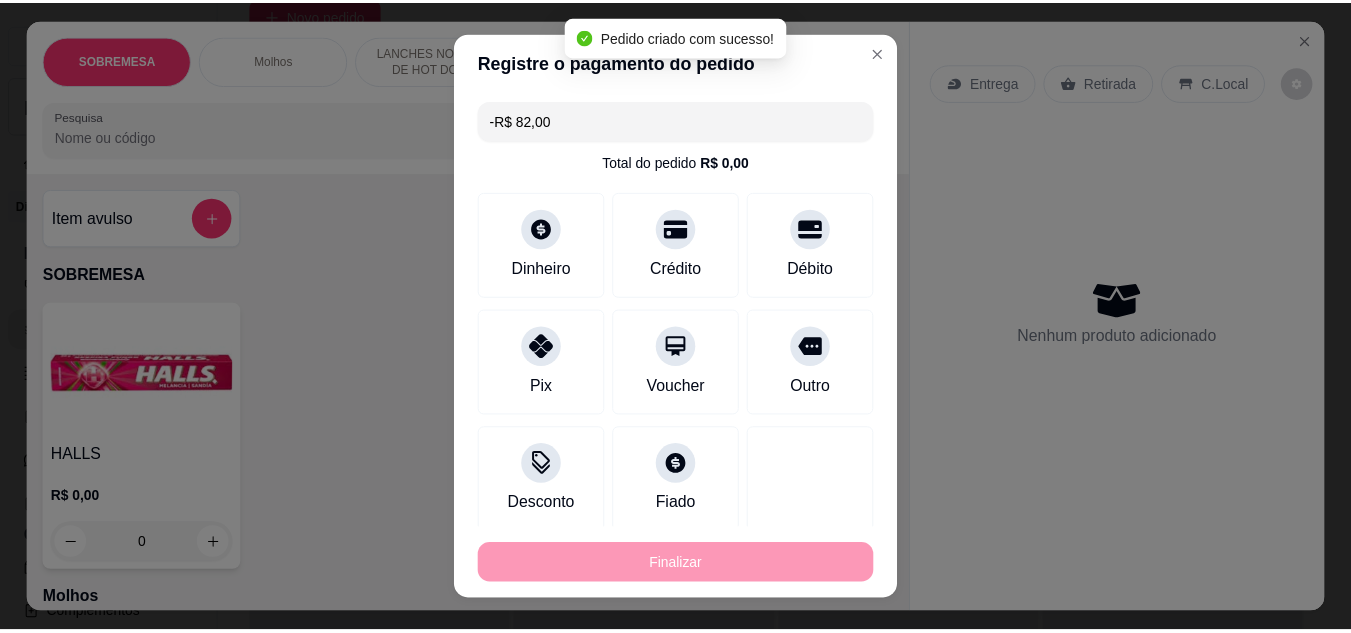 scroll, scrollTop: 0, scrollLeft: 0, axis: both 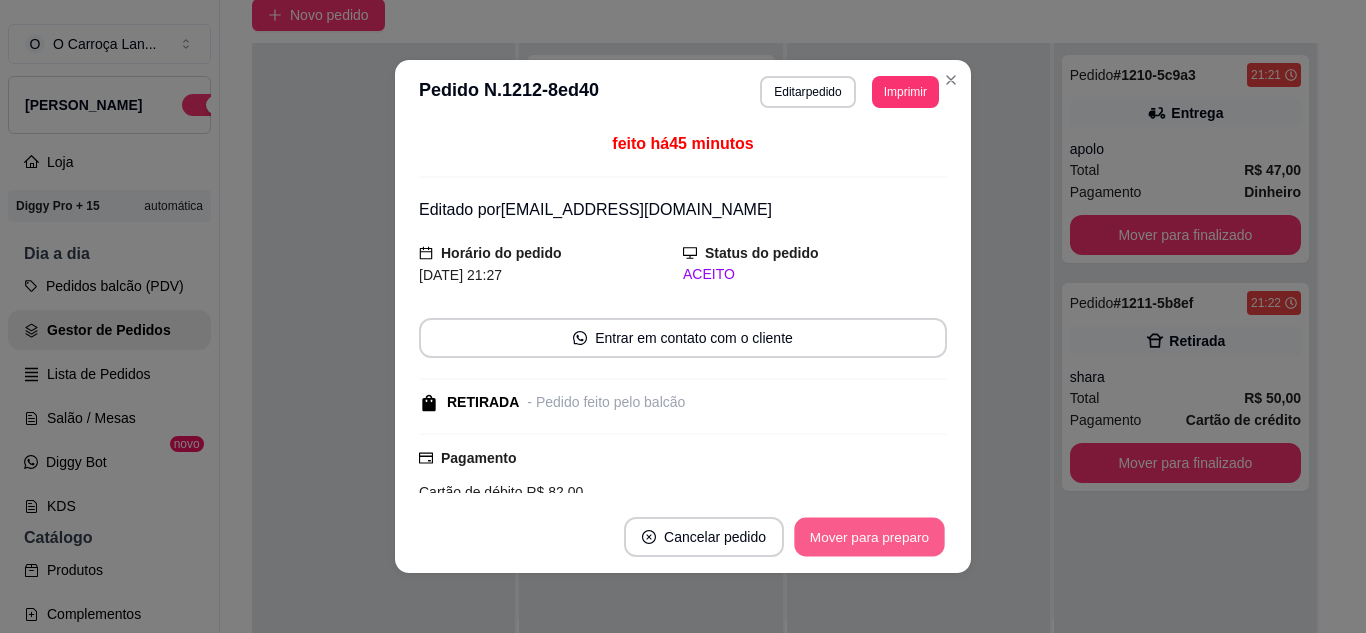click on "Mover para preparo" at bounding box center (869, 537) 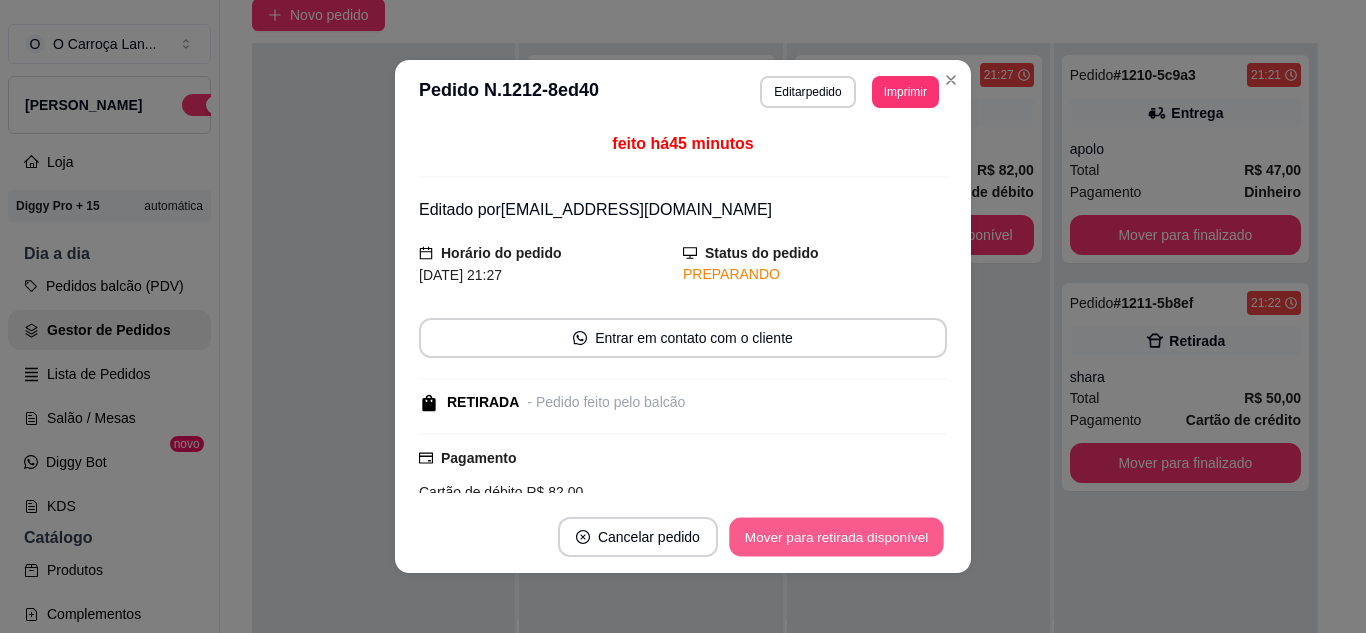 click on "Mover para retirada disponível" at bounding box center [836, 537] 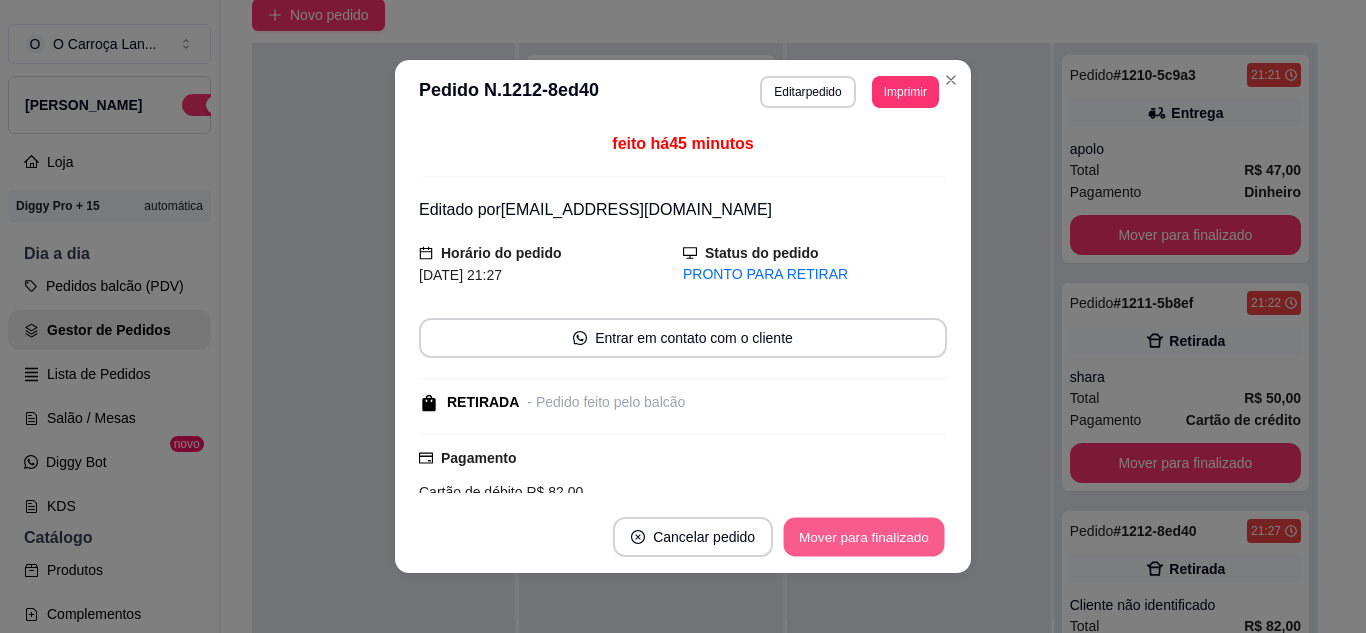 click on "Mover para finalizado" at bounding box center (864, 537) 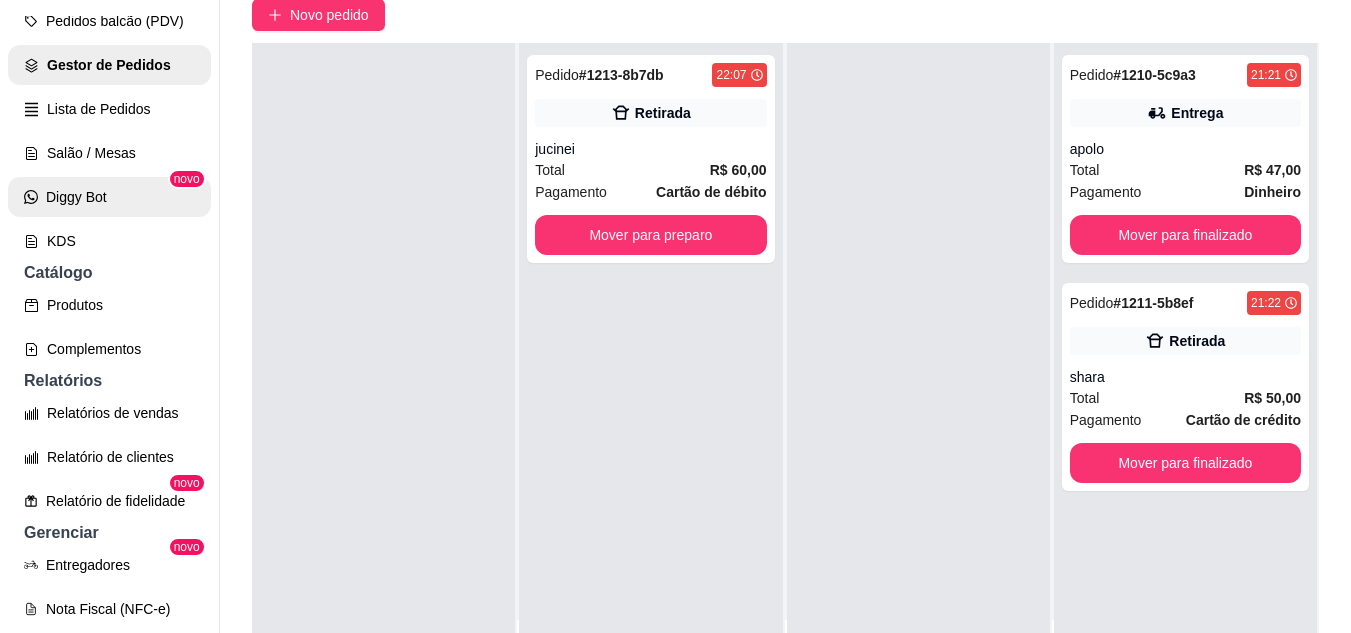 scroll, scrollTop: 269, scrollLeft: 0, axis: vertical 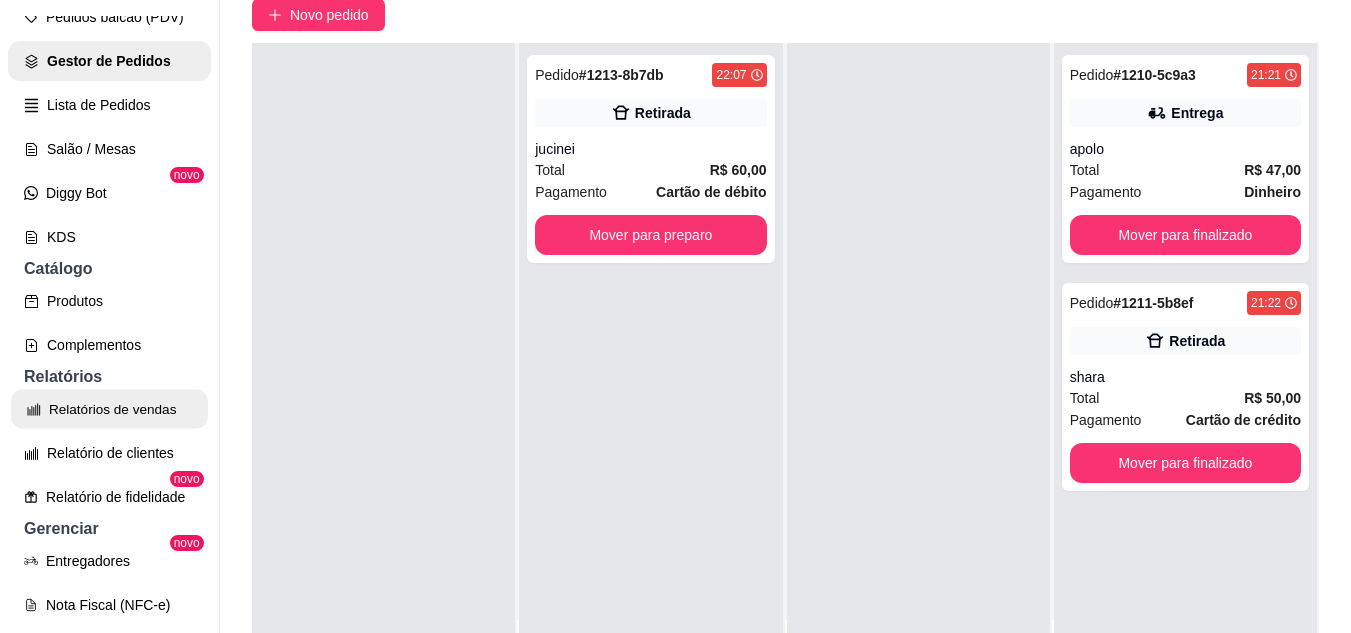 click on "Relatórios de vendas" at bounding box center (109, 409) 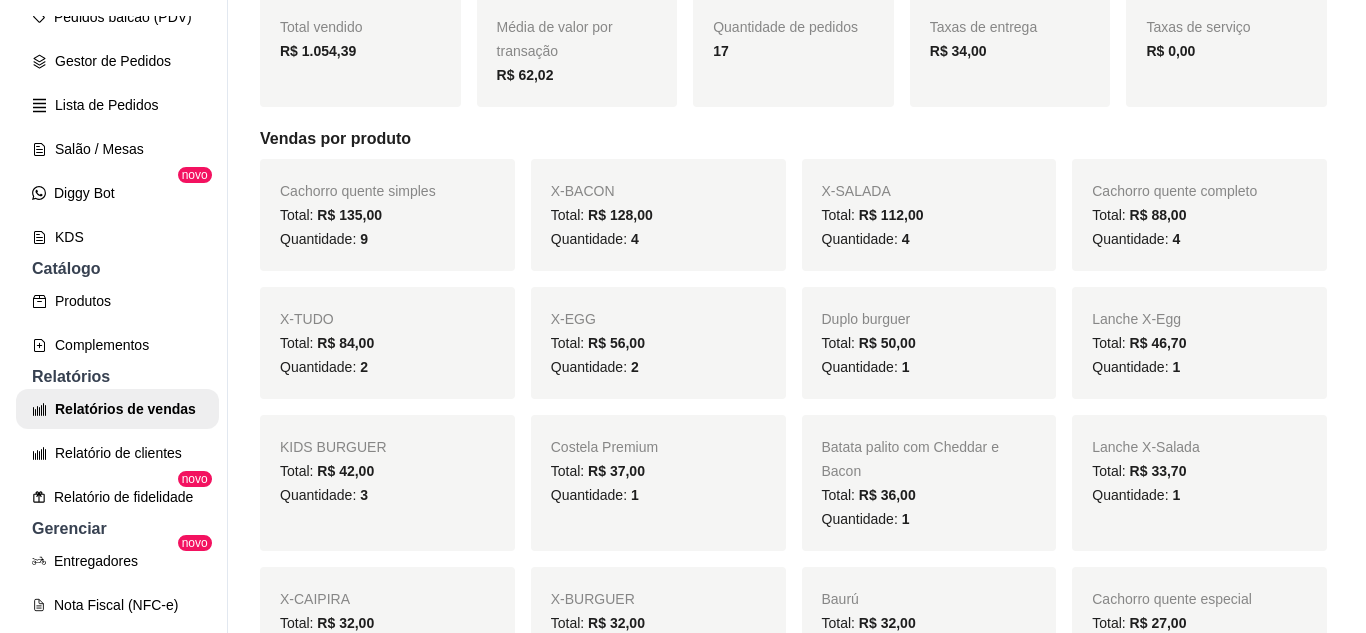 scroll, scrollTop: 0, scrollLeft: 0, axis: both 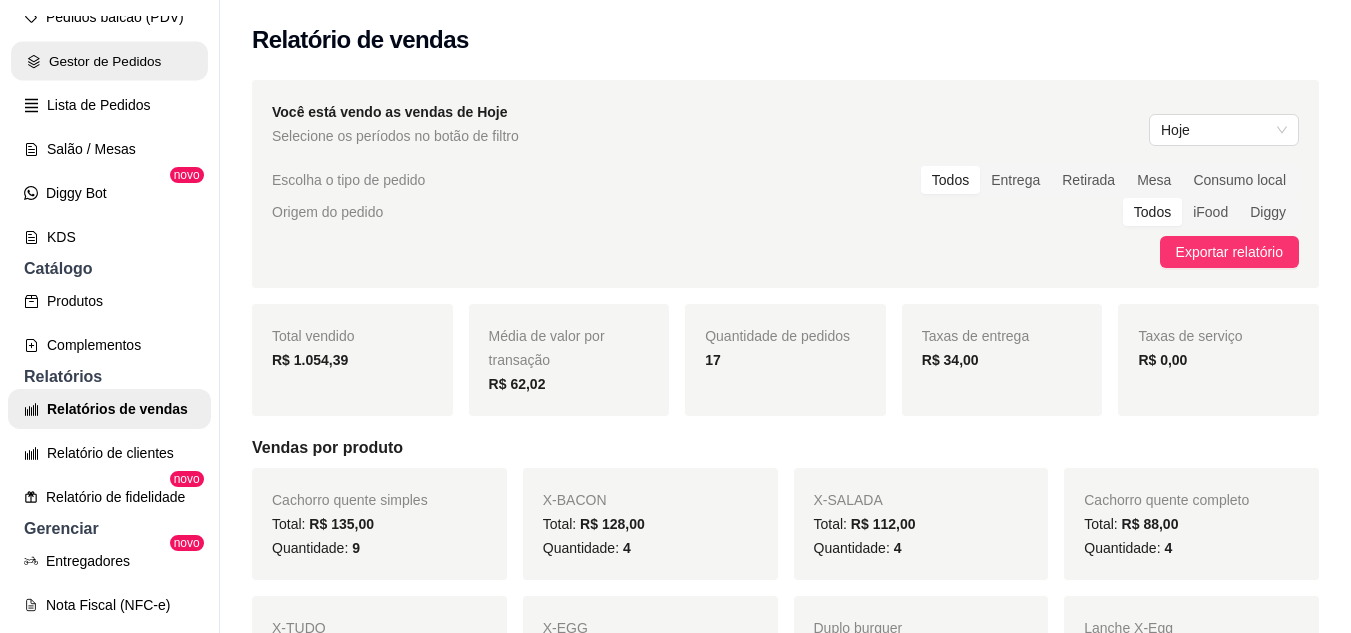 click on "Gestor de Pedidos" at bounding box center (109, 61) 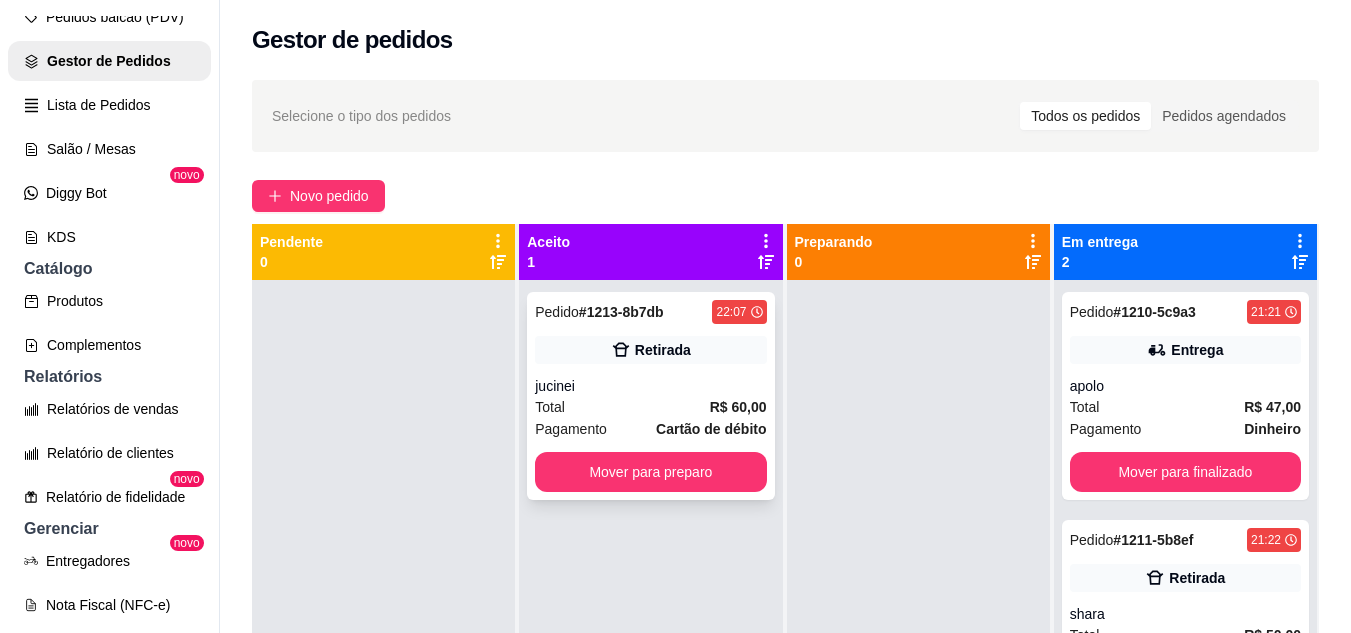 click on "Pedido  # 1213-8b7db 22:07 Retirada jucinei Total R$ 60,00 Pagamento Cartão de débito Mover para preparo" at bounding box center [650, 396] 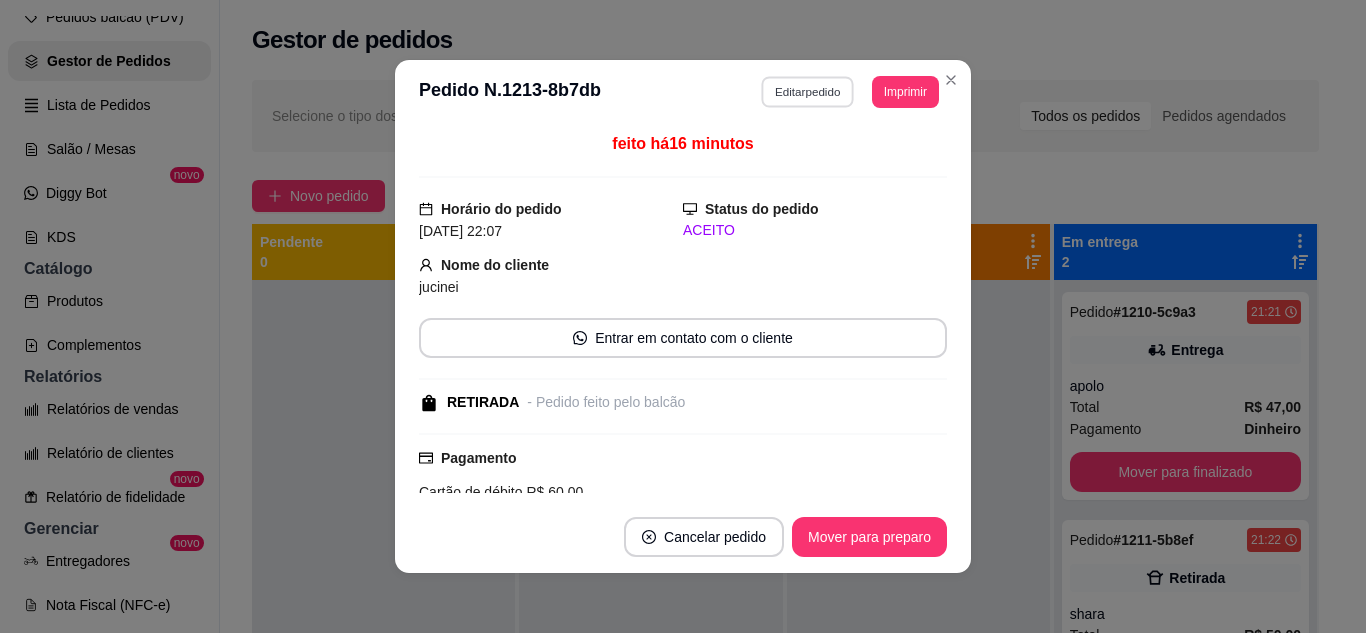 click on "Editar  pedido" at bounding box center (808, 91) 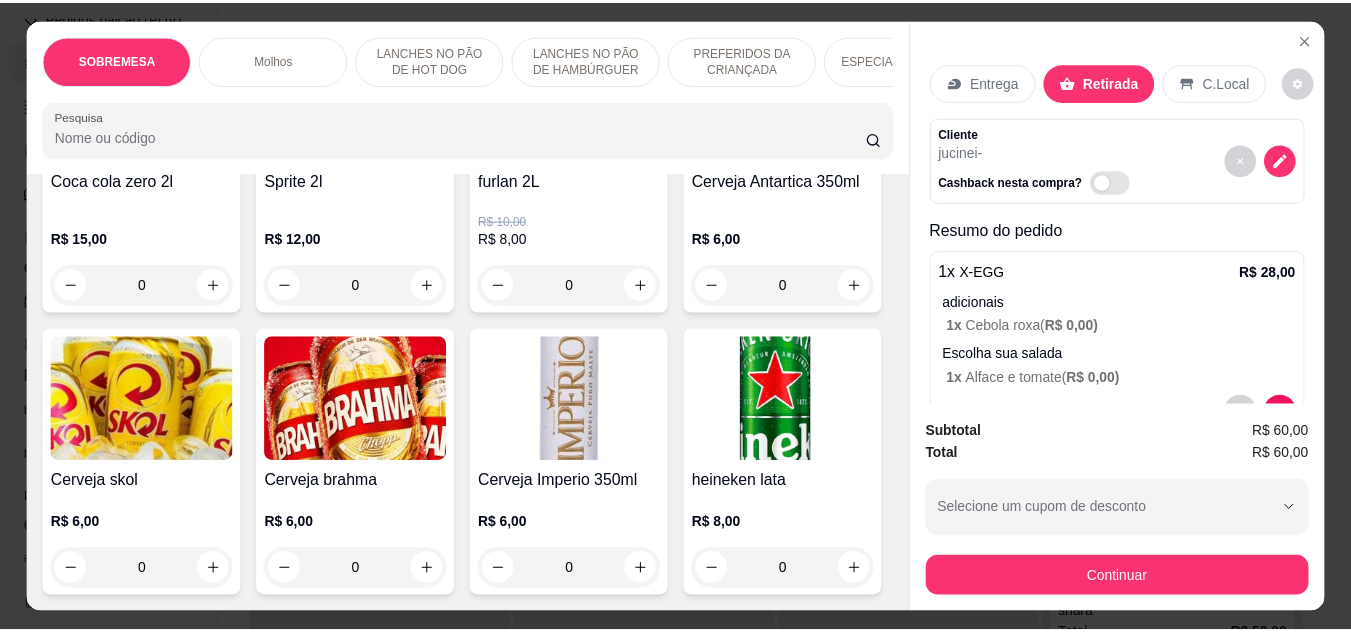 scroll, scrollTop: 5869, scrollLeft: 0, axis: vertical 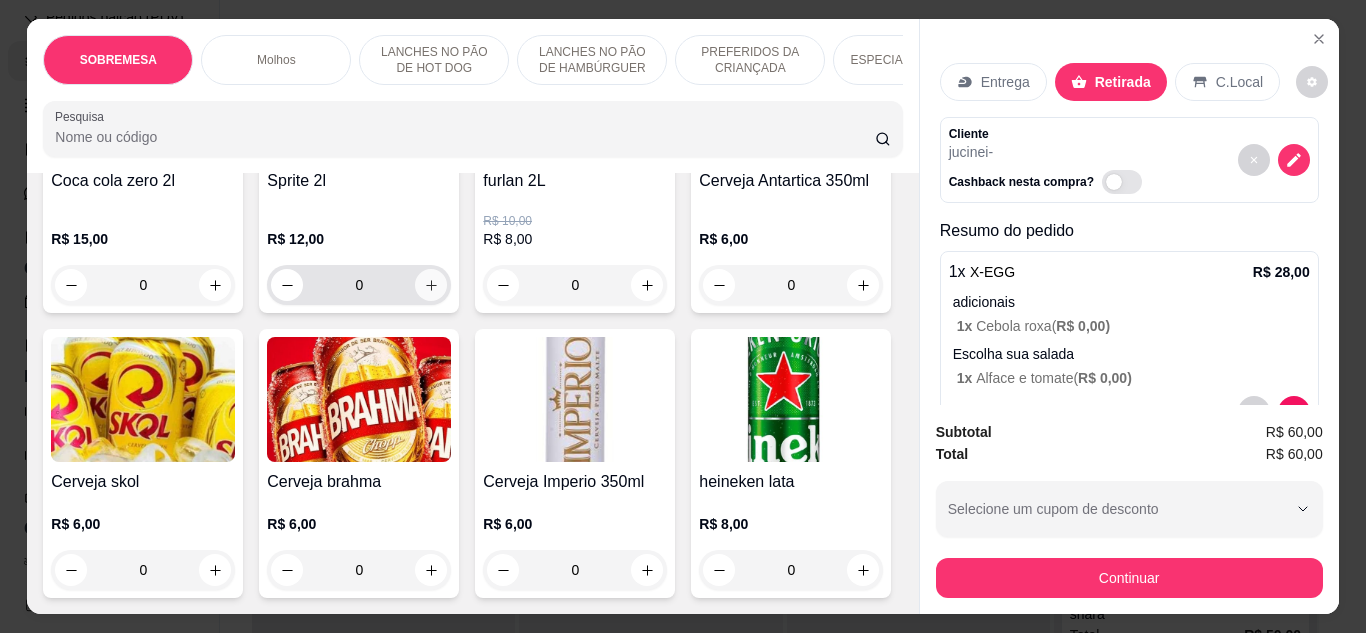 click 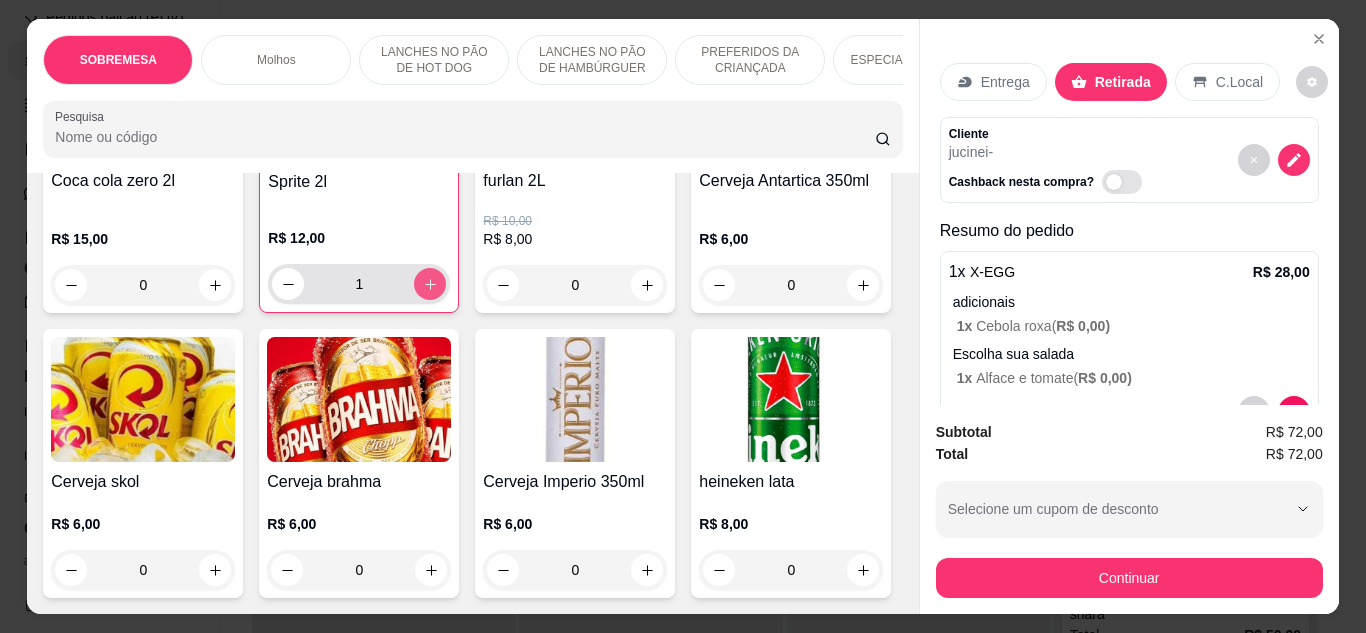 type on "1" 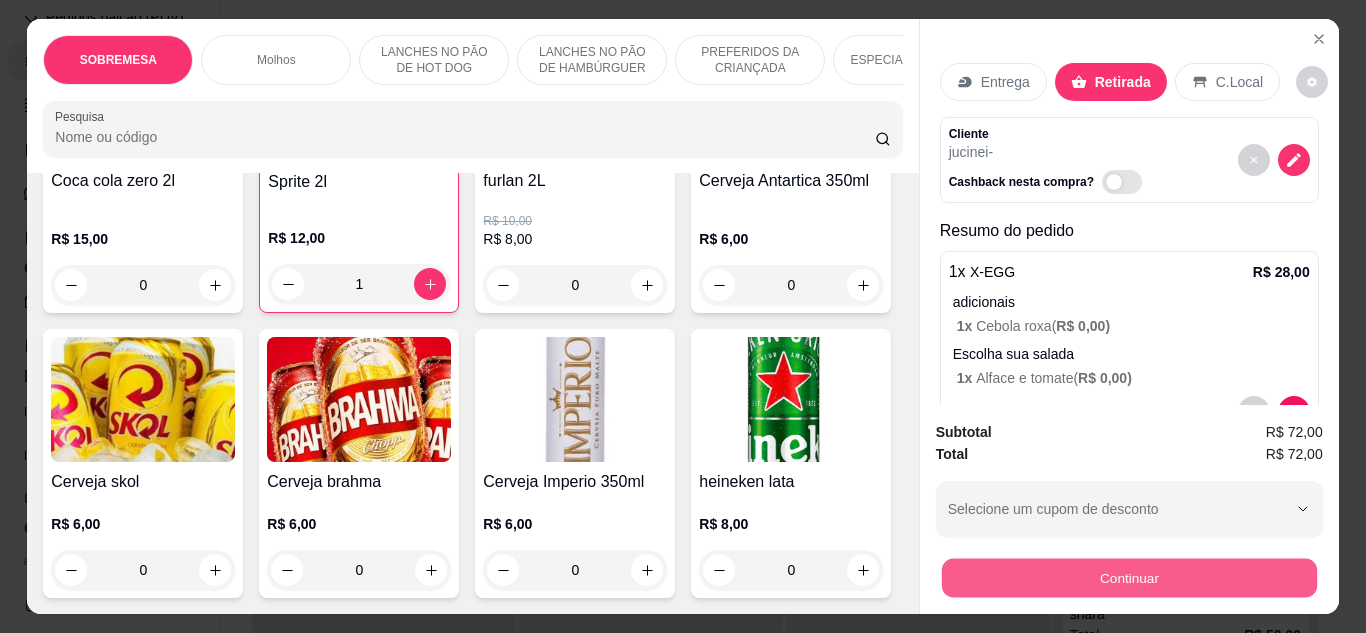 click on "Continuar" at bounding box center (1128, 578) 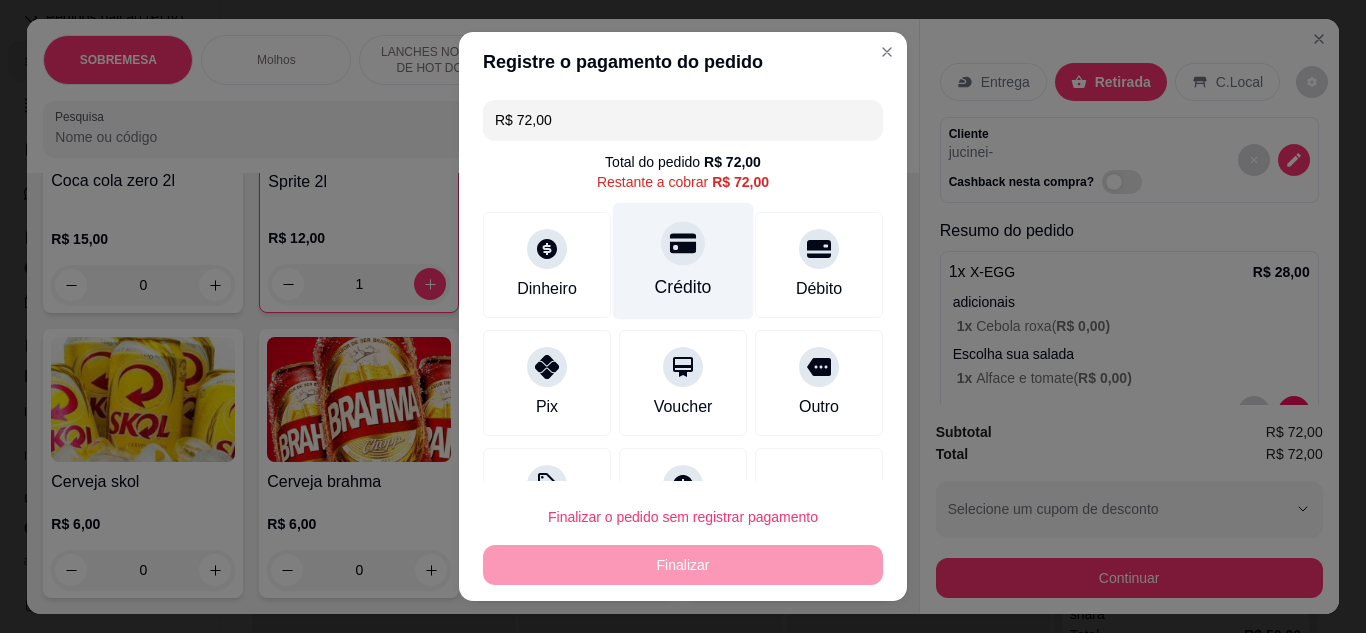click on "Crédito" at bounding box center (683, 260) 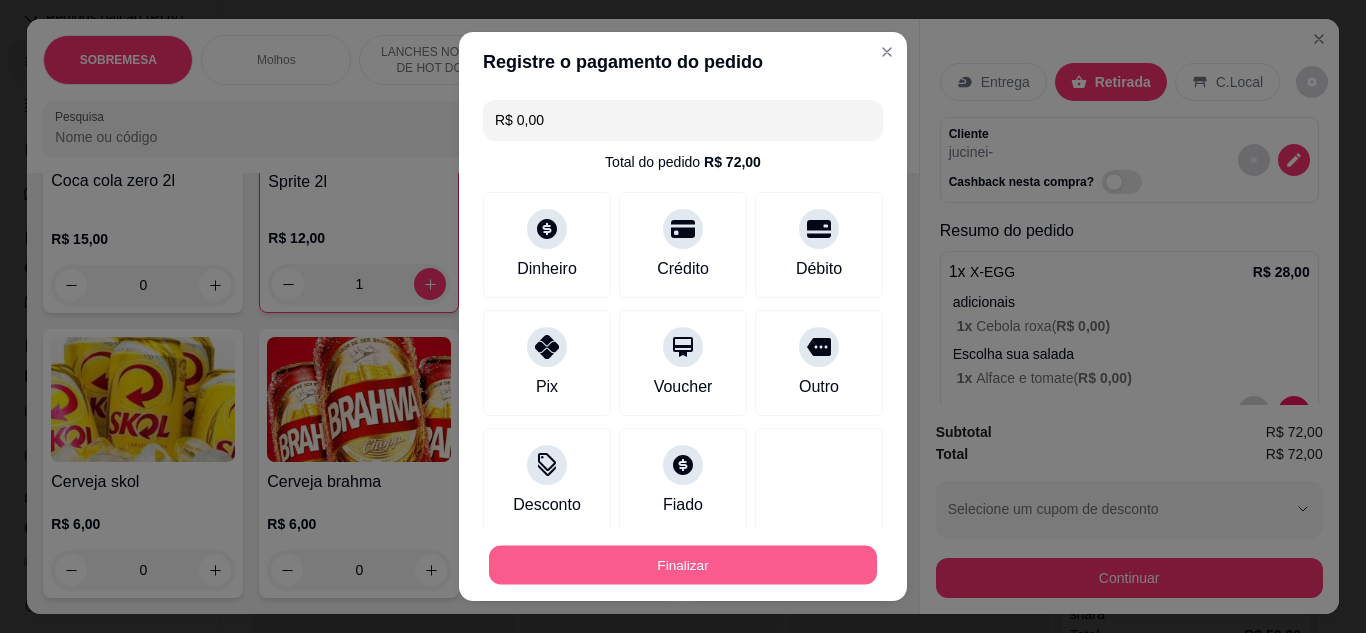 click on "Finalizar" at bounding box center (683, 565) 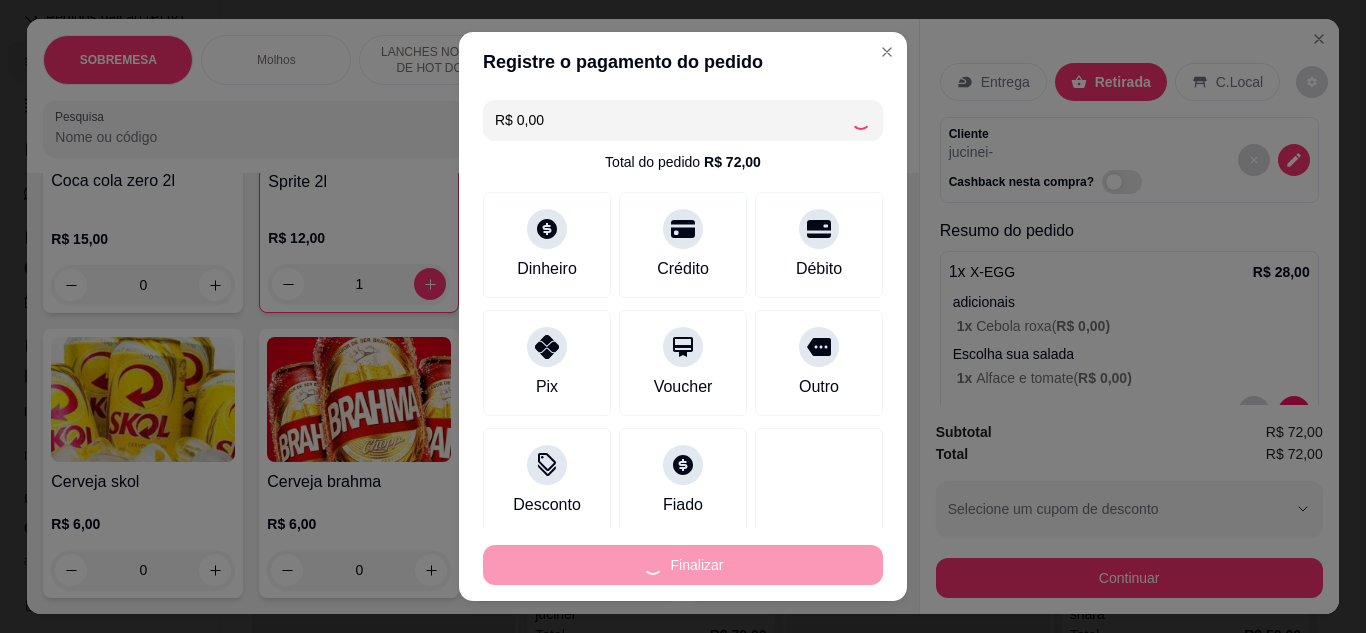 type on "0" 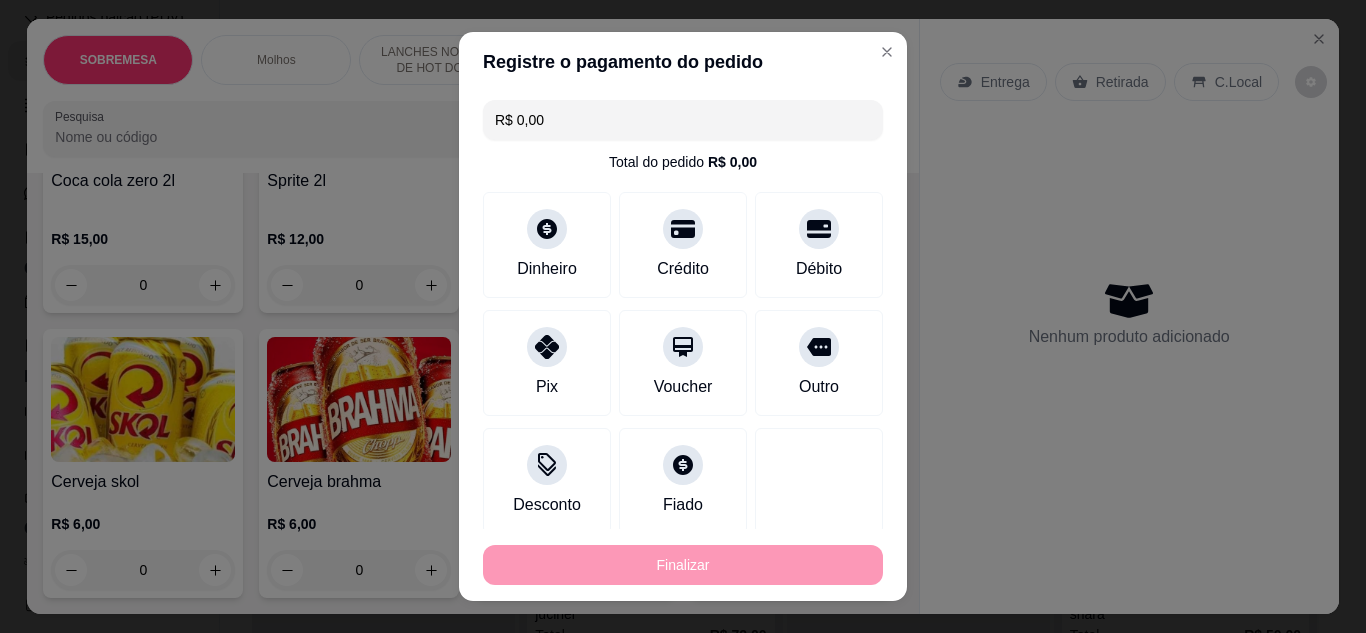 type on "-R$ 72,00" 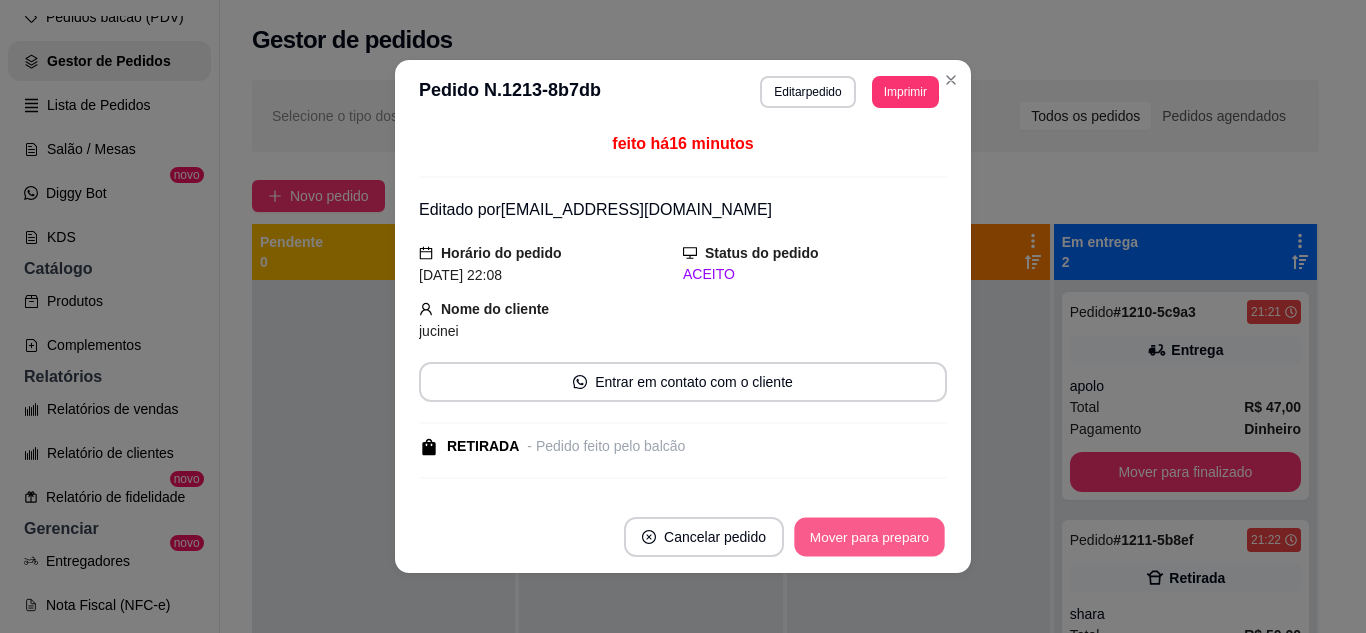 click on "Mover para preparo" at bounding box center [869, 537] 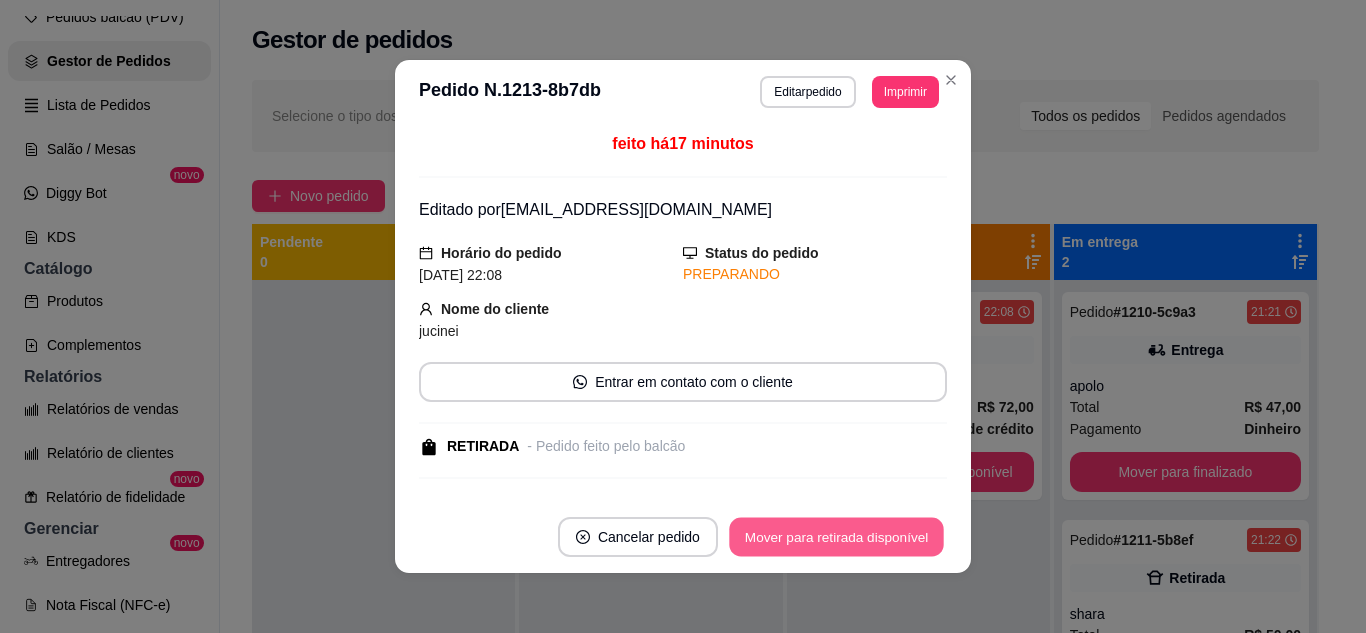 click on "Mover para retirada disponível" at bounding box center (836, 537) 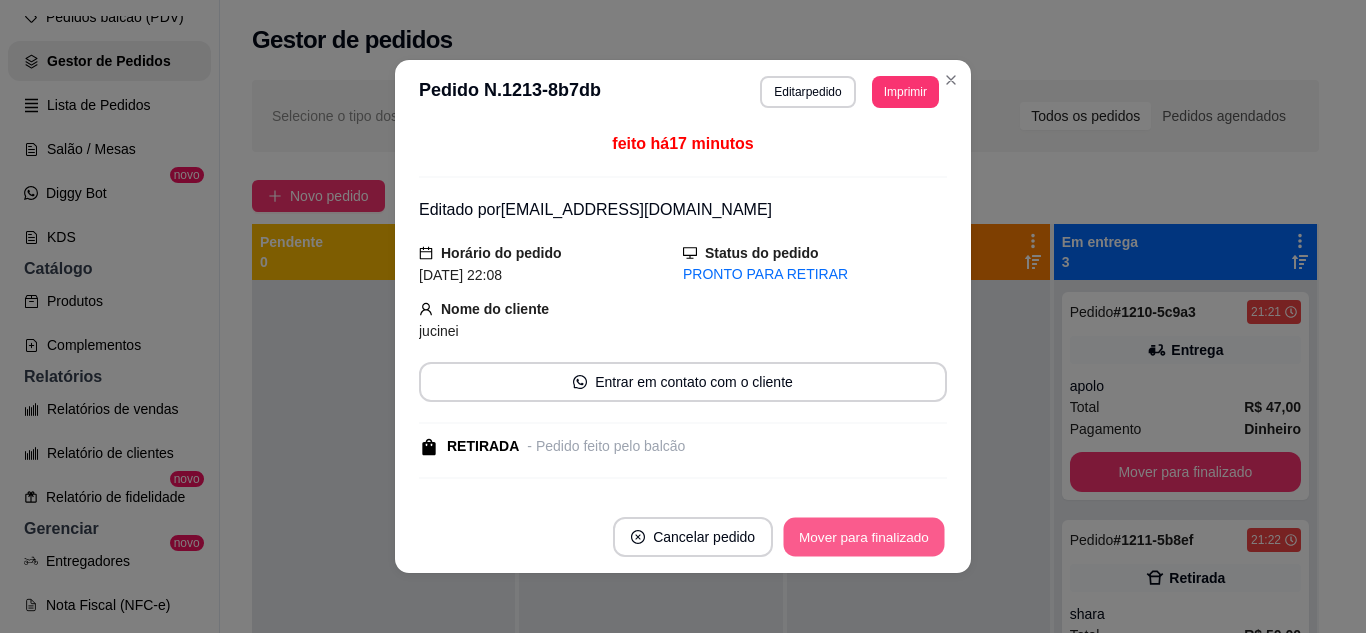 click on "Mover para finalizado" at bounding box center [864, 537] 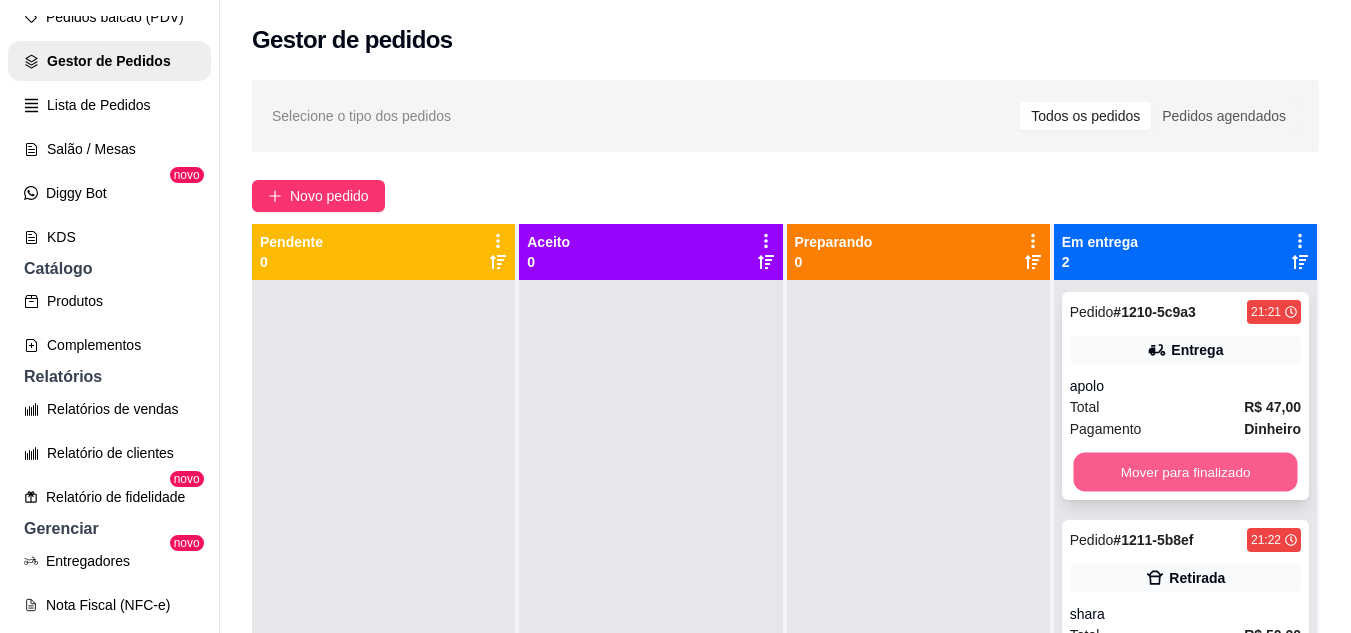click on "Mover para finalizado" at bounding box center (1185, 472) 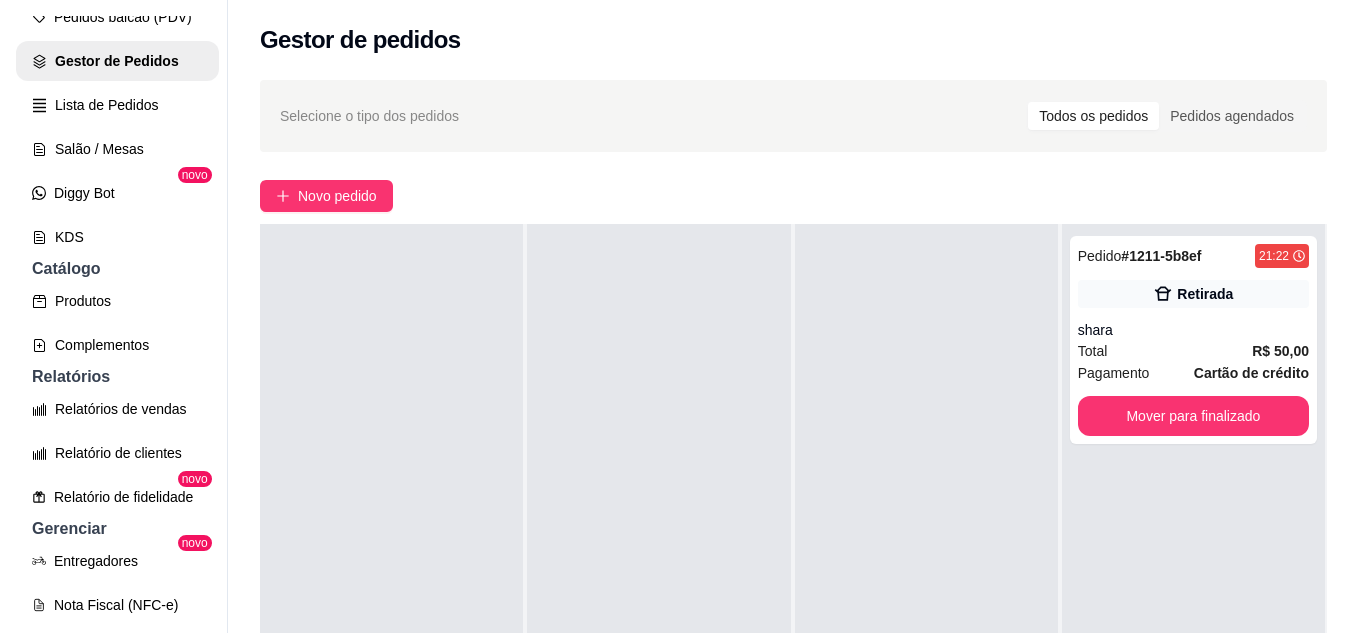 scroll, scrollTop: 0, scrollLeft: 0, axis: both 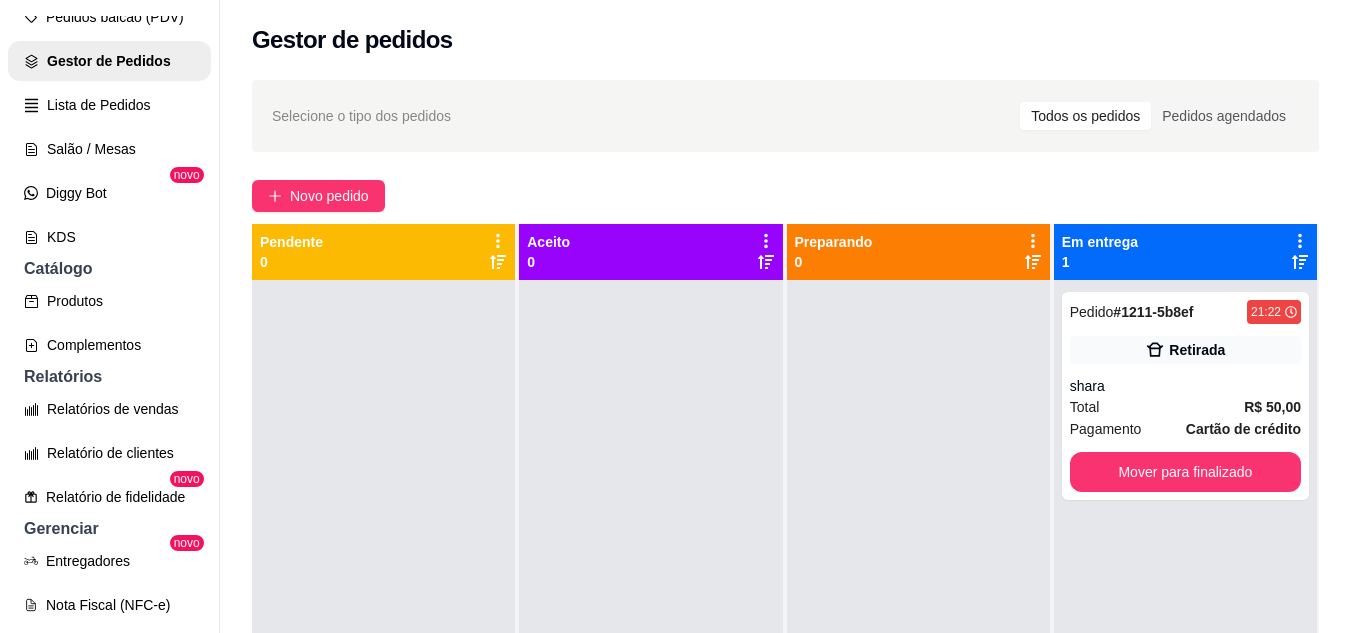 click on "Selecione o tipo dos pedidos Todos os pedidos Pedidos agendados Novo pedido Pendente 0 Aceito 0 Preparando 0 Em entrega 1 Pedido  # 1211-5b8ef 21:22 Retirada shara  Total R$ 50,00 Pagamento Cartão de crédito Mover para finalizado" at bounding box center [785, 474] 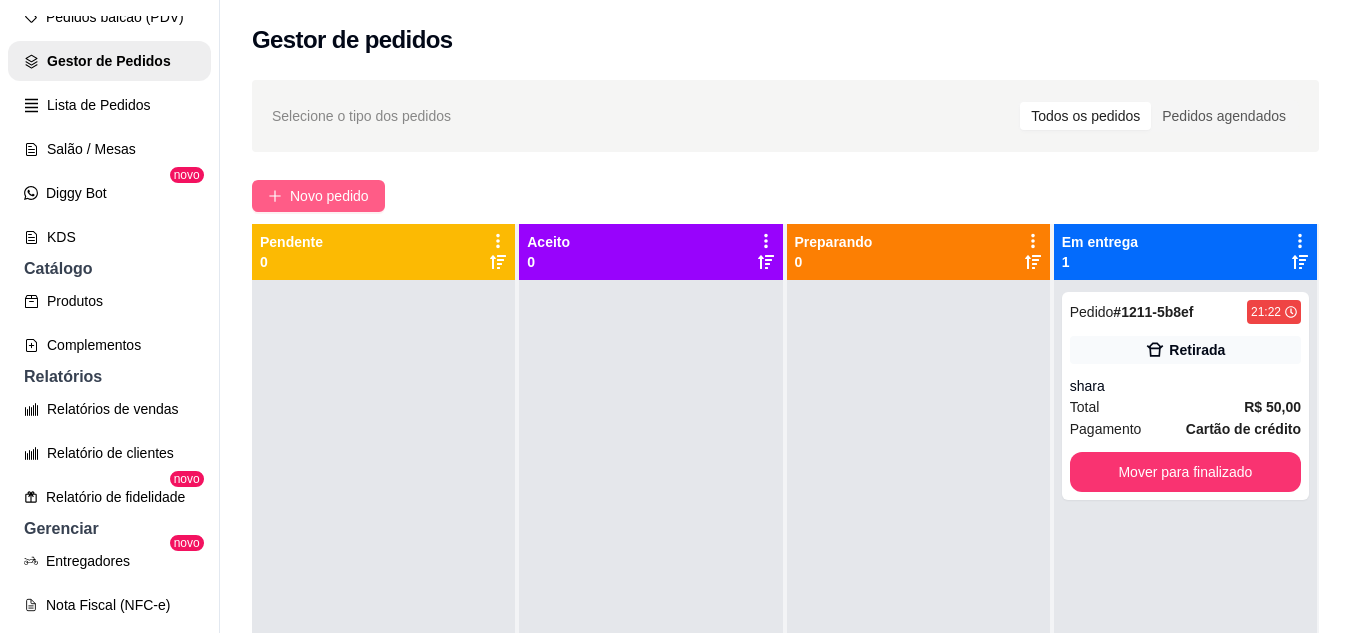 click on "Novo pedido" at bounding box center [329, 196] 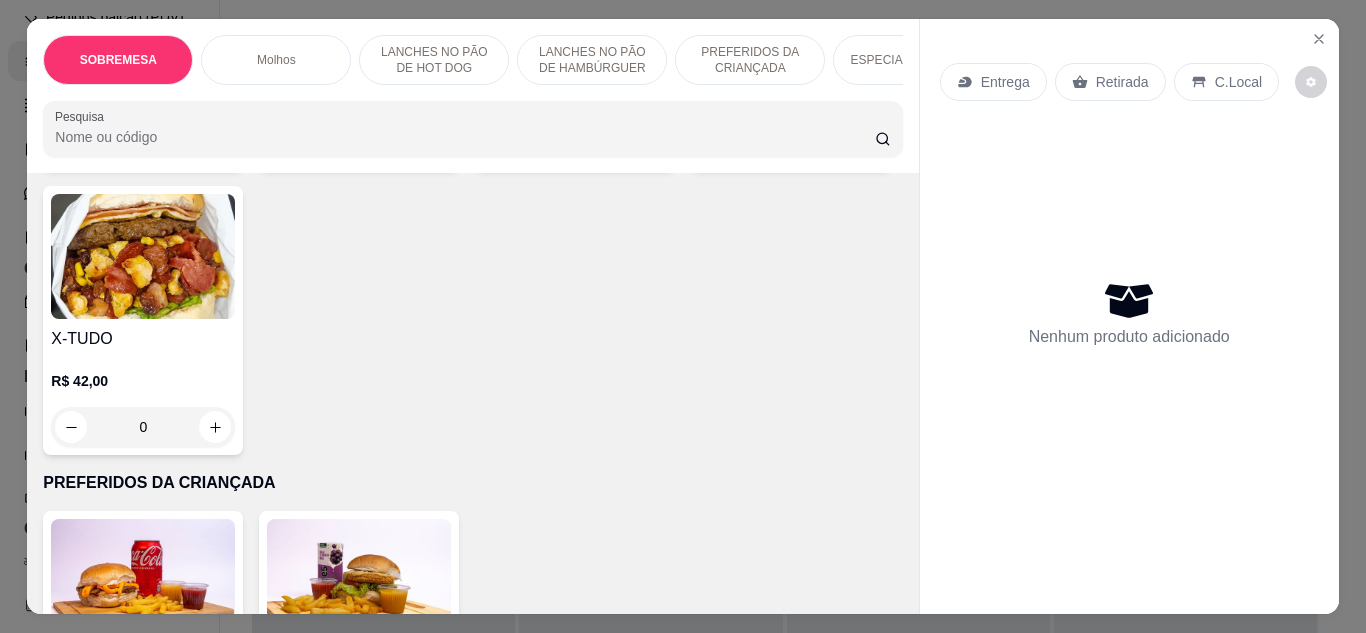 scroll, scrollTop: 1976, scrollLeft: 0, axis: vertical 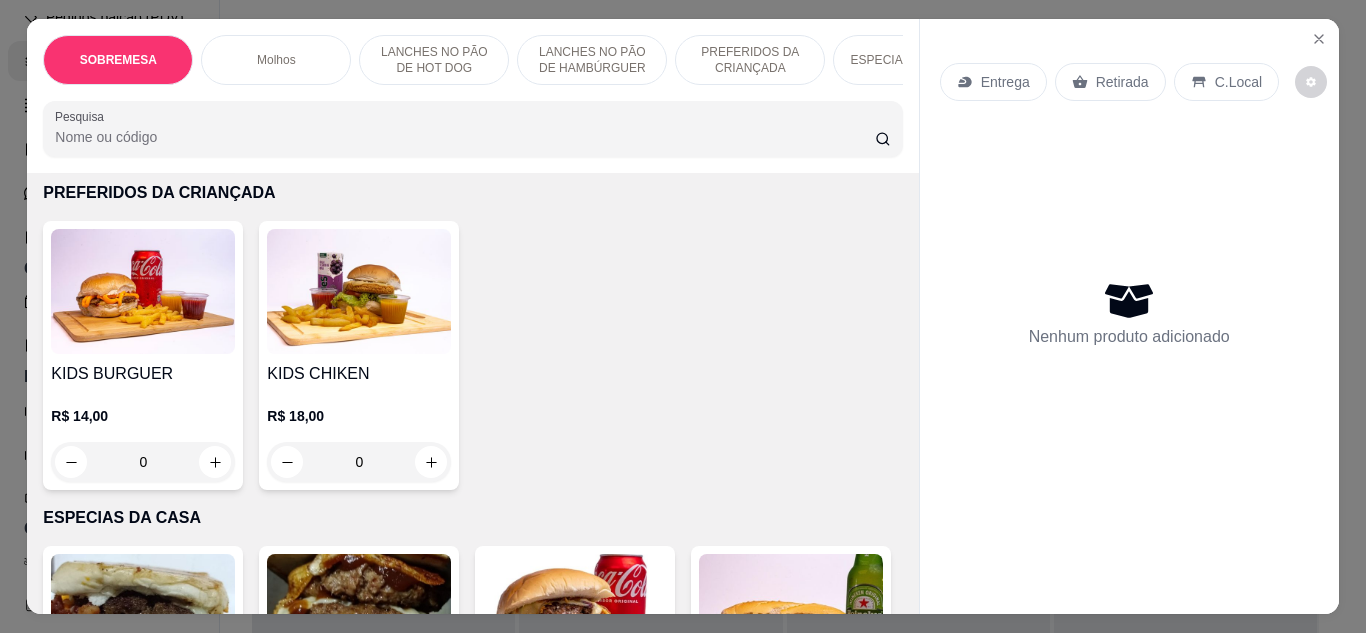 click on "0" at bounding box center (791, -148) 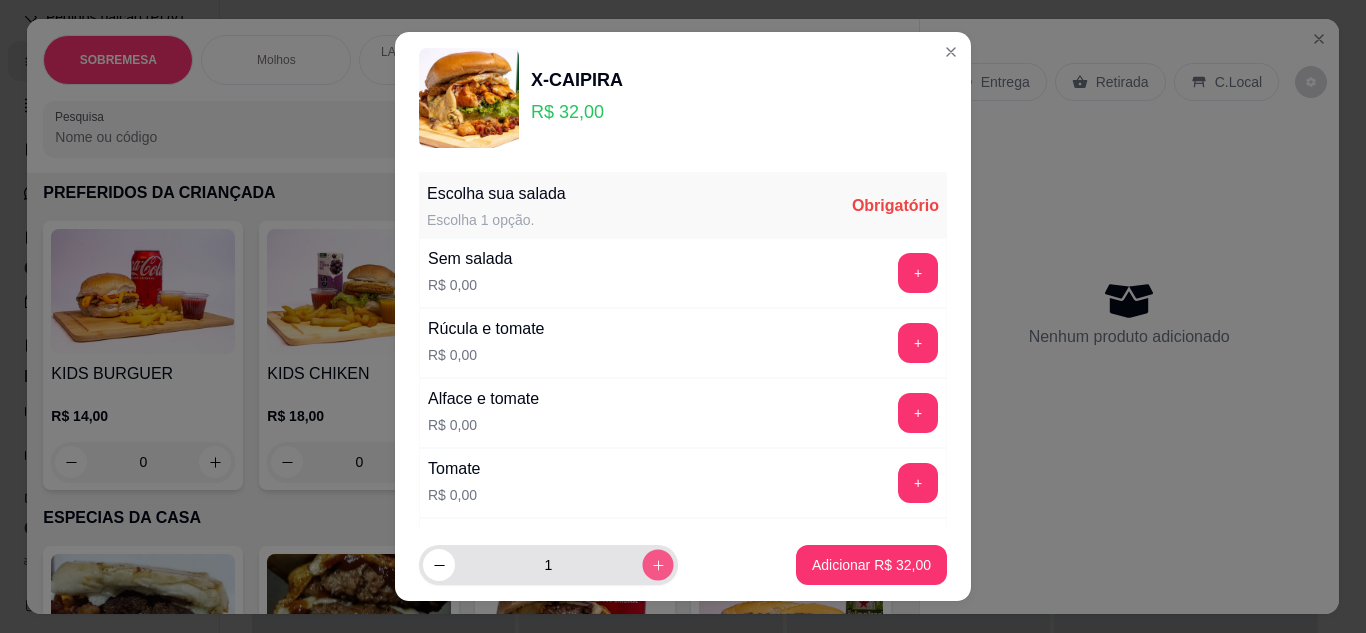 click 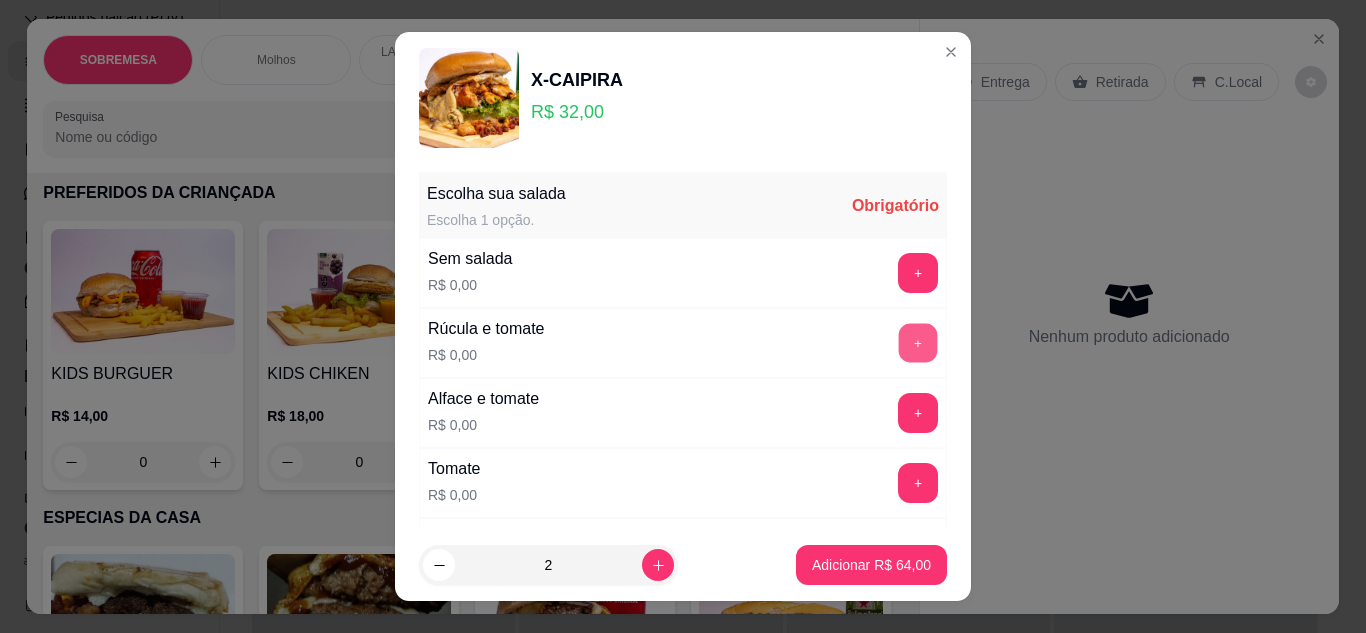 click on "+" at bounding box center (918, 342) 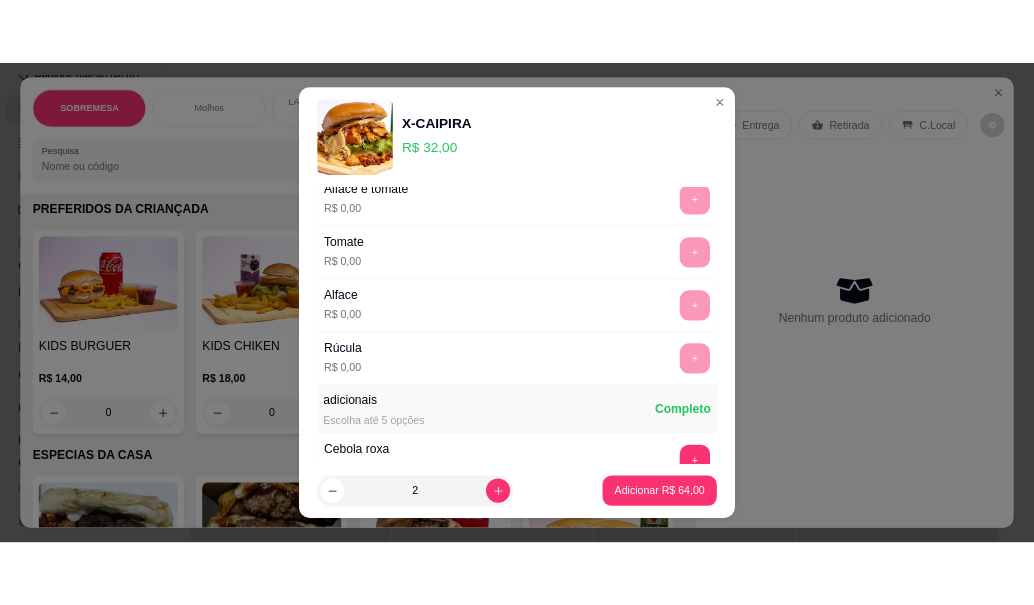 scroll, scrollTop: 335, scrollLeft: 0, axis: vertical 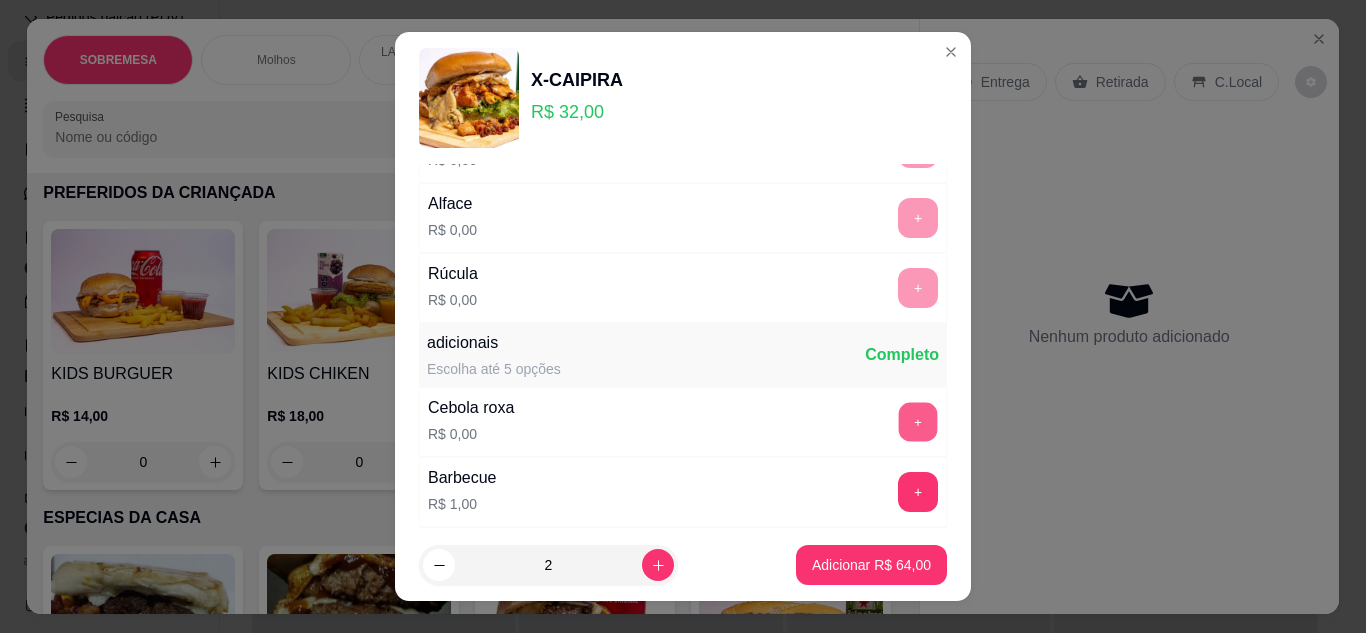 click on "+" at bounding box center [918, 421] 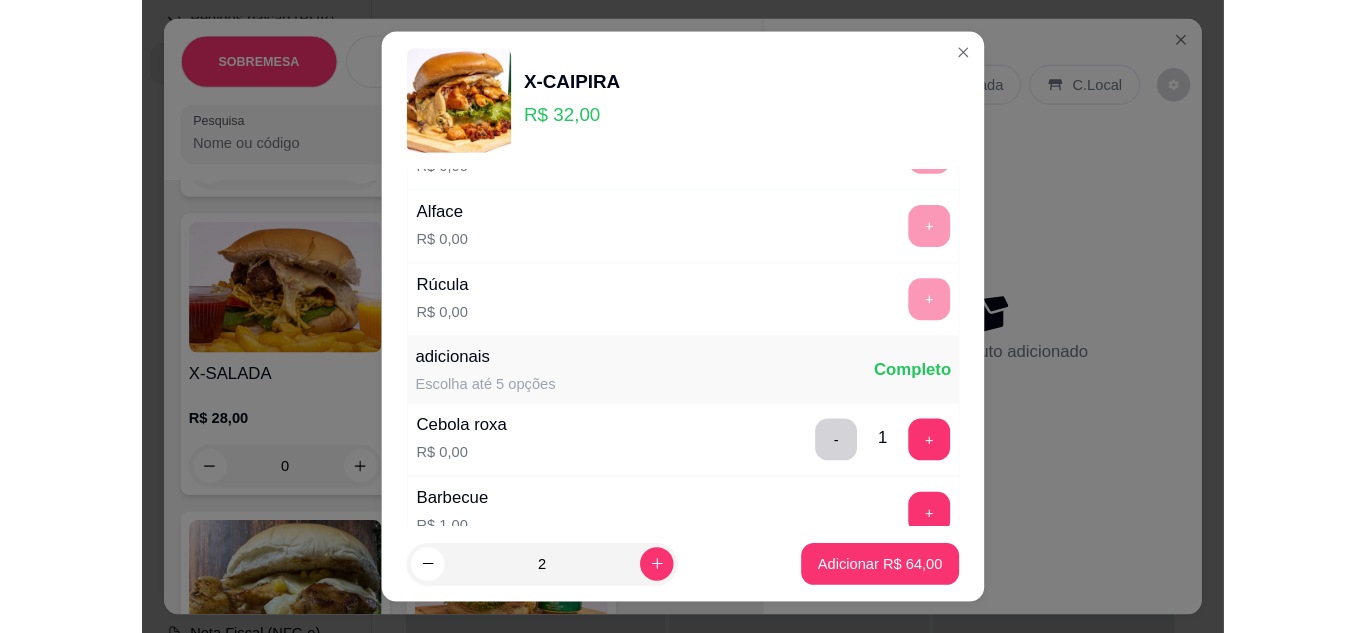 scroll, scrollTop: 2261, scrollLeft: 0, axis: vertical 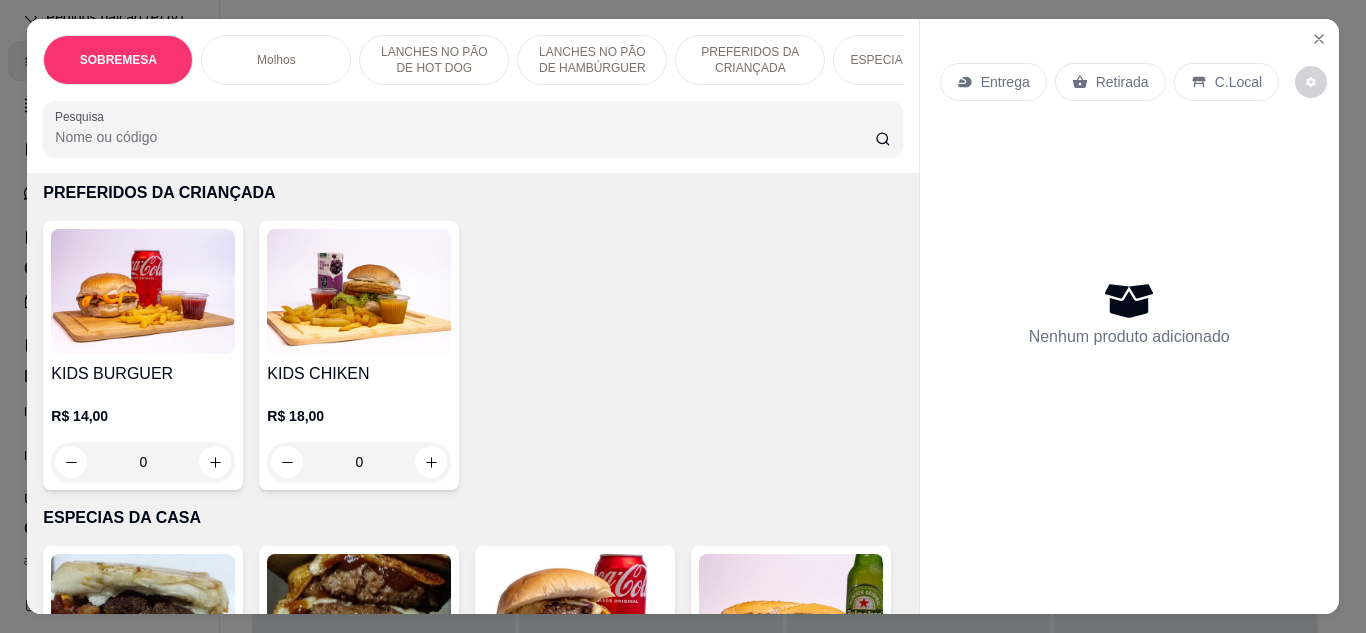 click on "0" at bounding box center (791, -148) 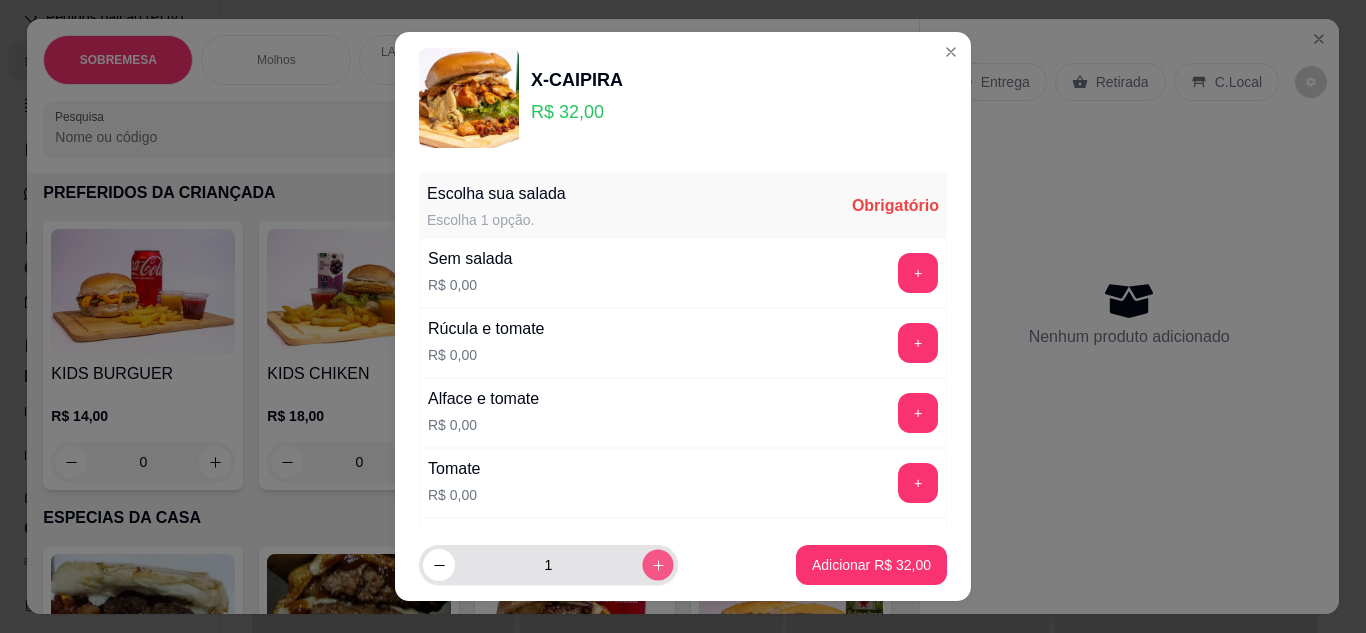 click at bounding box center (657, 565) 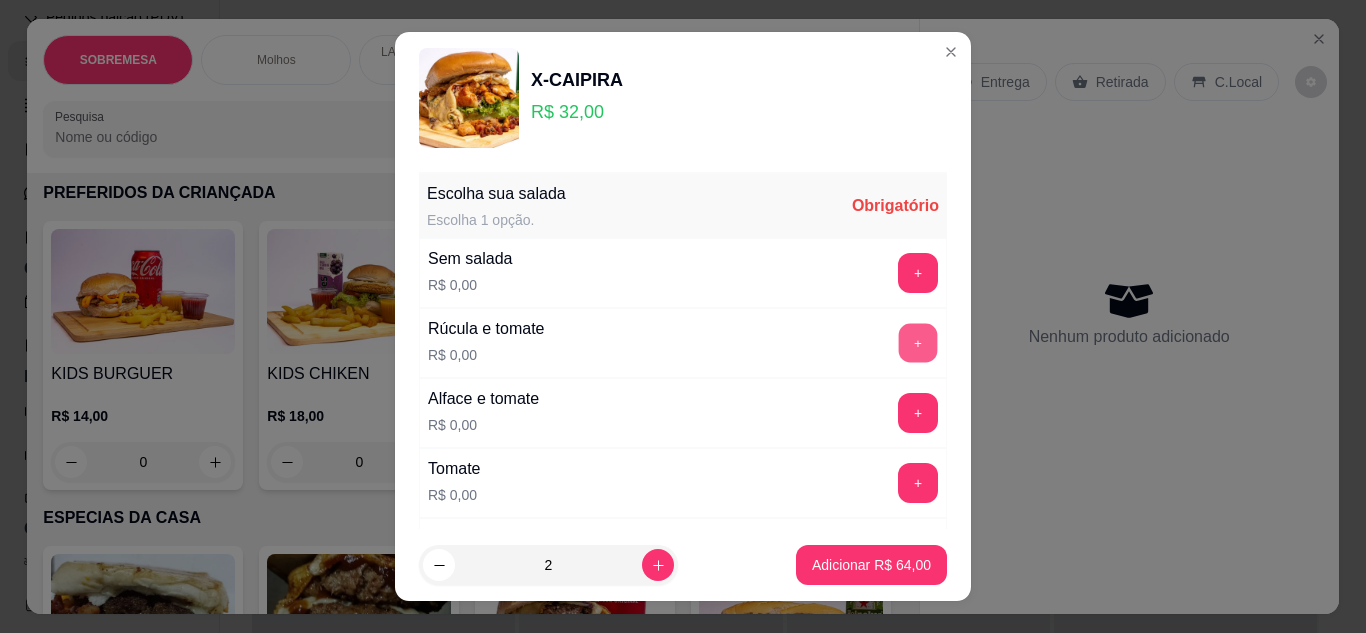 click on "+" at bounding box center [918, 342] 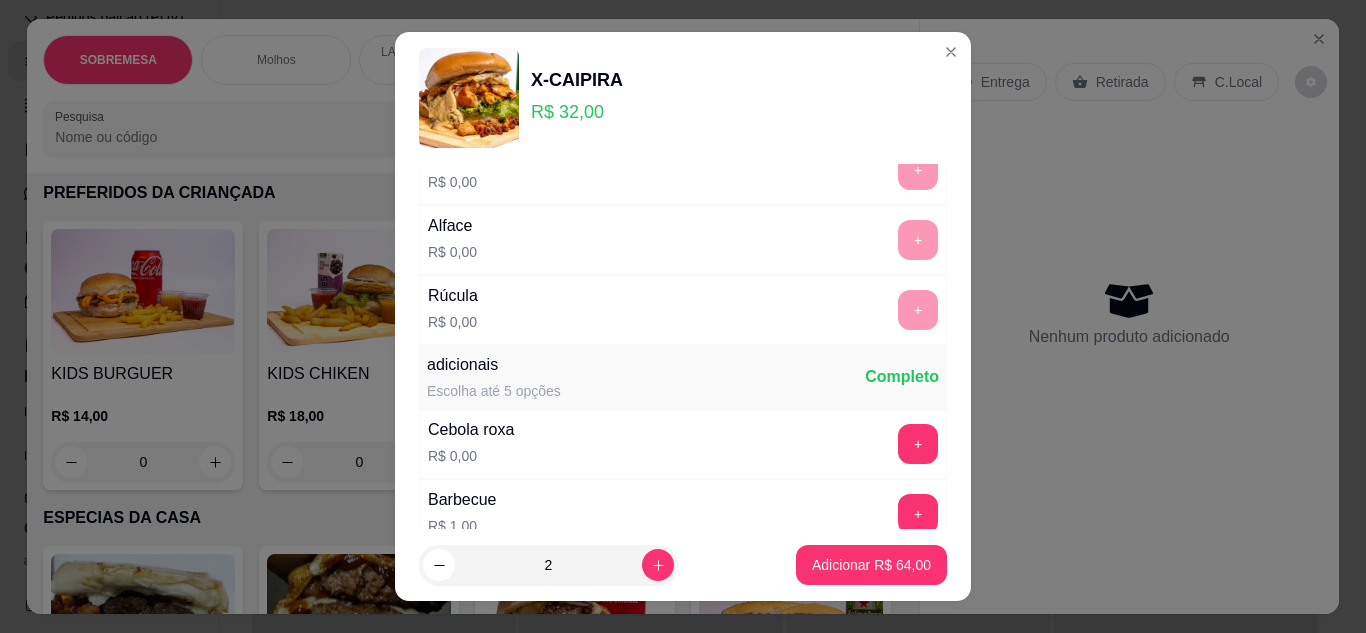 scroll, scrollTop: 438, scrollLeft: 0, axis: vertical 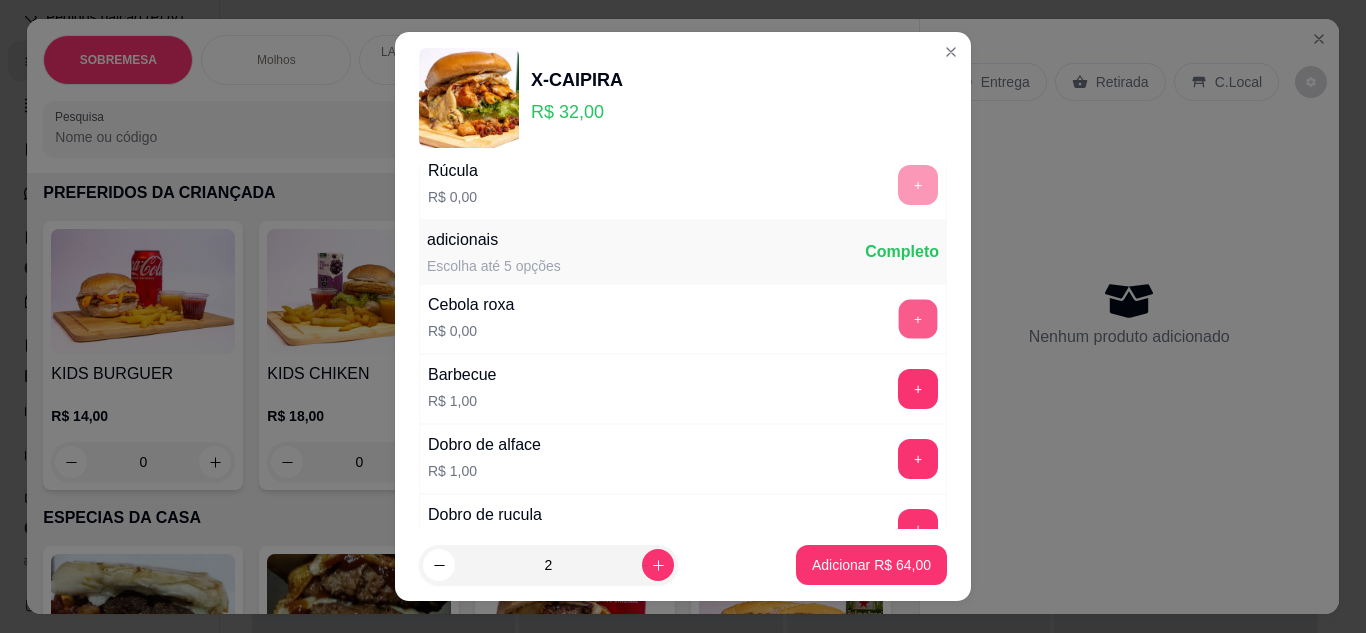 click on "+" at bounding box center [918, 318] 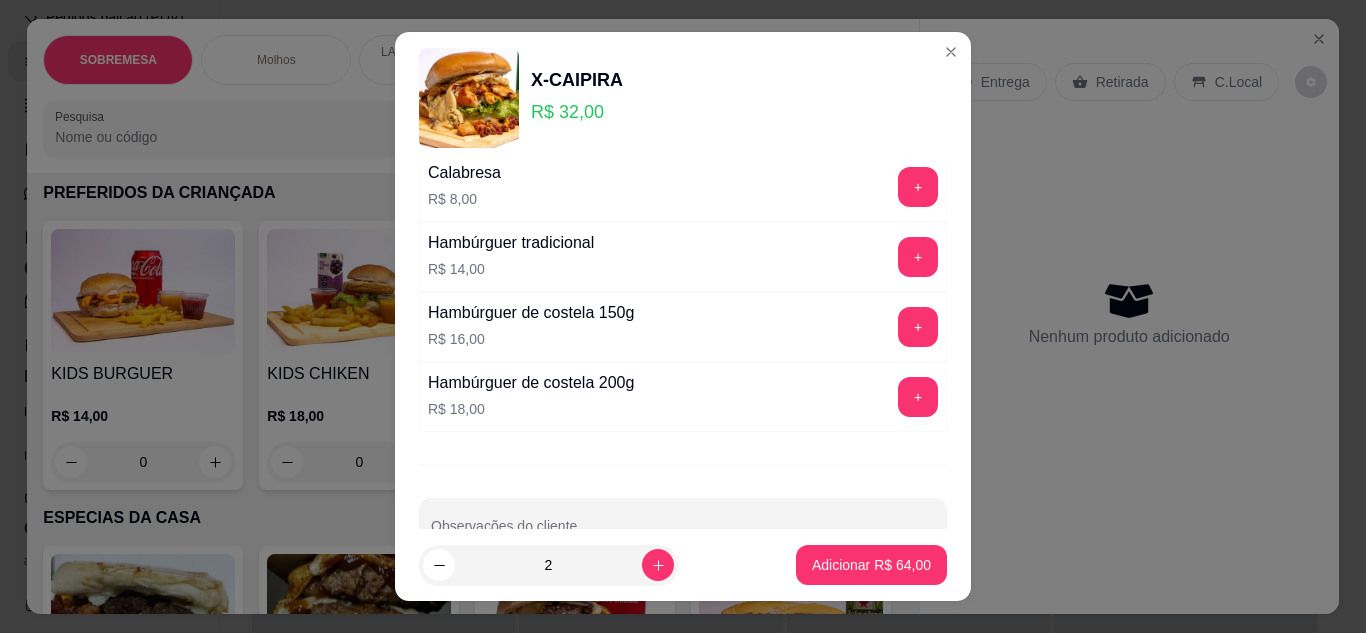scroll, scrollTop: 1952, scrollLeft: 0, axis: vertical 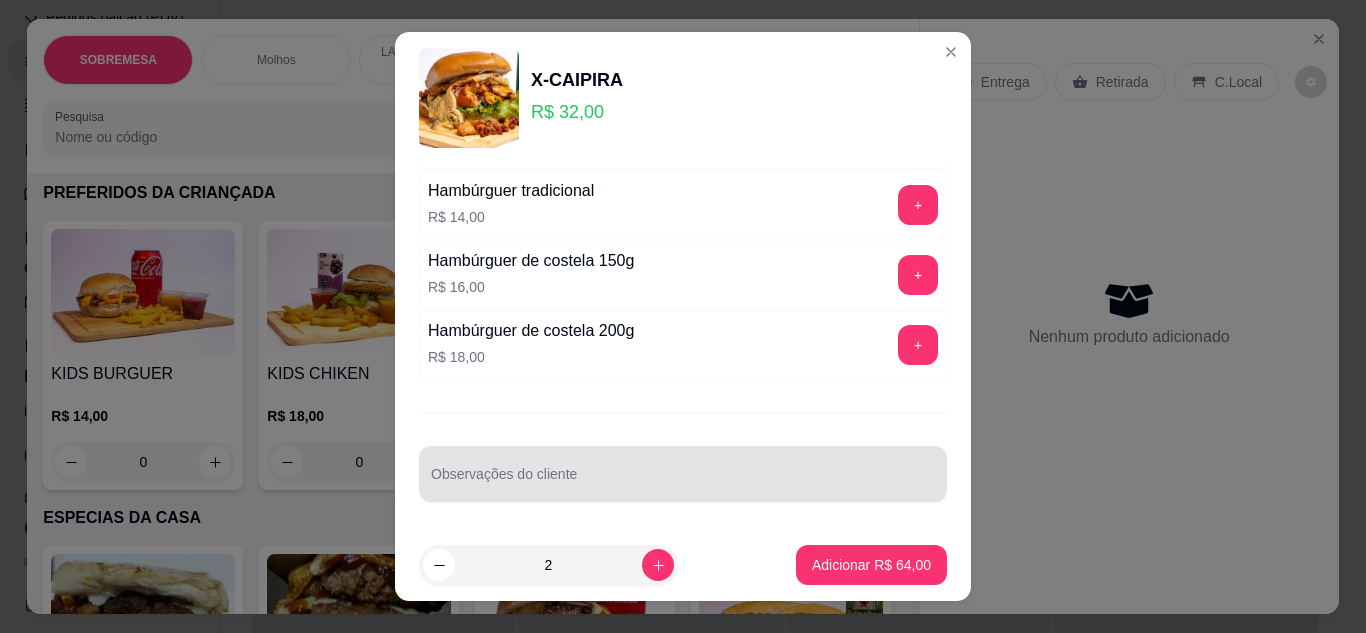 click on "Observações do cliente" at bounding box center [683, 474] 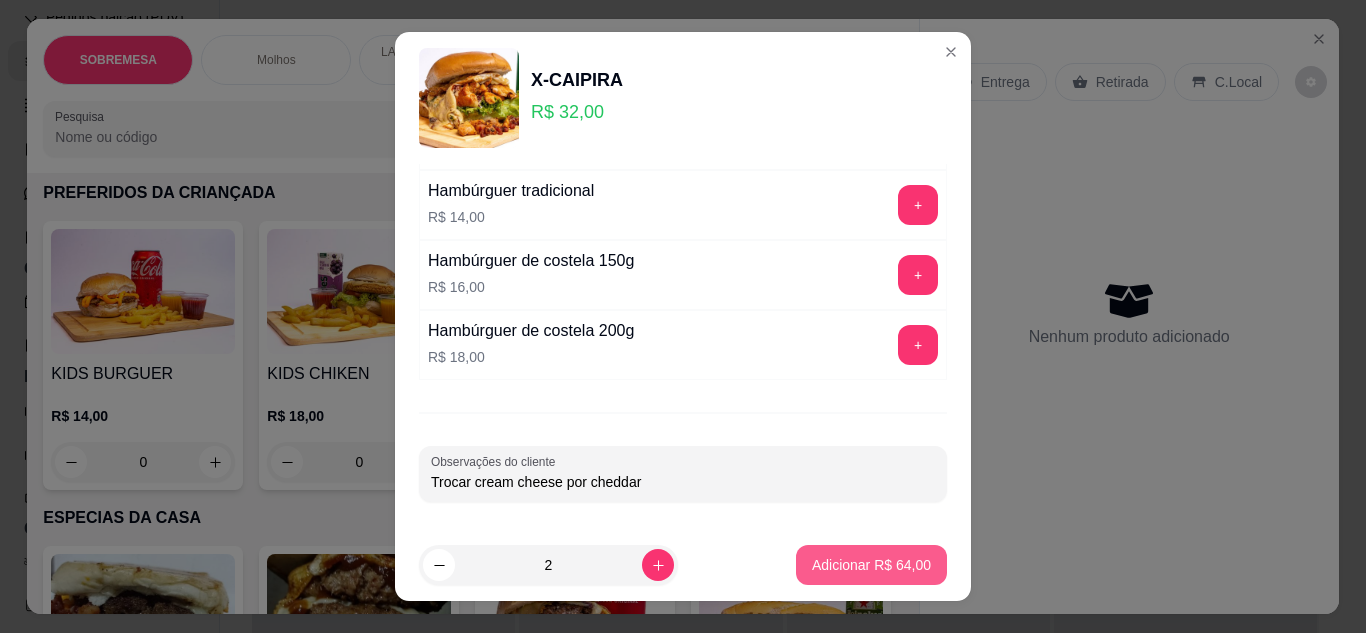 type on "Trocar cream cheese por cheddar" 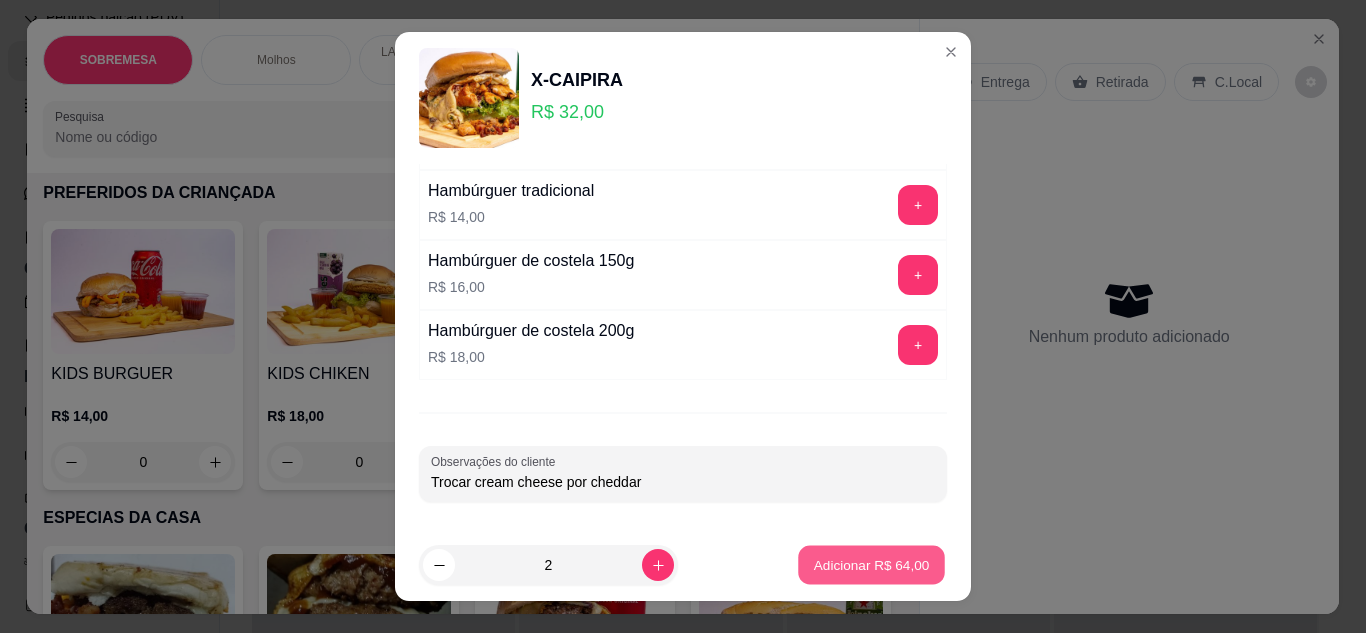 click on "Adicionar   R$ 64,00" at bounding box center [871, 565] 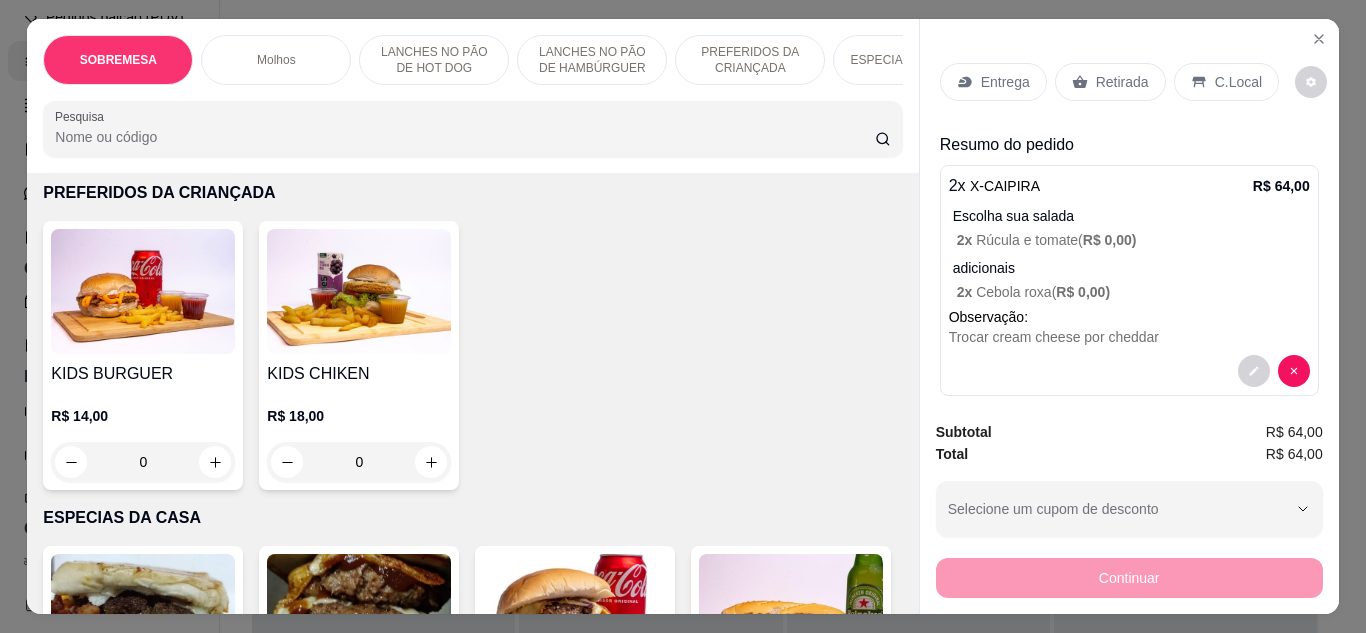 click on "Entrega" at bounding box center [1005, 82] 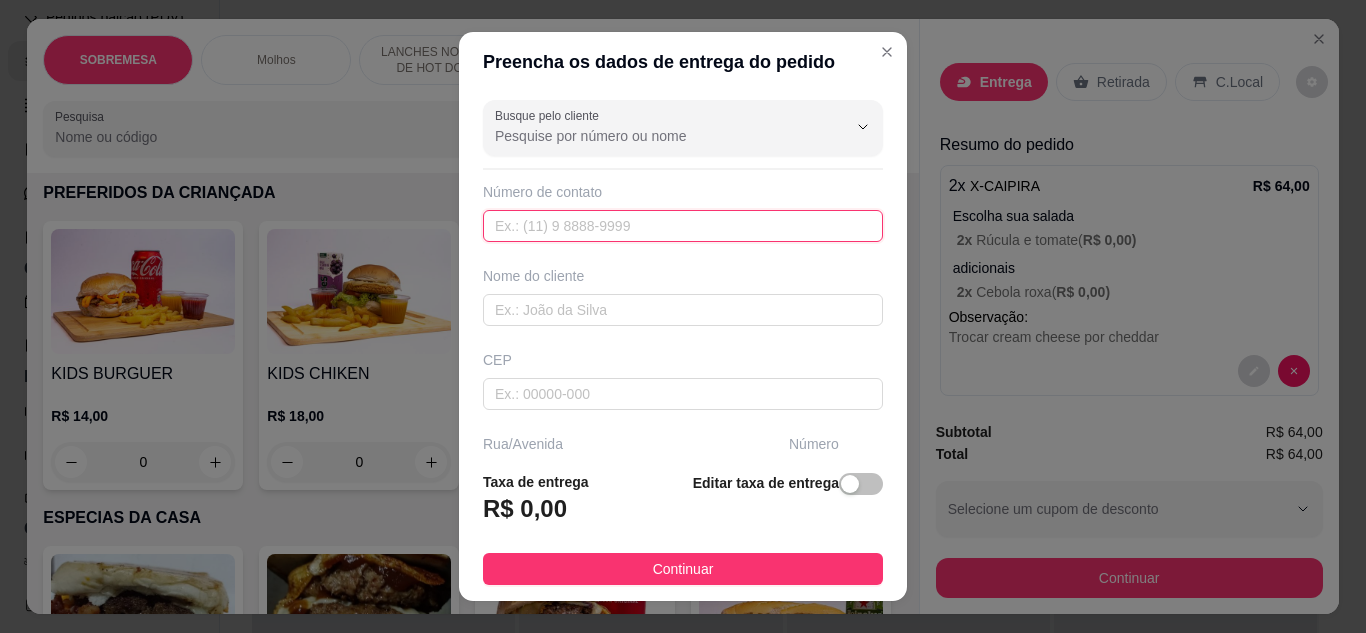 click at bounding box center [683, 226] 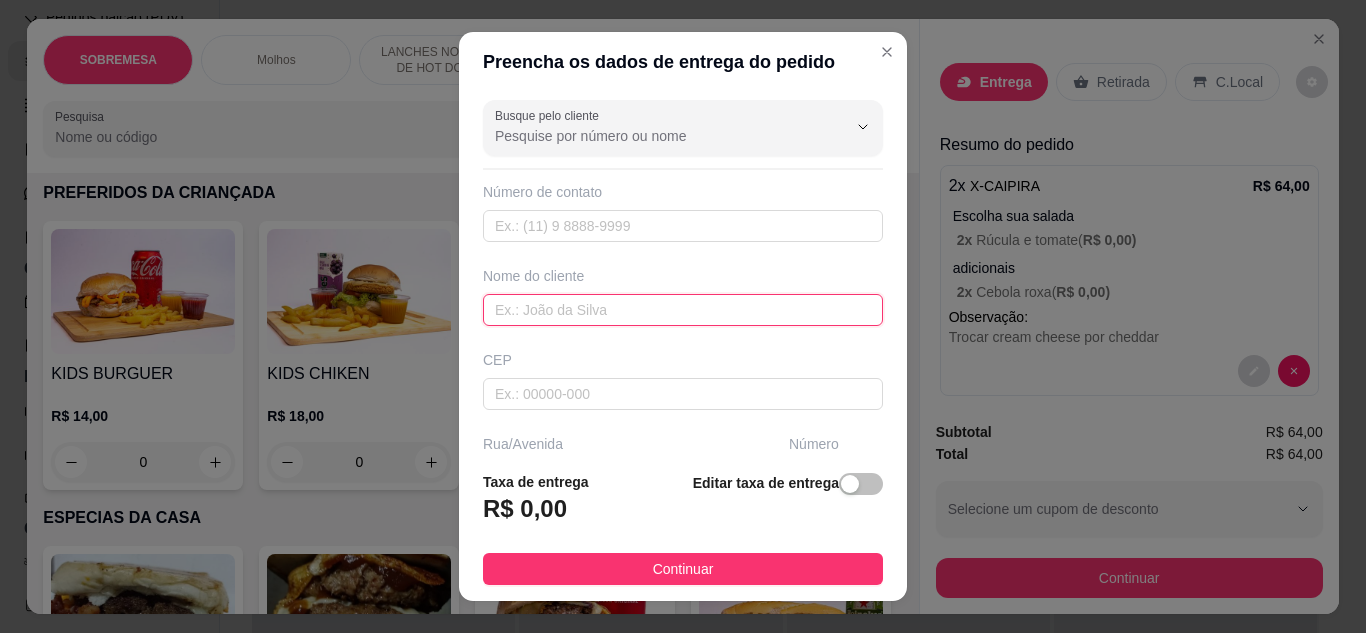 click at bounding box center [683, 310] 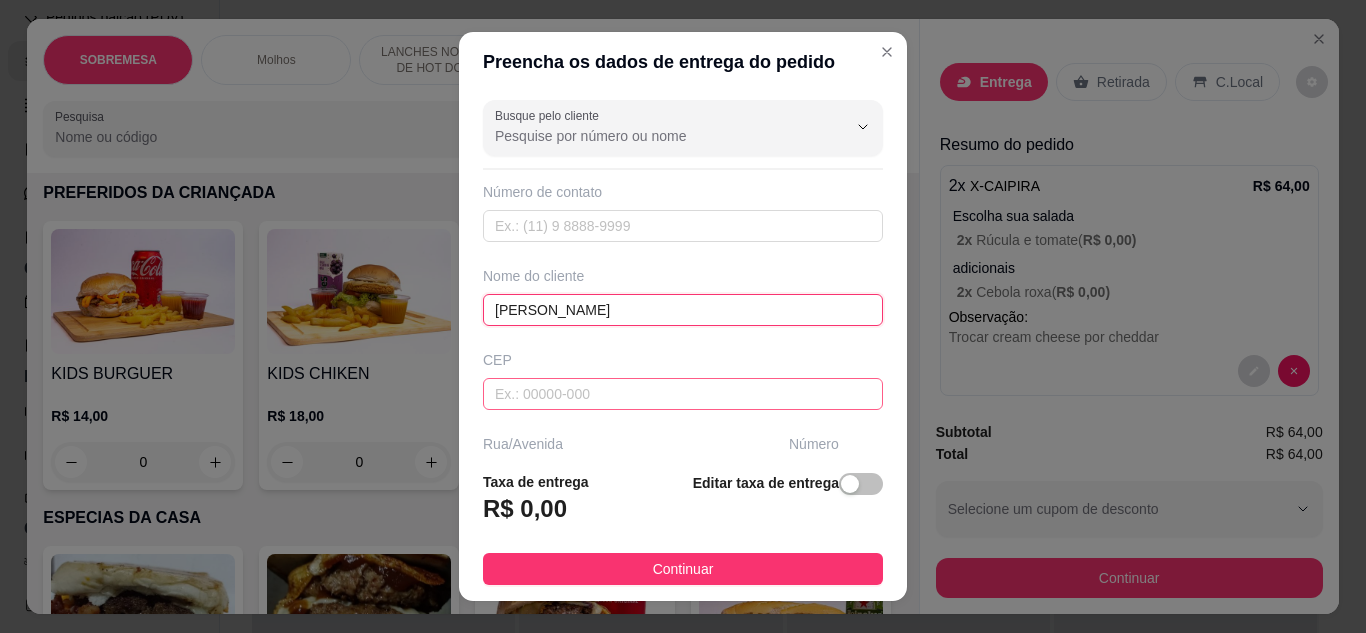type on "[PERSON_NAME]" 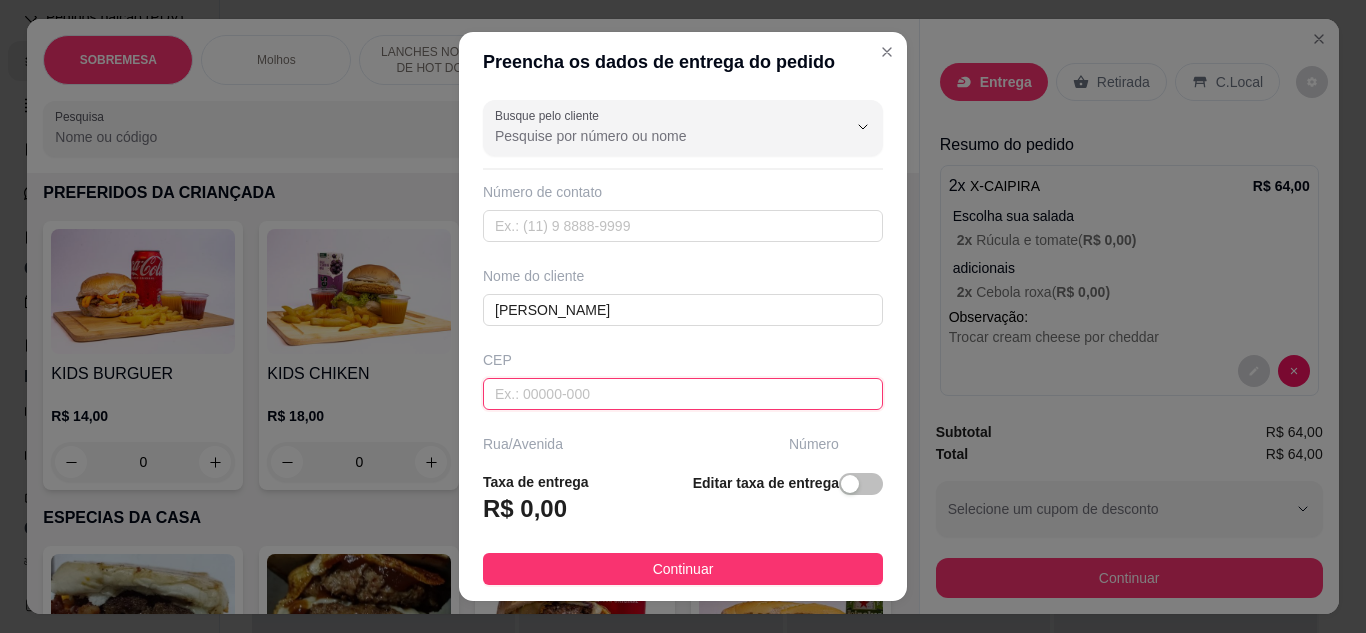 click at bounding box center (683, 394) 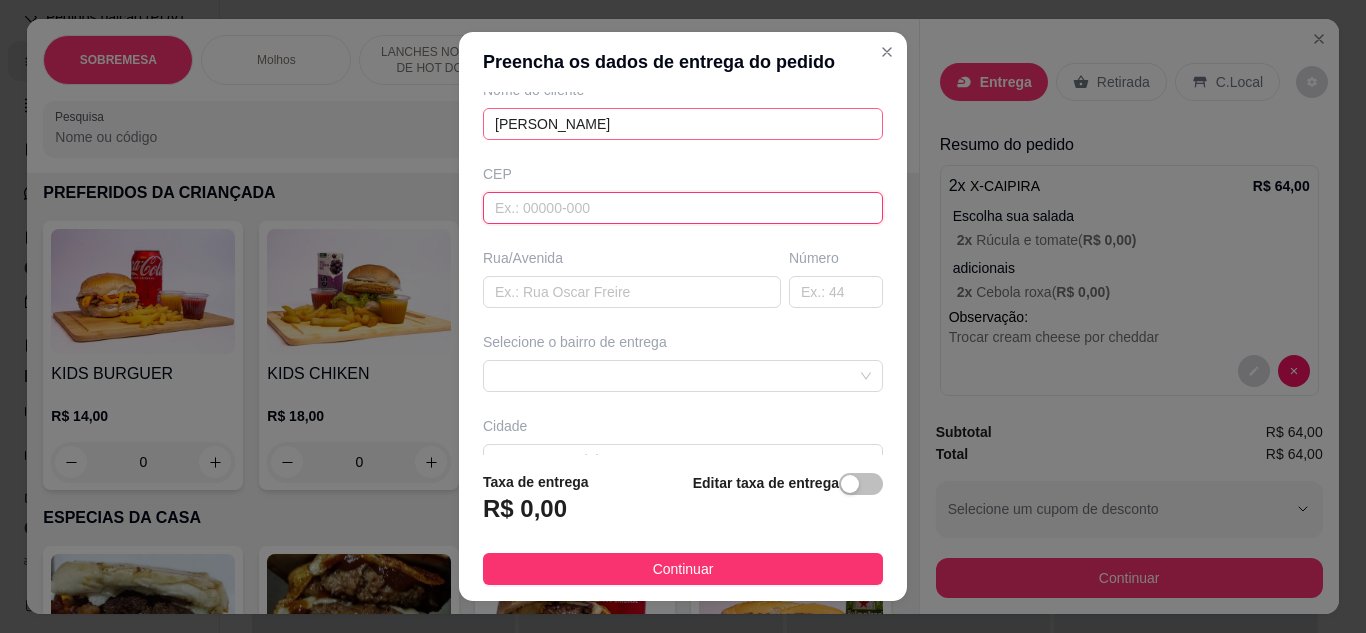 scroll, scrollTop: 194, scrollLeft: 0, axis: vertical 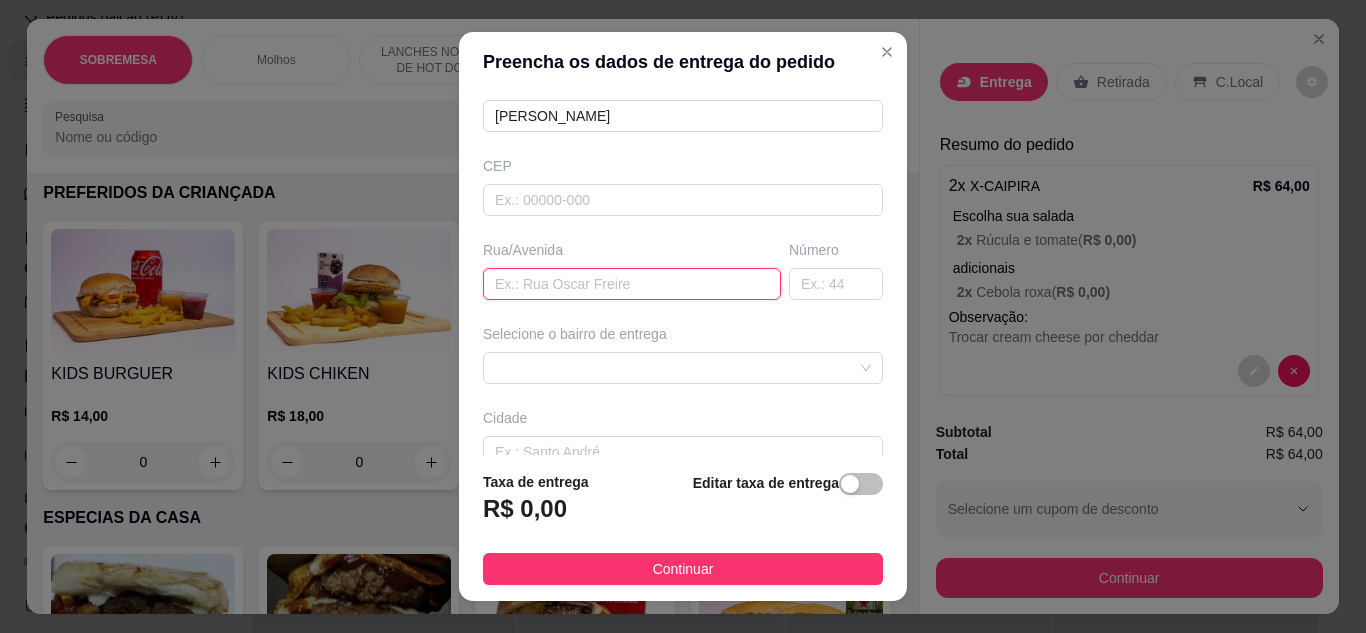 click at bounding box center [632, 284] 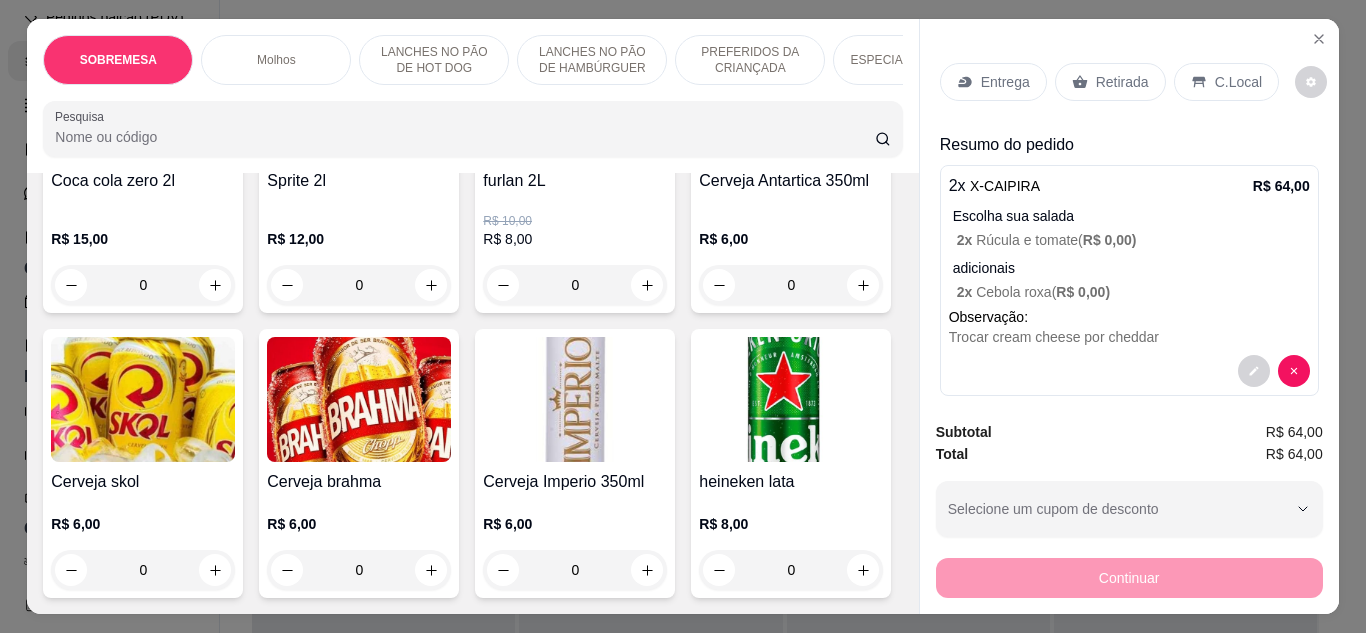 scroll, scrollTop: 6001, scrollLeft: 0, axis: vertical 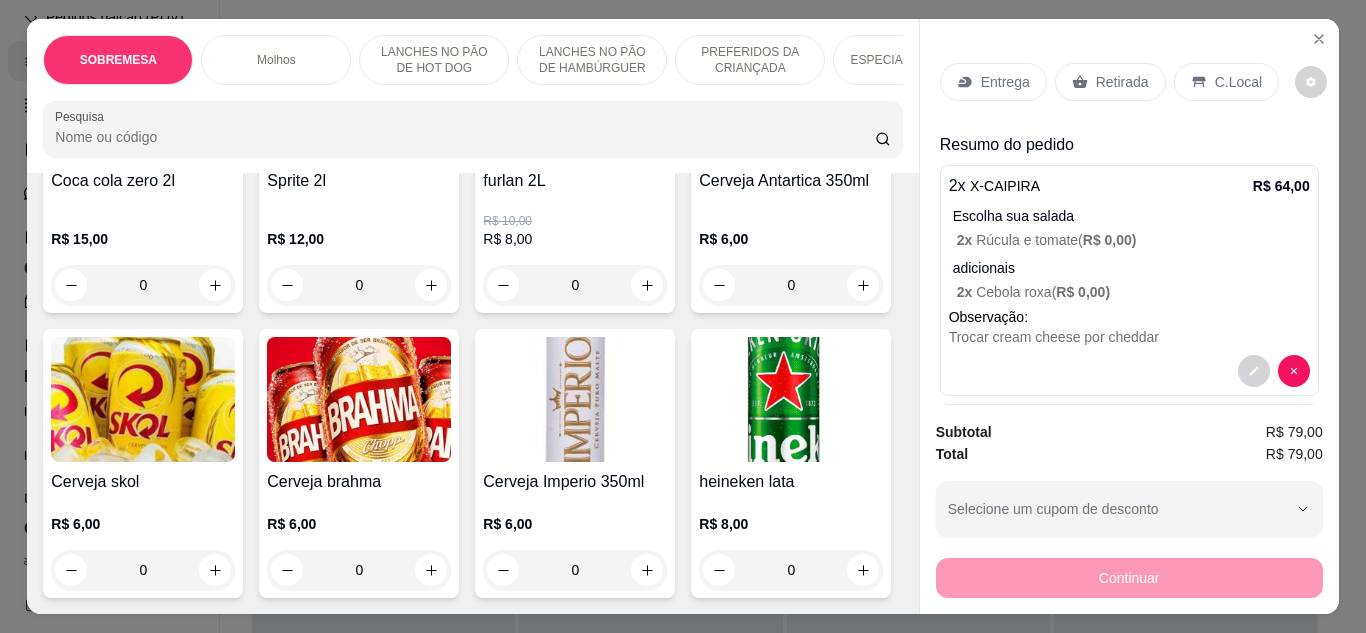 click on "Entrega" at bounding box center [1005, 82] 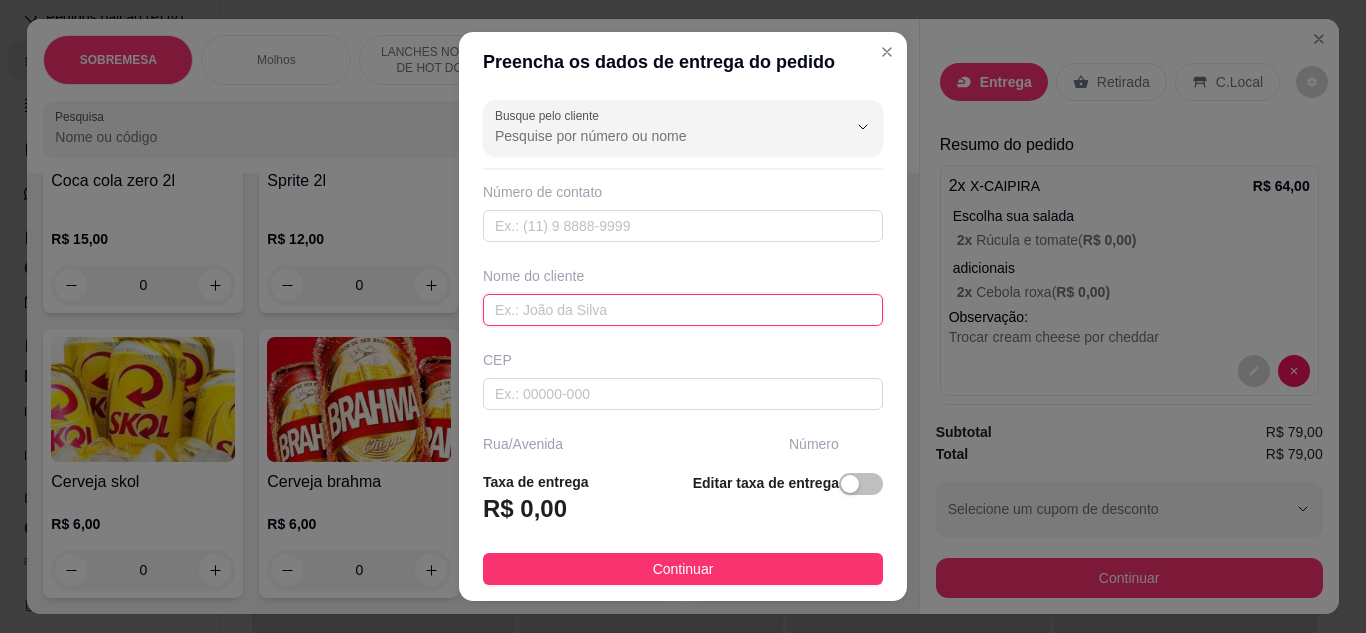 click at bounding box center [683, 310] 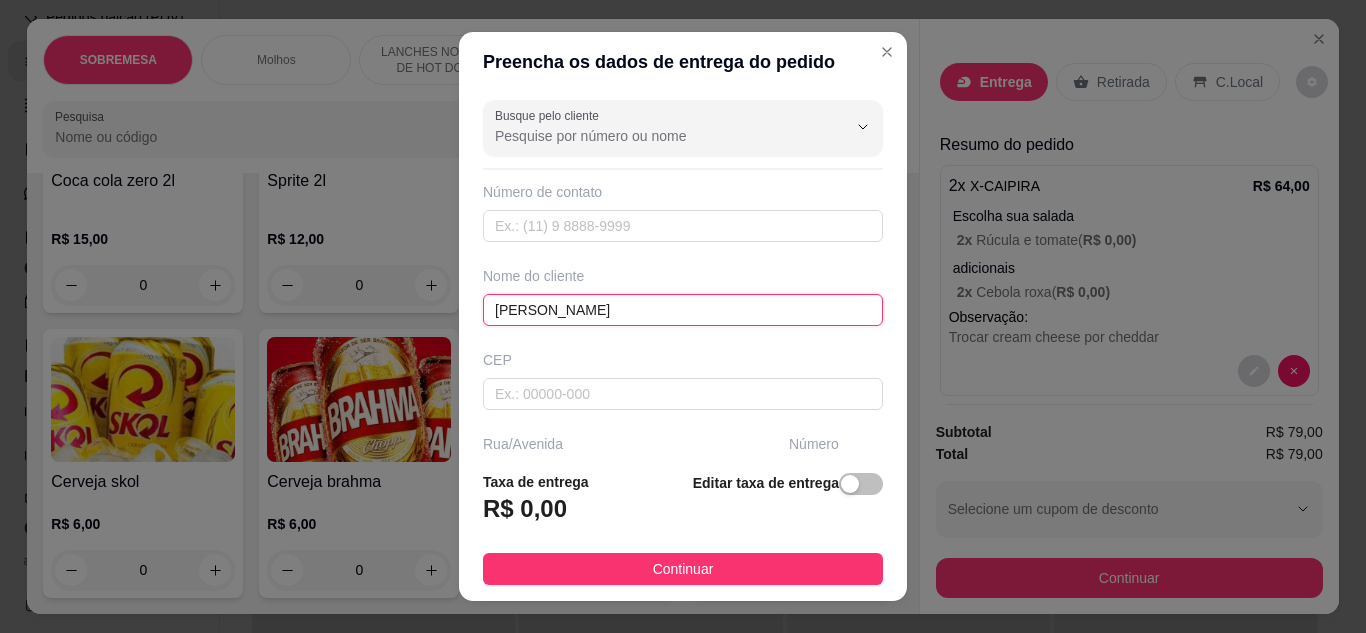 scroll, scrollTop: 238, scrollLeft: 0, axis: vertical 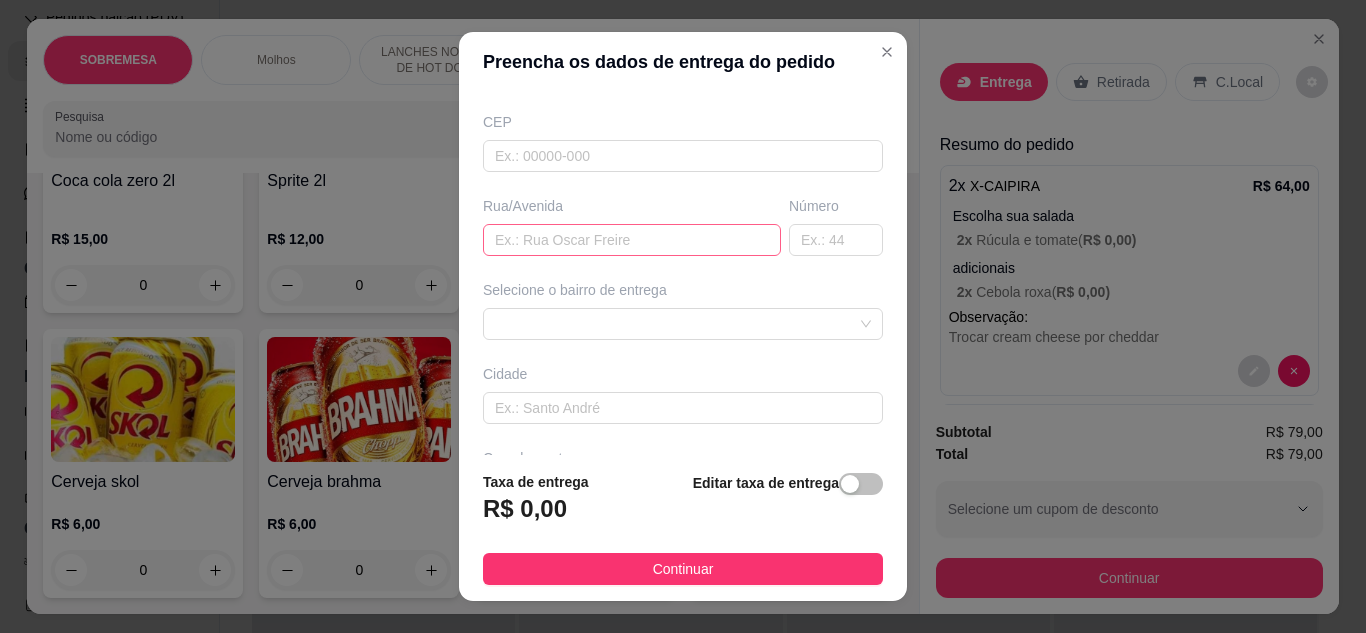 type on "[PERSON_NAME]" 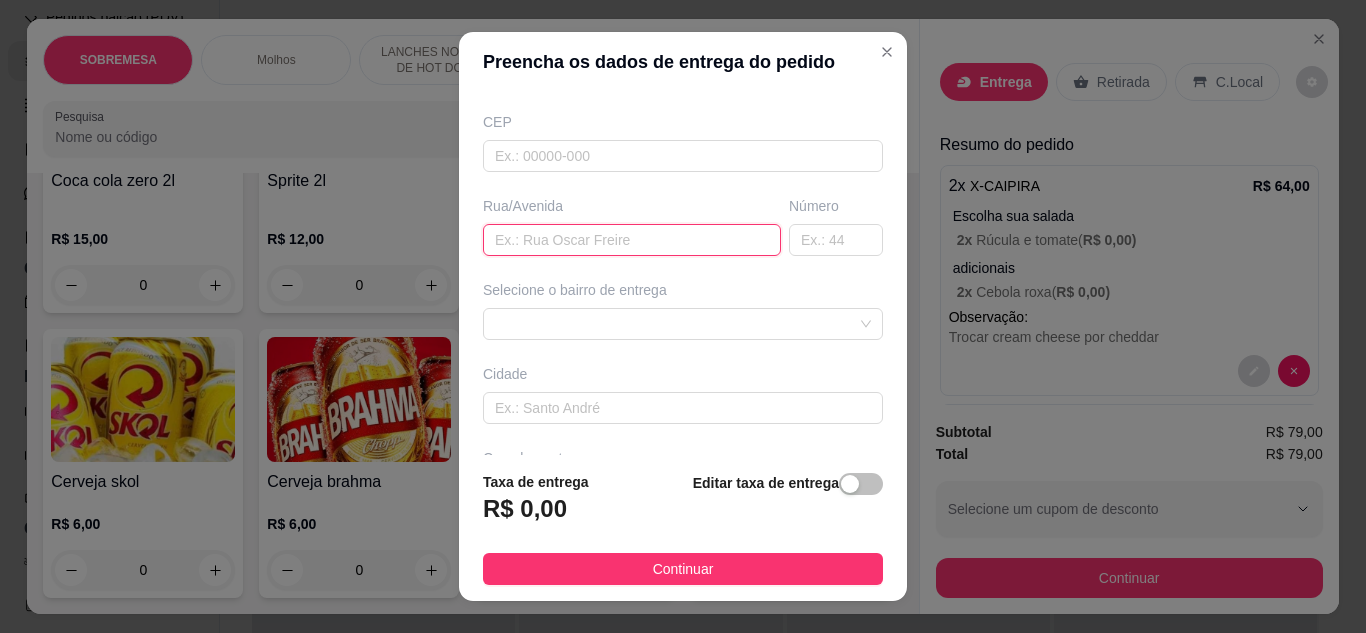 click at bounding box center (632, 240) 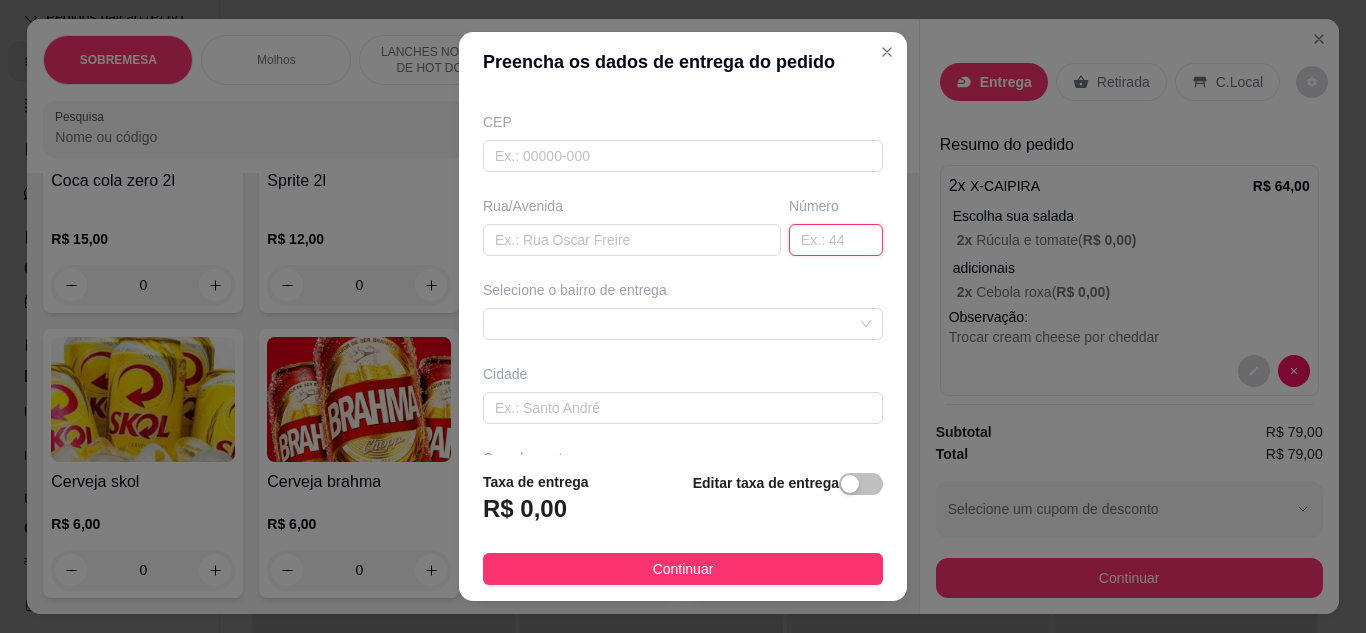 click at bounding box center [836, 240] 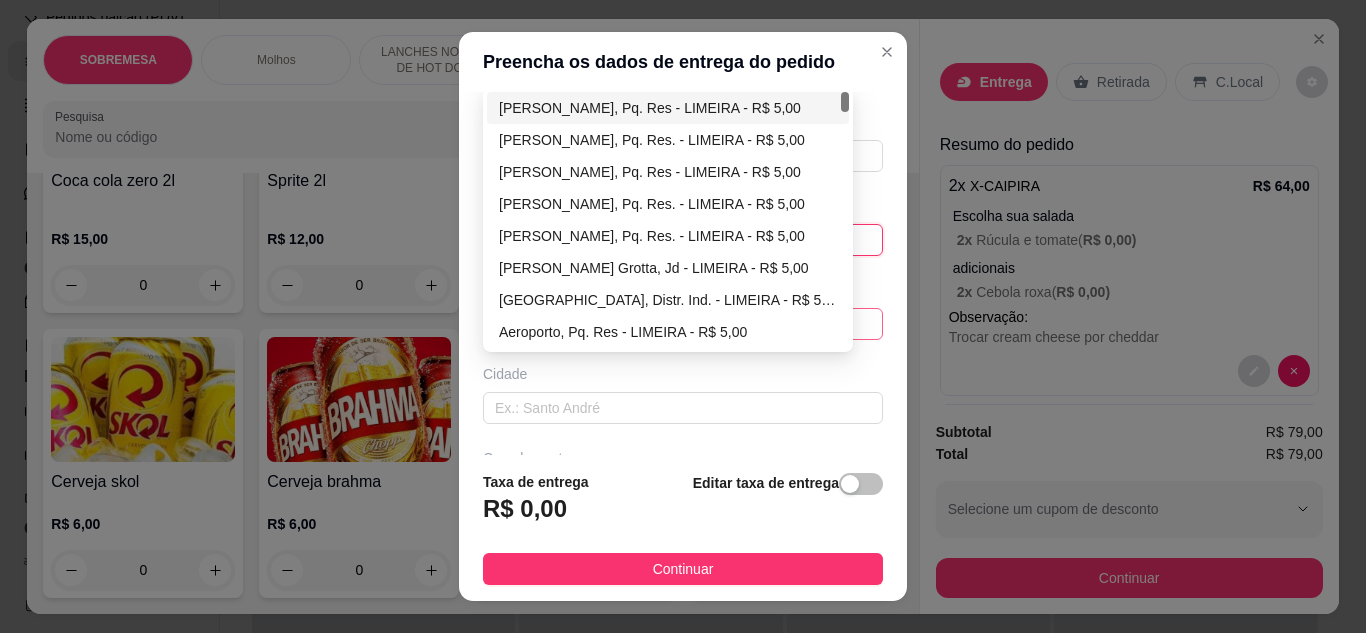 click on "65d822d36e66d77b45a0de0b 65d822f56e66d77b45a0de11 [PERSON_NAME], Pq. Res - LIMEIRA -  R$ 5,00 [PERSON_NAME], Pq. Res. - LIMEIRA -  R$ 5,00 [PERSON_NAME], Pq. Res - LIMEIRA -  R$ 5,00 [PERSON_NAME], Pq. Res. - LIMEIRA -  R$ 5,00 [PERSON_NAME], Pq. Res. - LIMEIRA -  R$ 5,00 [PERSON_NAME] Grotta, Jd - LIMEIRA -  R$ 5,00 [GEOGRAPHIC_DATA], Distr. Ind. - LIMEIRA -  R$ 5,00 Aeroporto, Pq. Res - LIMEIRA -  R$ 5,00 Agostinho F. Assis, Vl. - LIMEIRA -  R$ 5,00 [GEOGRAPHIC_DATA], Jd. - LIMEIRA -  R$ 5,00" at bounding box center [683, 324] 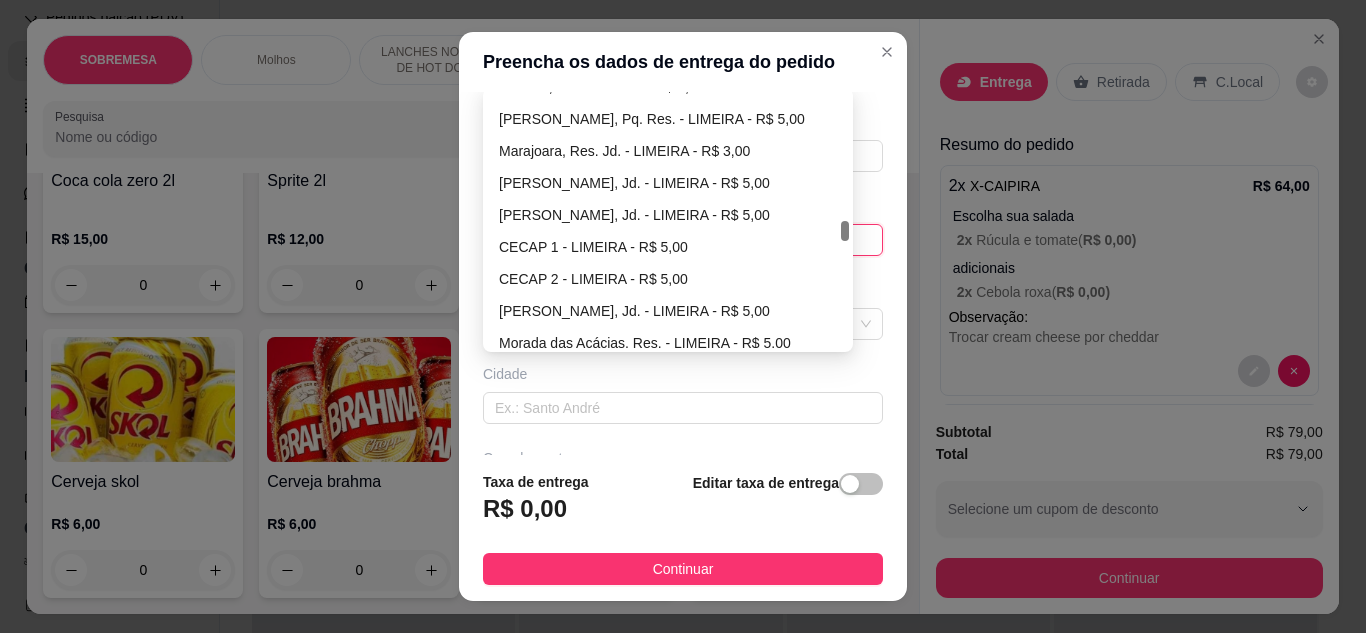 scroll, scrollTop: 3478, scrollLeft: 0, axis: vertical 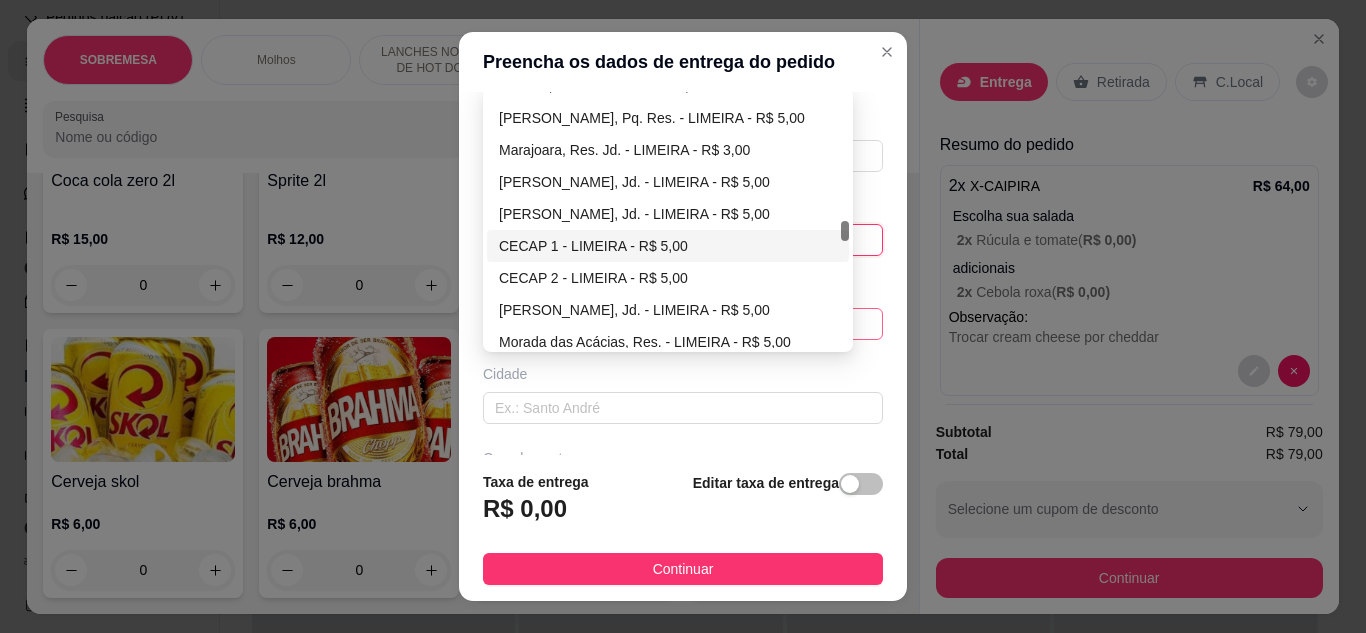 type on "227" 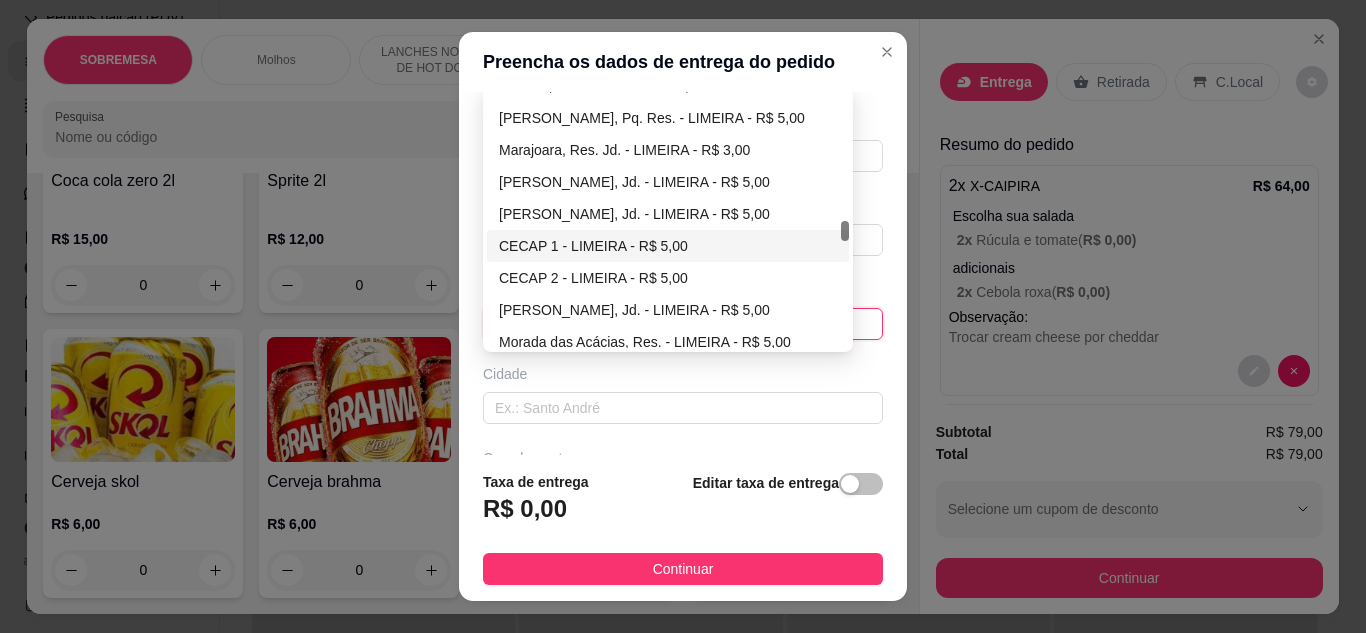 click on "CECAP 1 - LIMEIRA -  R$ 5,00" at bounding box center [668, 246] 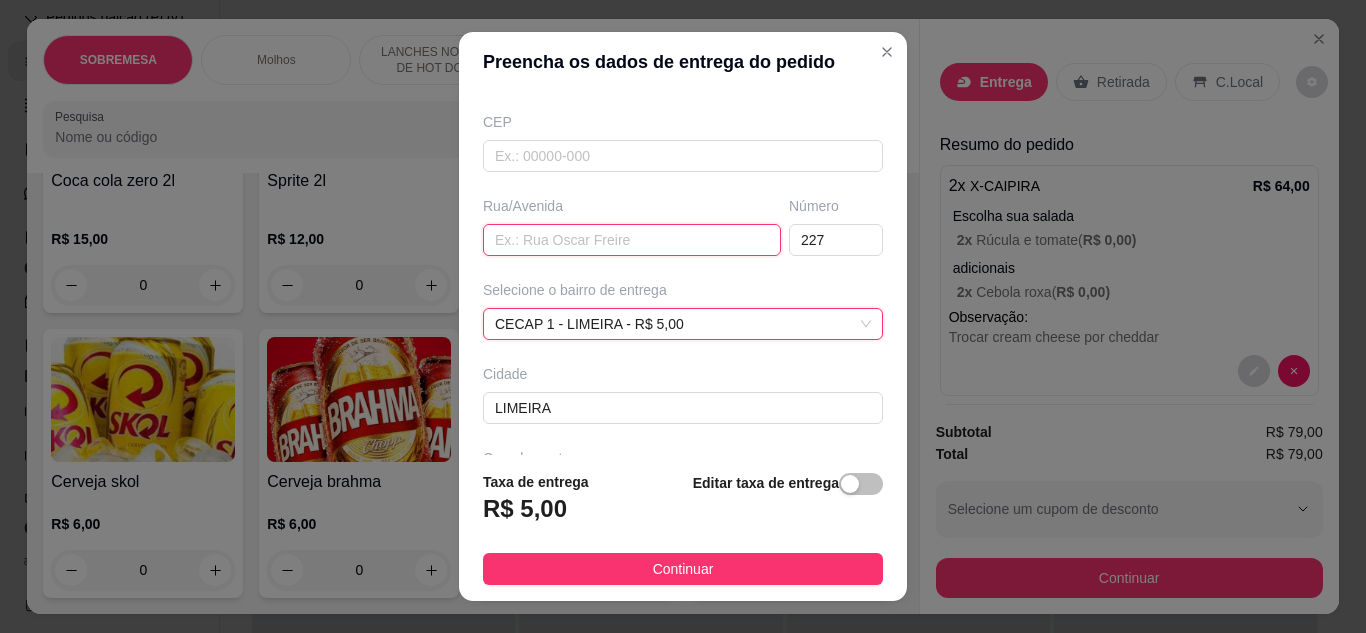 click at bounding box center (632, 240) 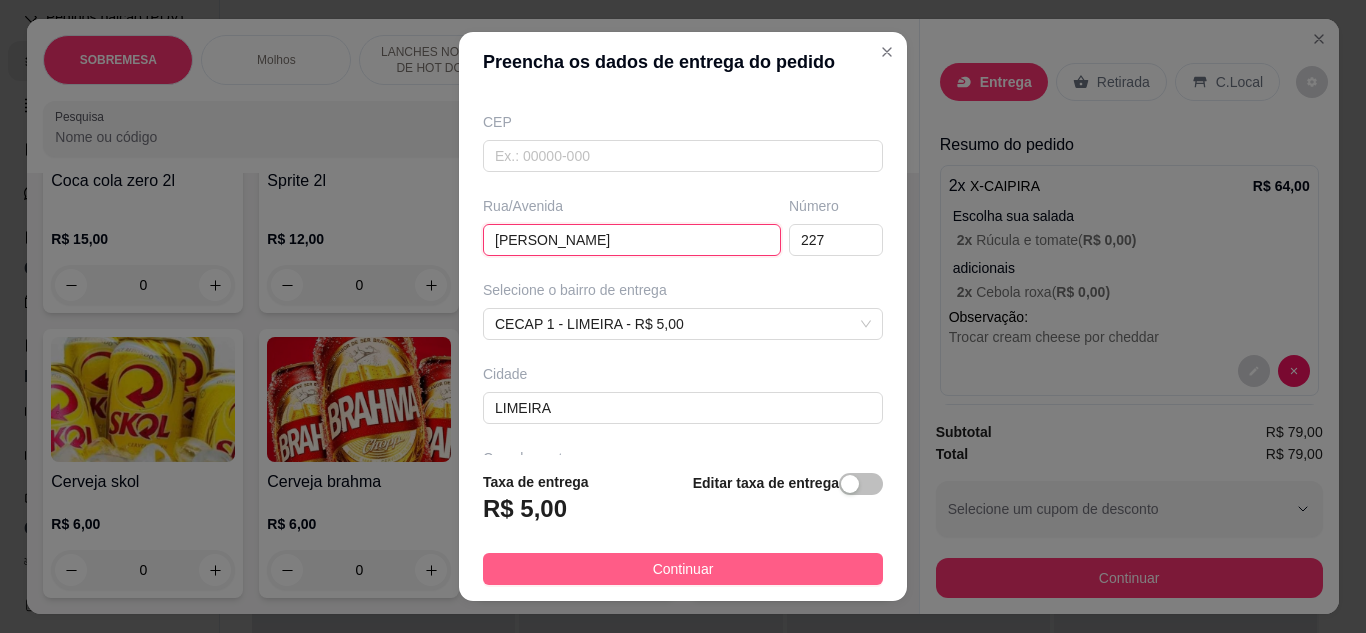 type on "[PERSON_NAME]" 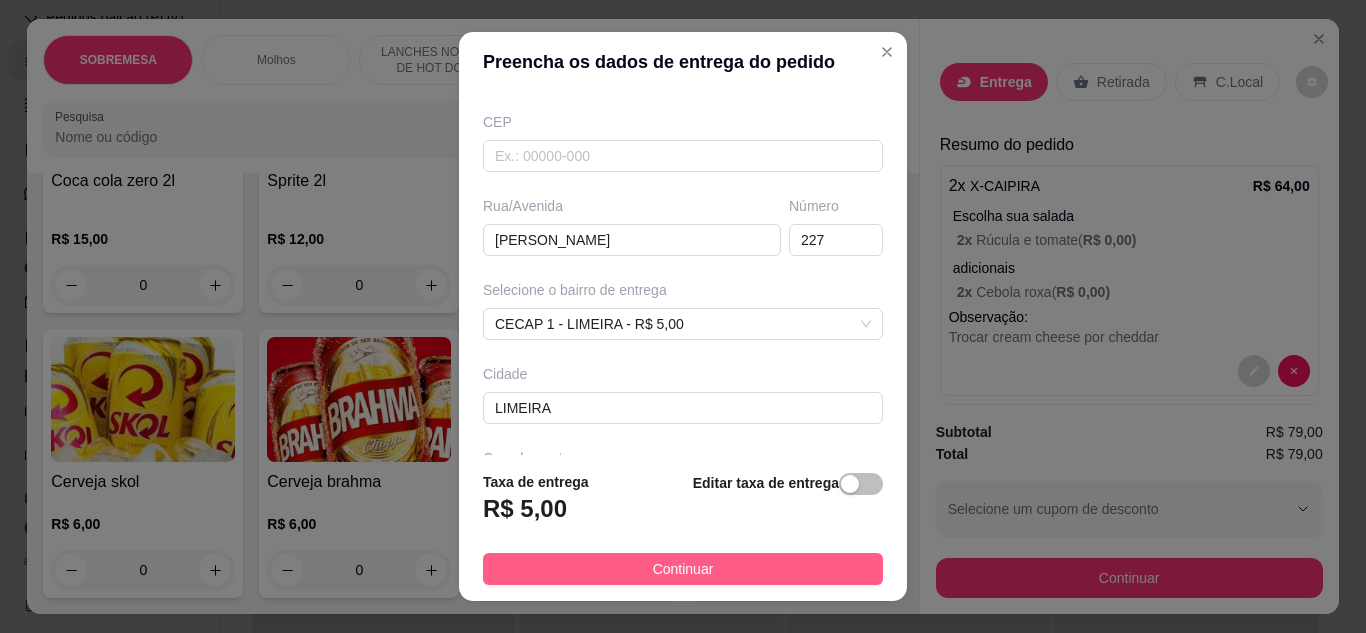 click on "Continuar" at bounding box center [683, 569] 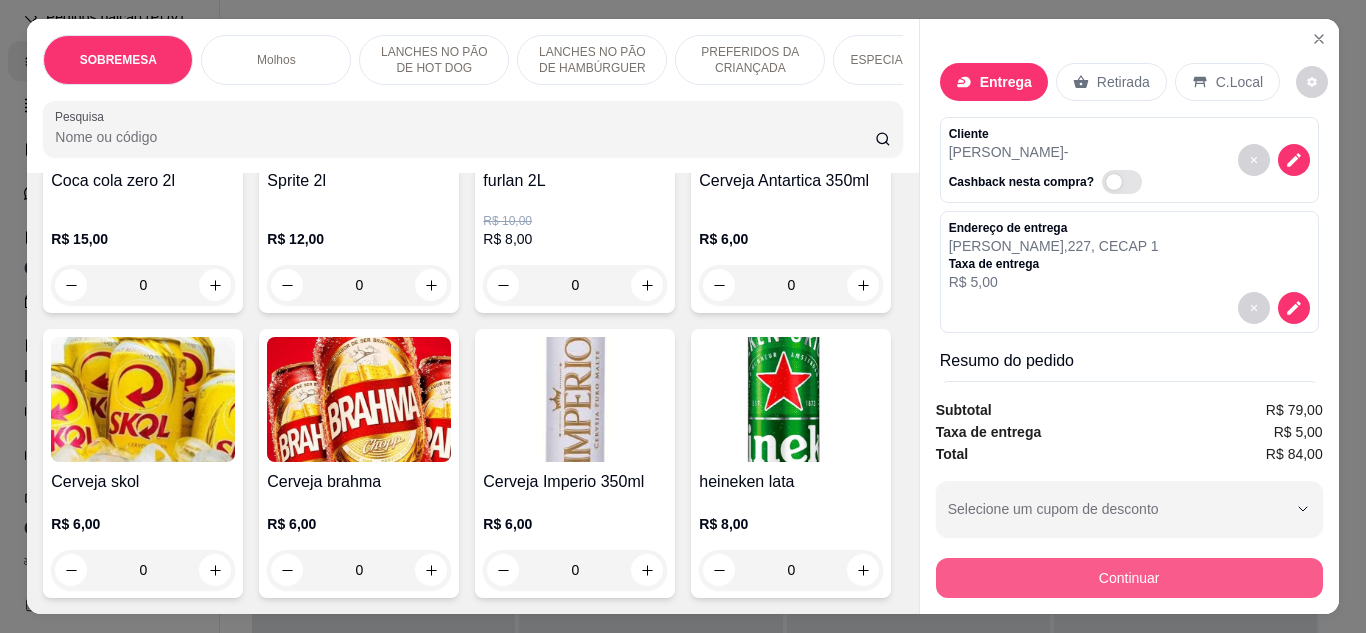 click on "Continuar" at bounding box center [1129, 578] 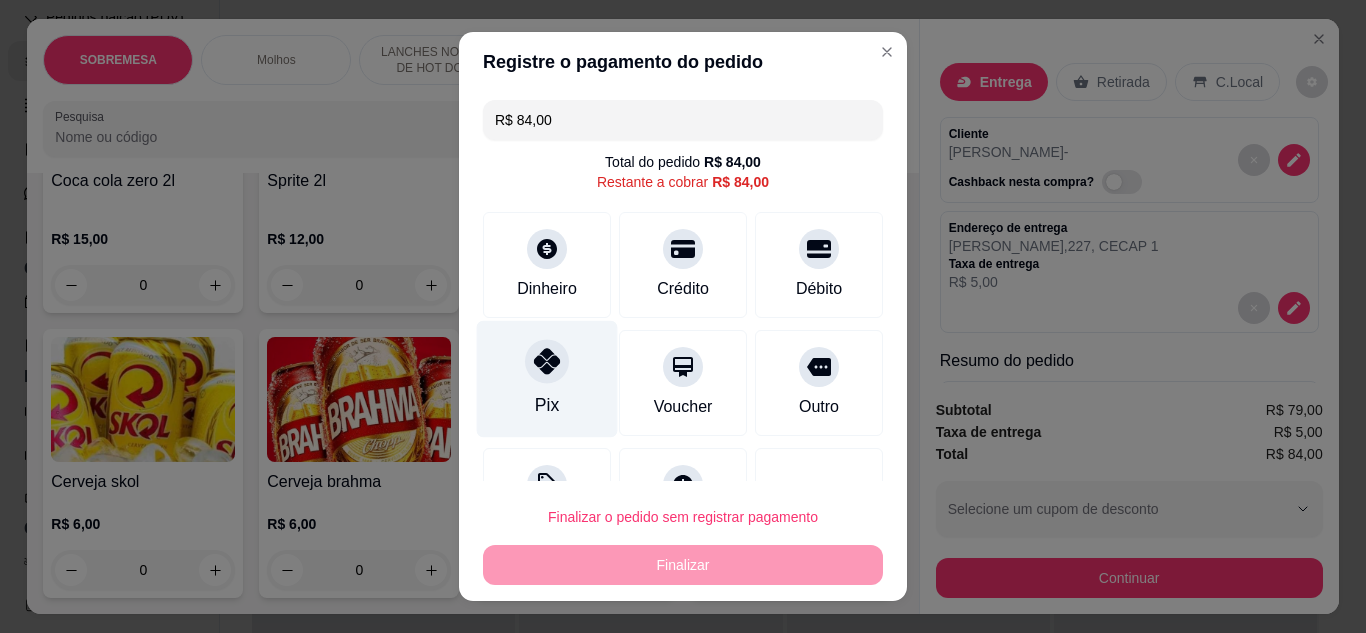click on "Pix" at bounding box center [547, 378] 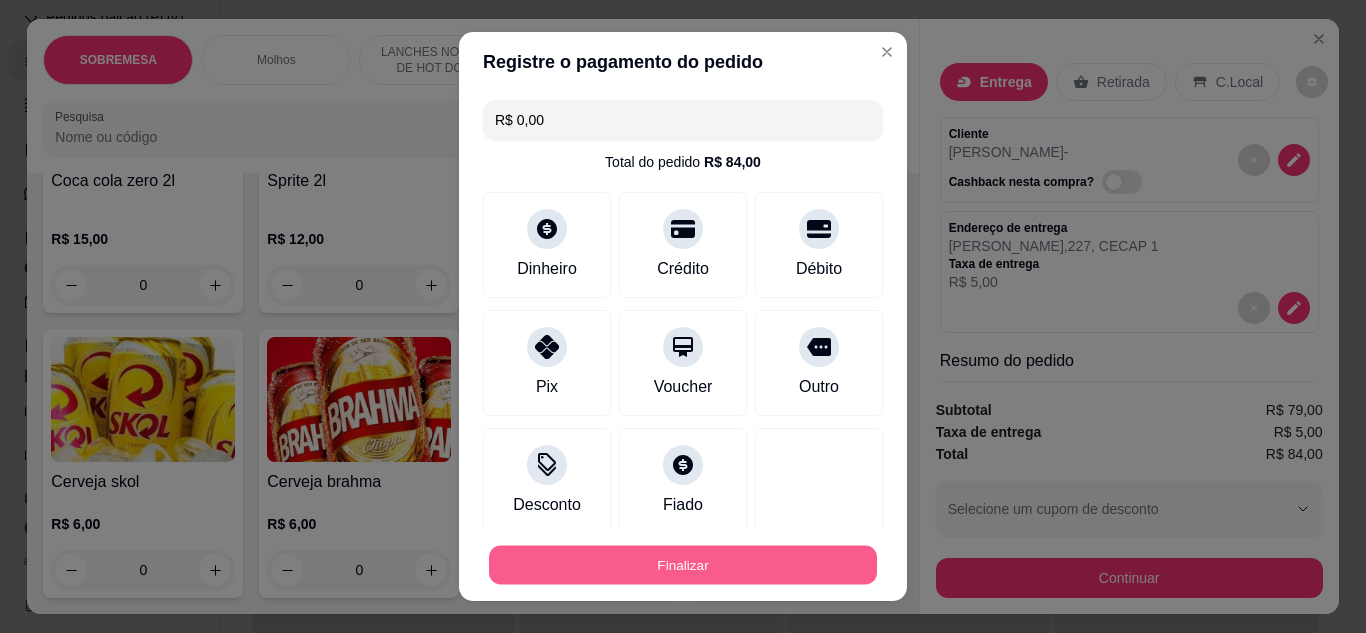 click on "Finalizar" at bounding box center (683, 565) 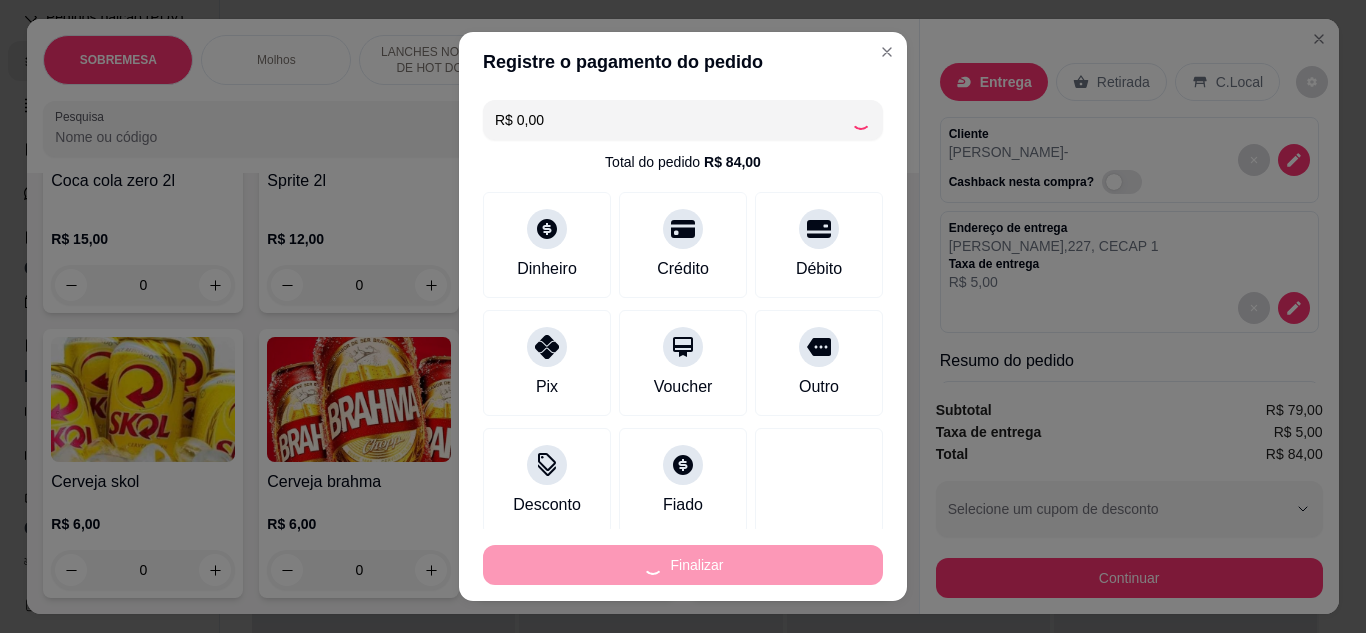type on "0" 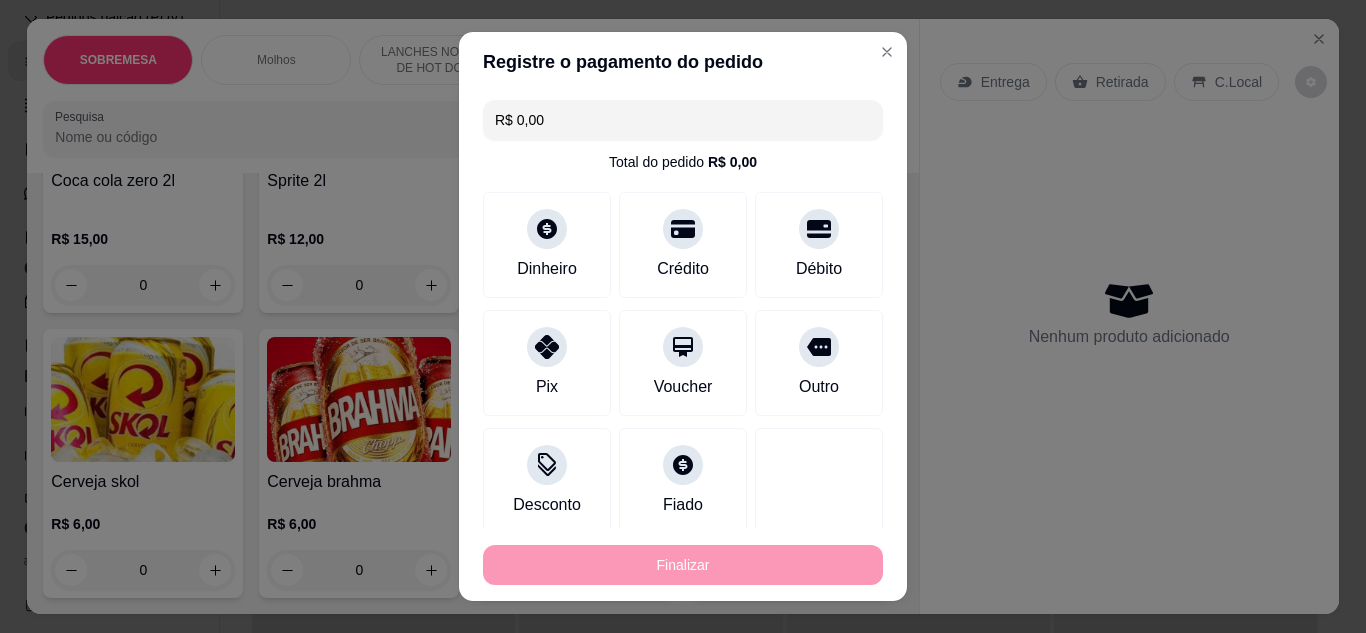 type on "-R$ 84,00" 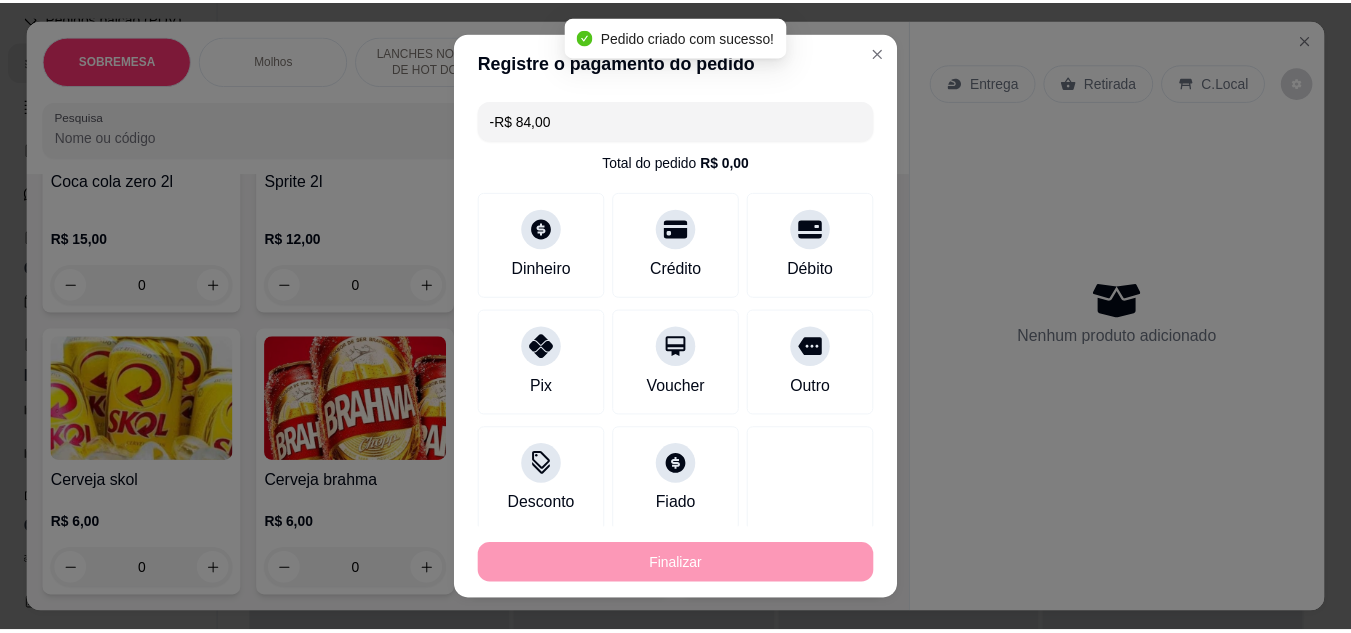 scroll, scrollTop: 6001, scrollLeft: 0, axis: vertical 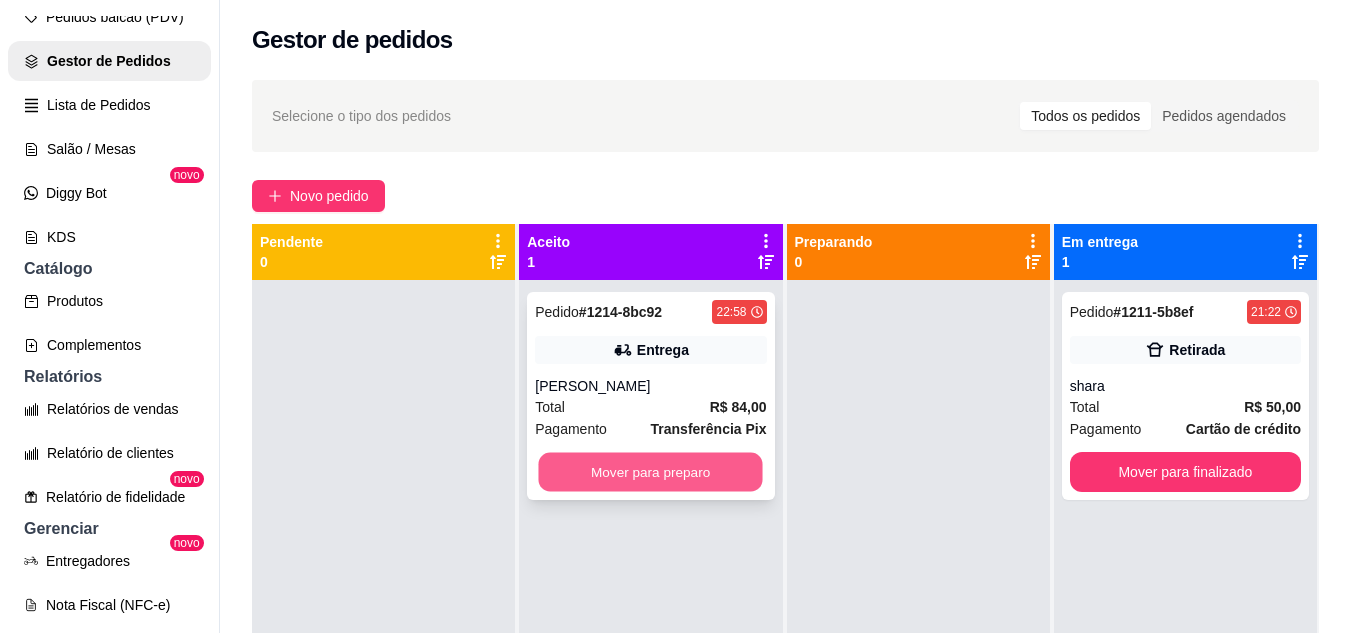 click on "Mover para preparo" at bounding box center (651, 472) 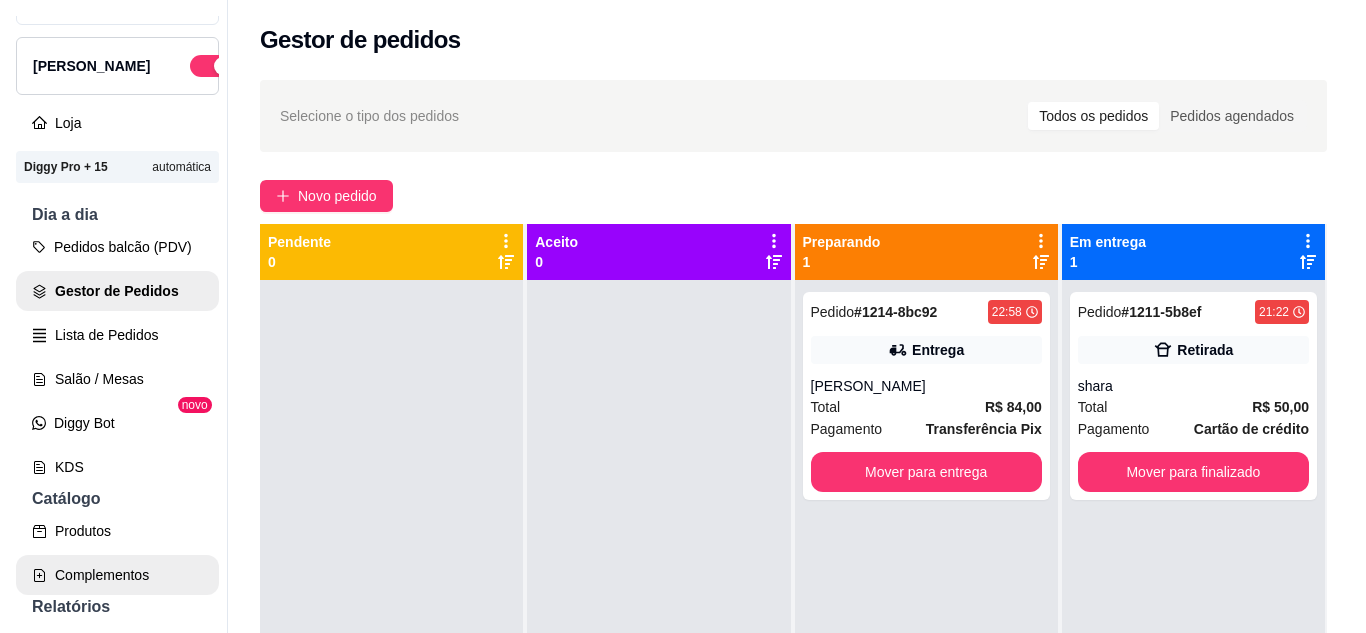 scroll, scrollTop: 0, scrollLeft: 0, axis: both 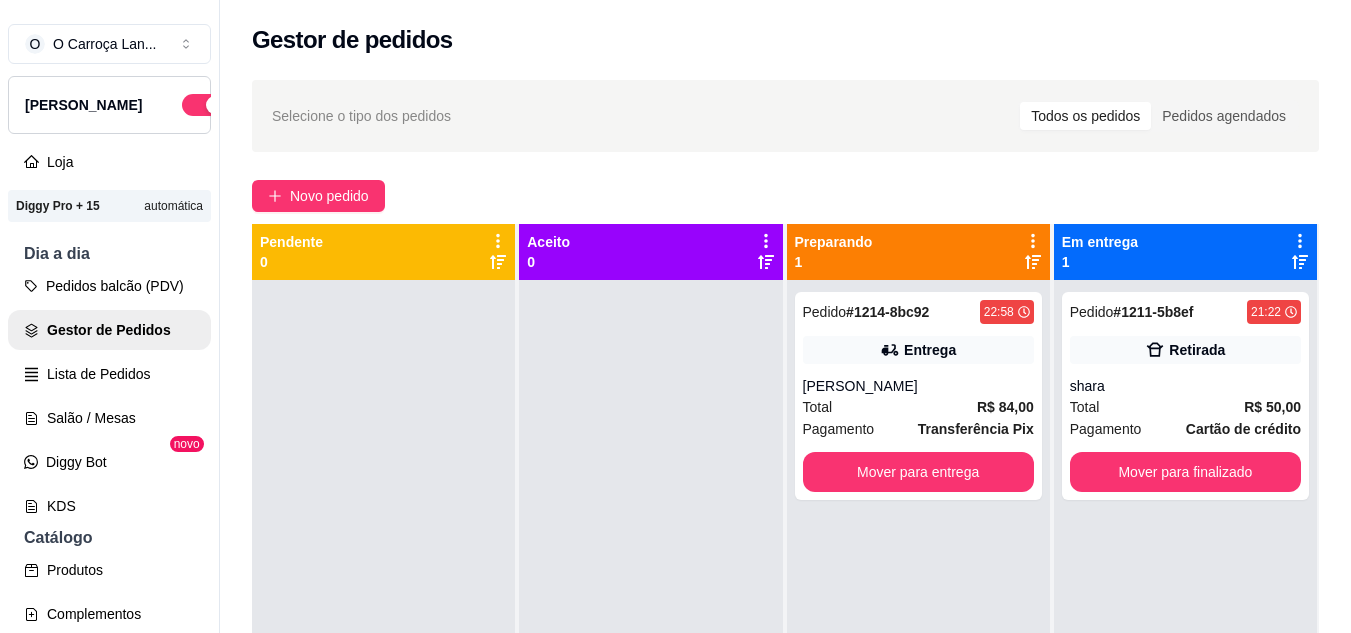 click on "[PERSON_NAME]" at bounding box center [109, 105] 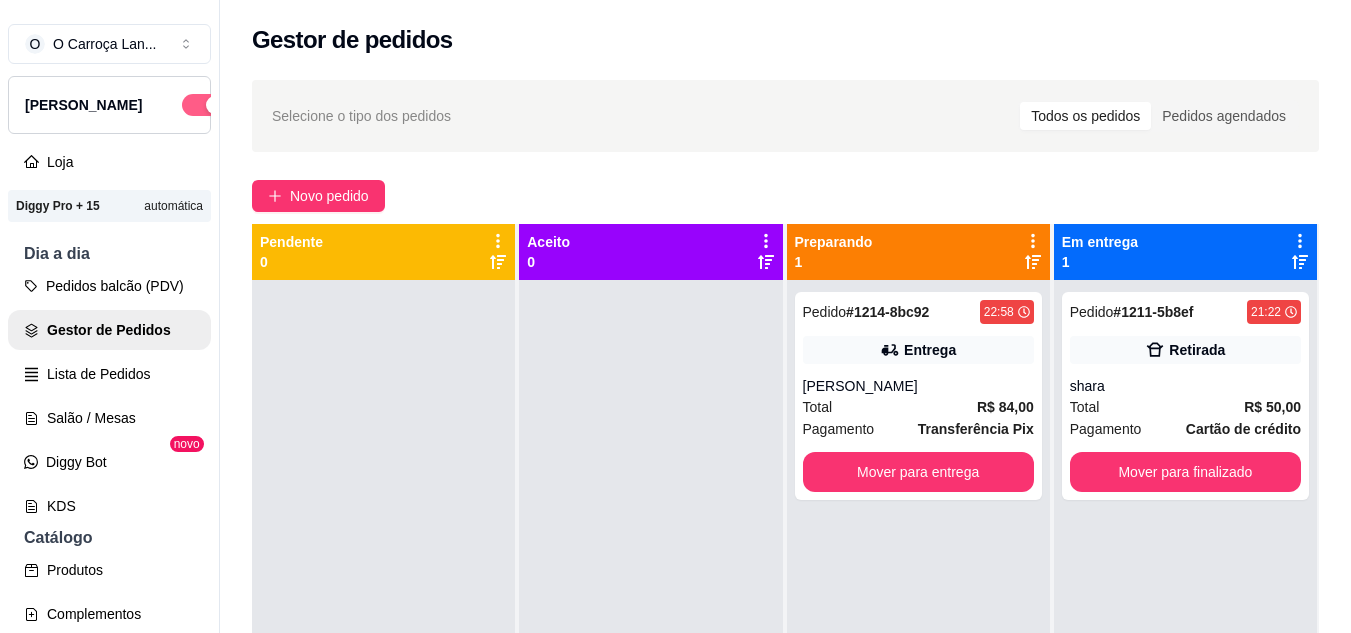 click at bounding box center [204, 105] 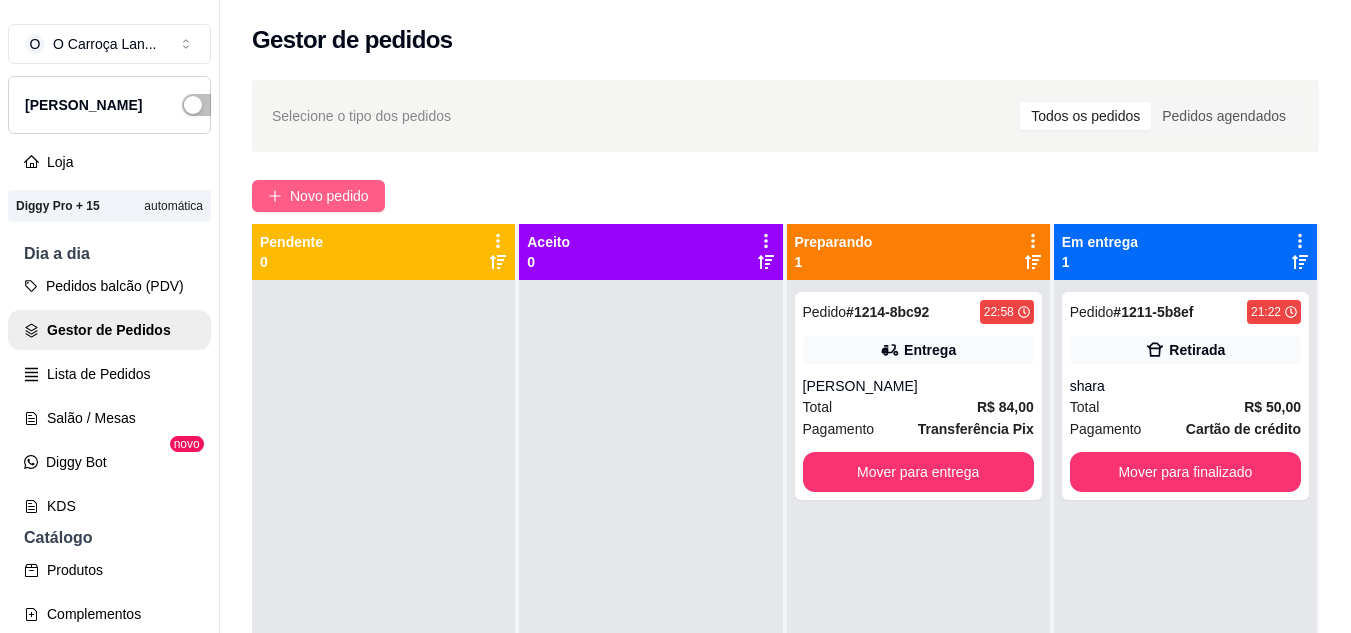 click on "Novo pedido" at bounding box center (329, 196) 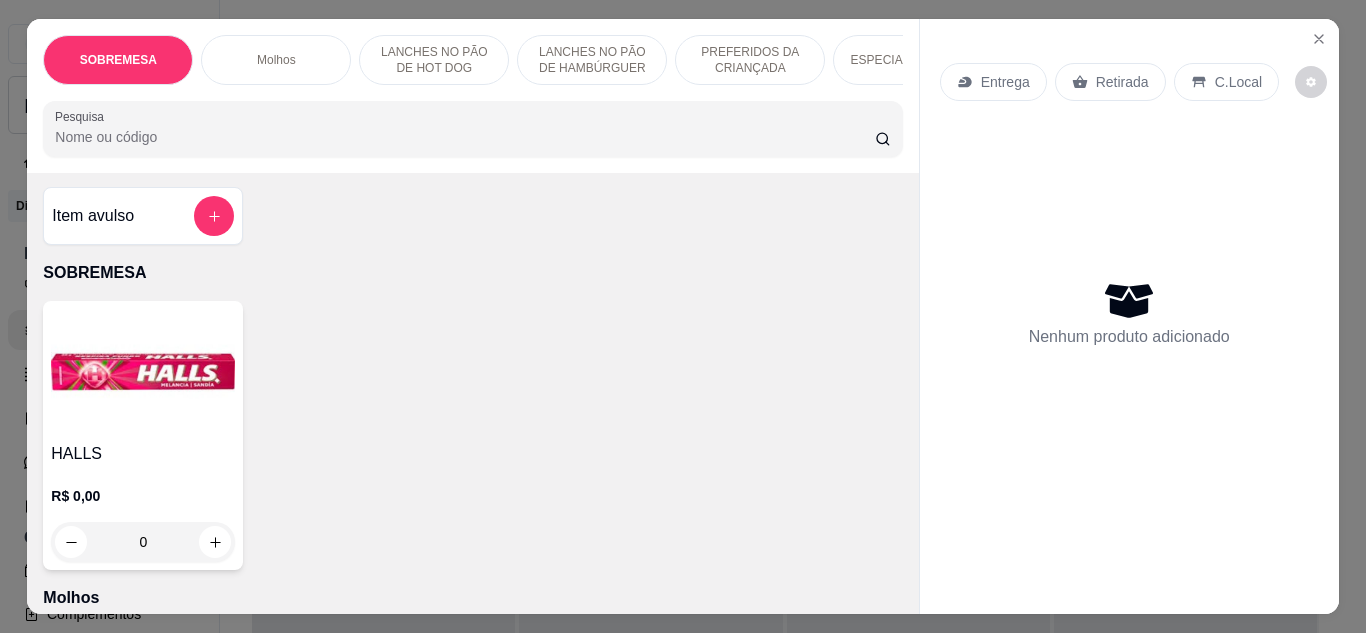 scroll, scrollTop: 3, scrollLeft: 0, axis: vertical 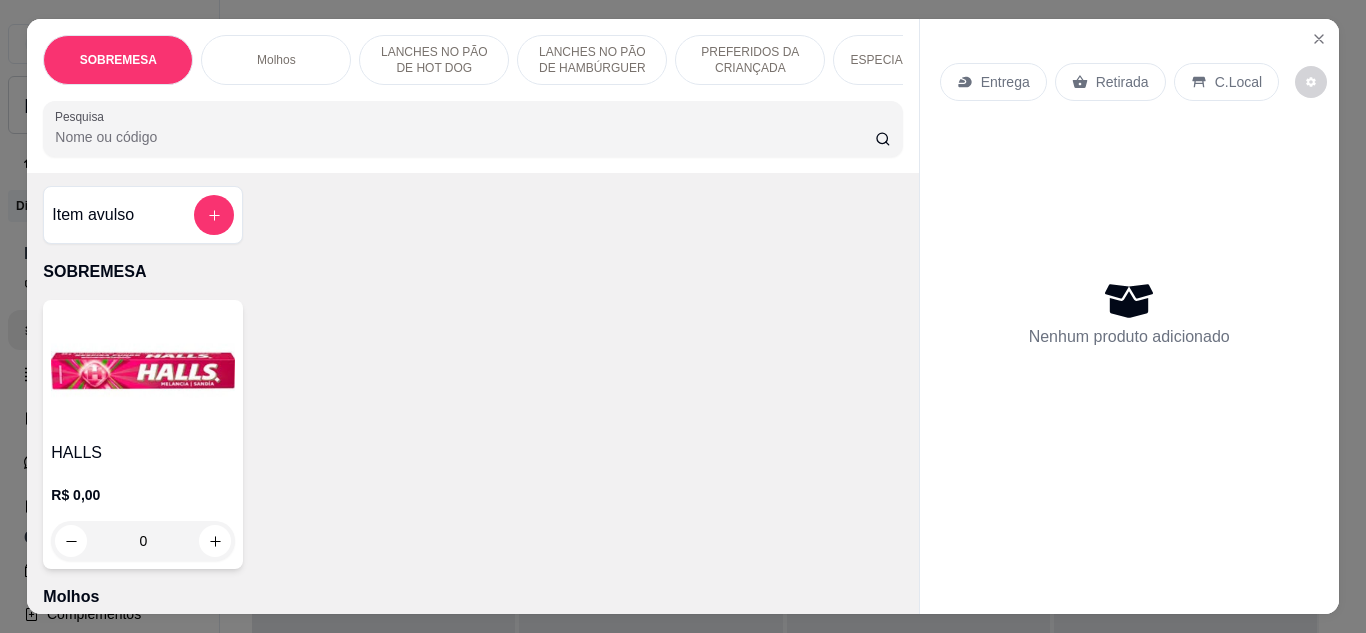 click on "Molhos" at bounding box center [276, 60] 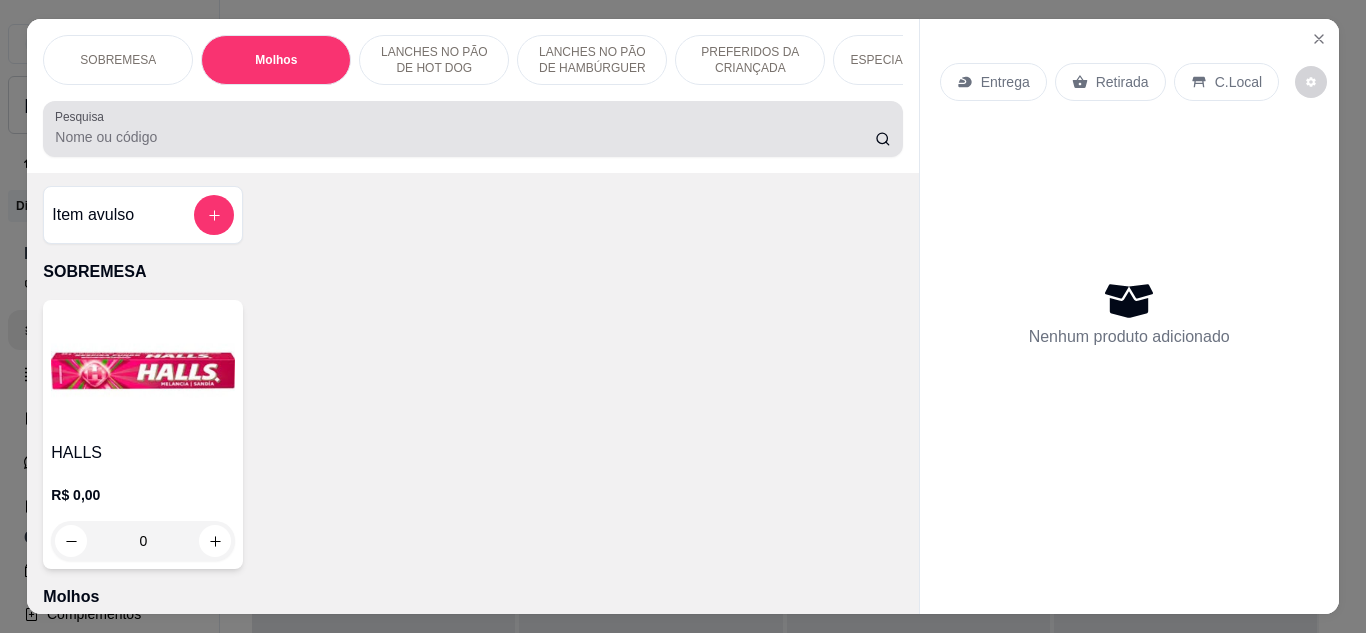 scroll, scrollTop: 415, scrollLeft: 0, axis: vertical 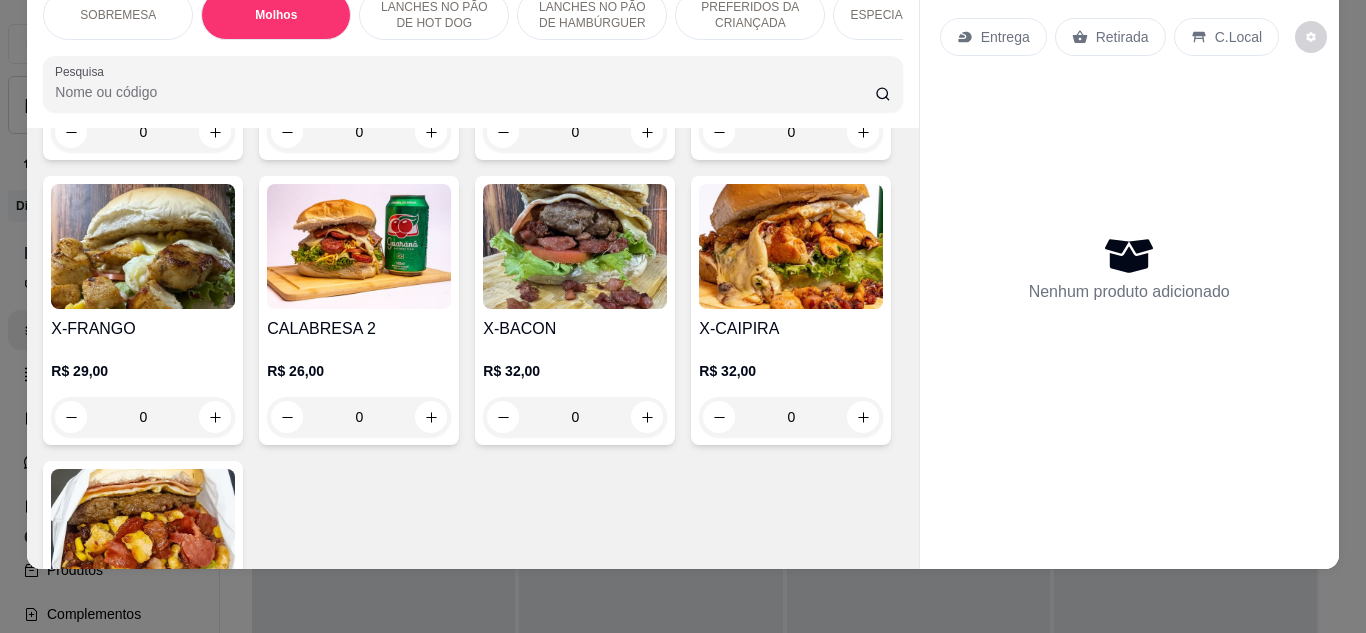 click at bounding box center [575, -39] 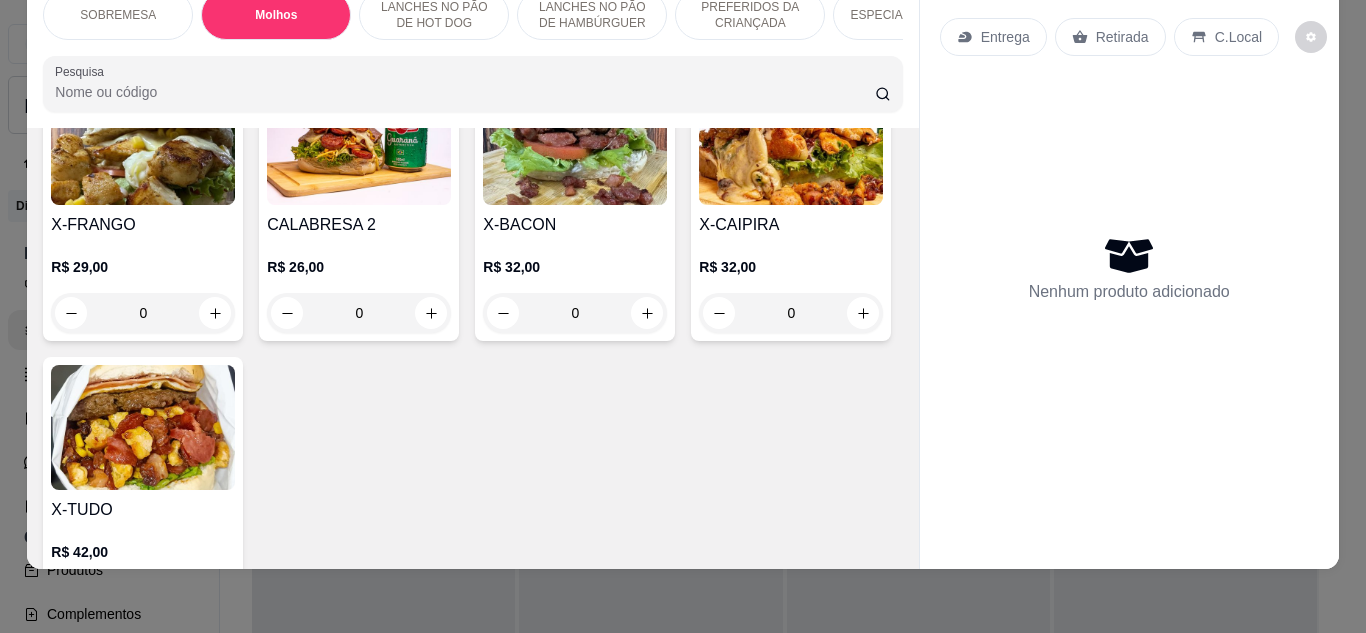 scroll, scrollTop: 1469, scrollLeft: 0, axis: vertical 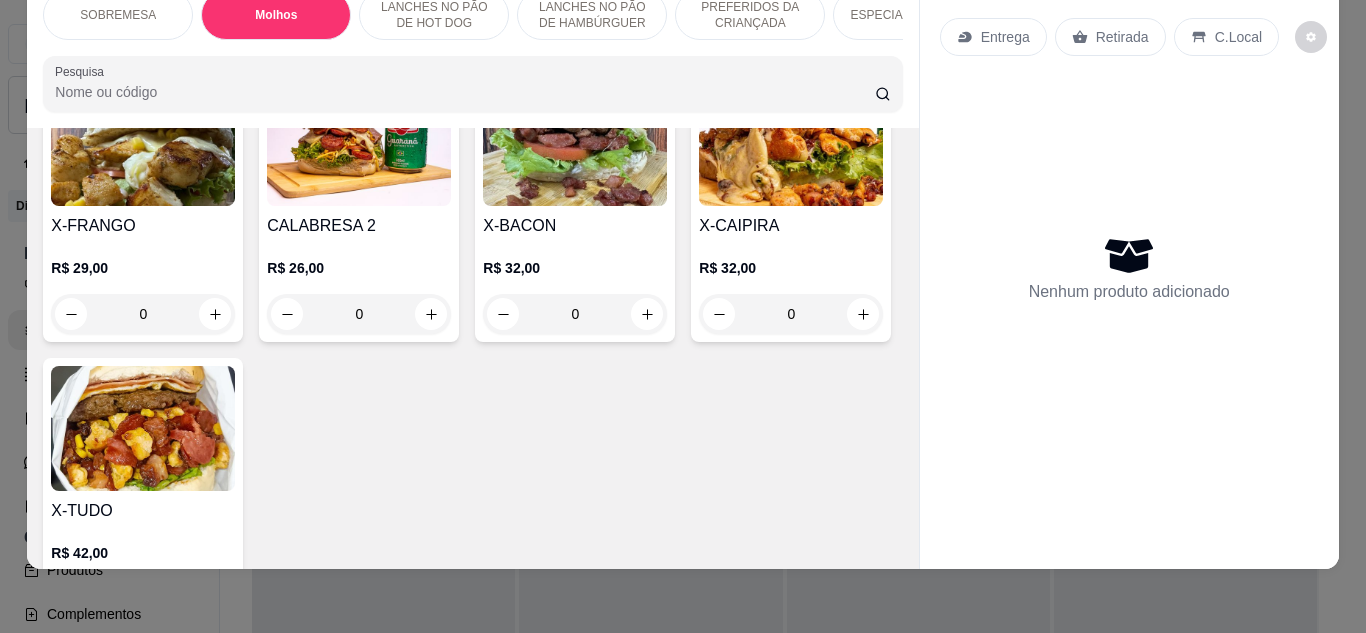 click on "0" at bounding box center (359, 29) 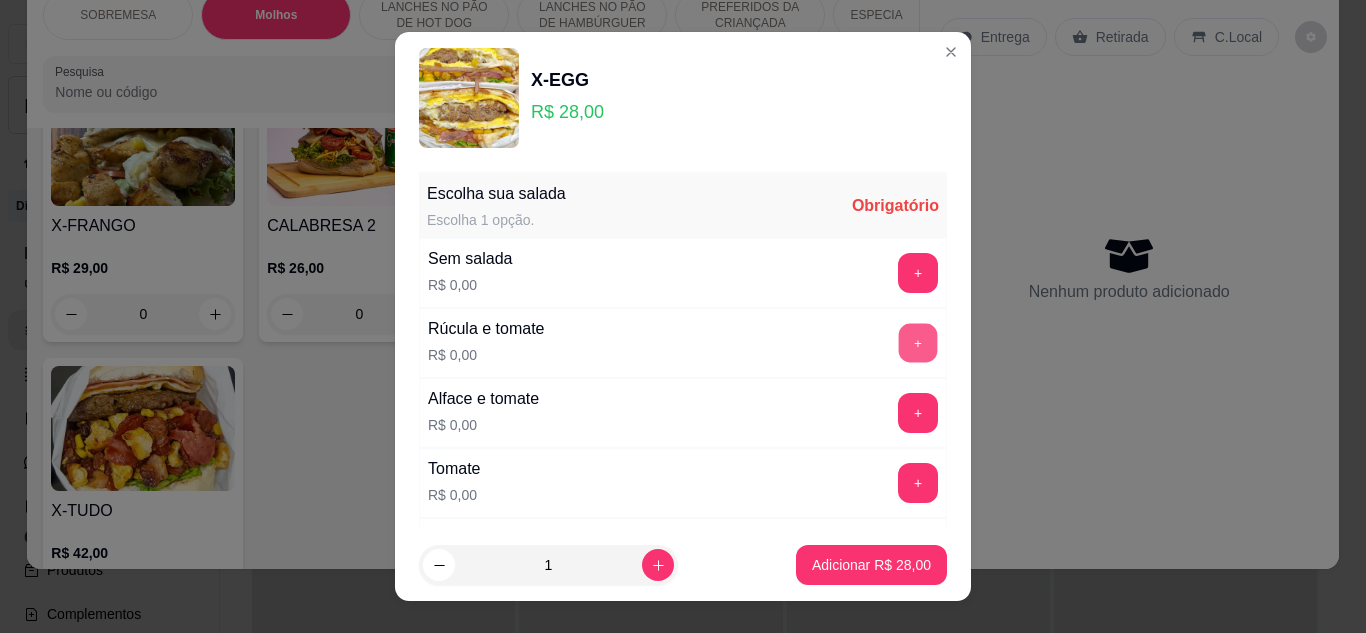 click on "+" at bounding box center (918, 342) 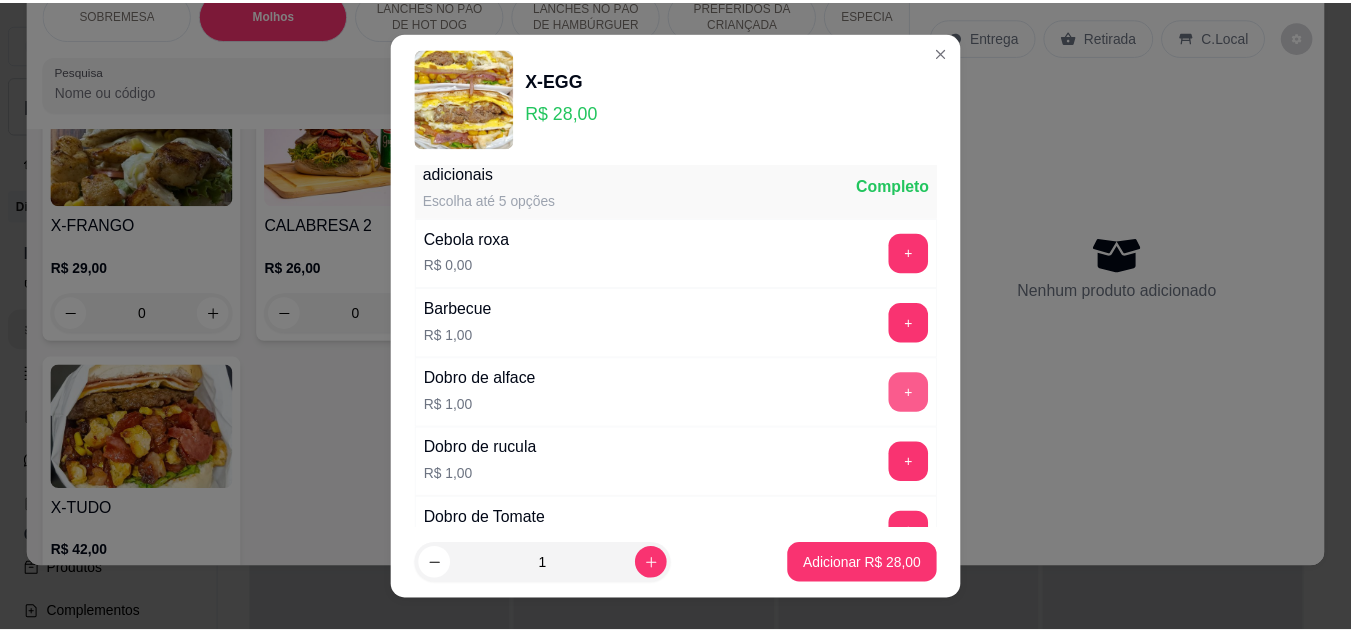 scroll, scrollTop: 503, scrollLeft: 0, axis: vertical 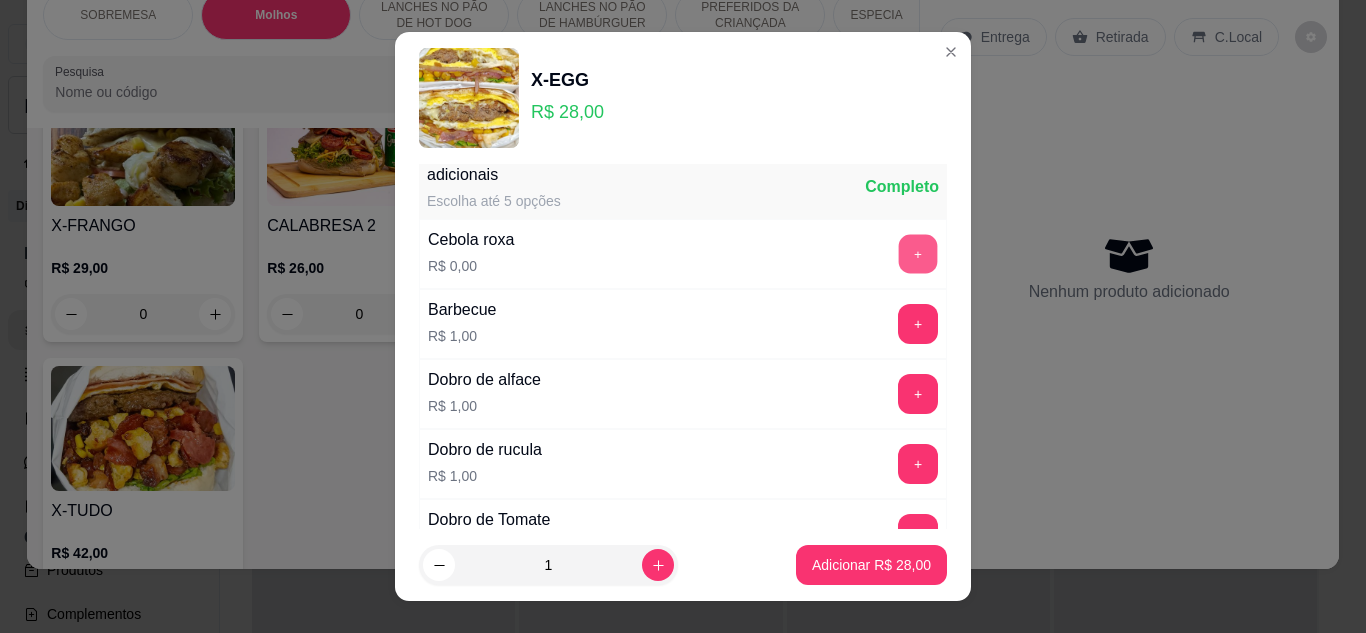 click on "+" at bounding box center [918, 253] 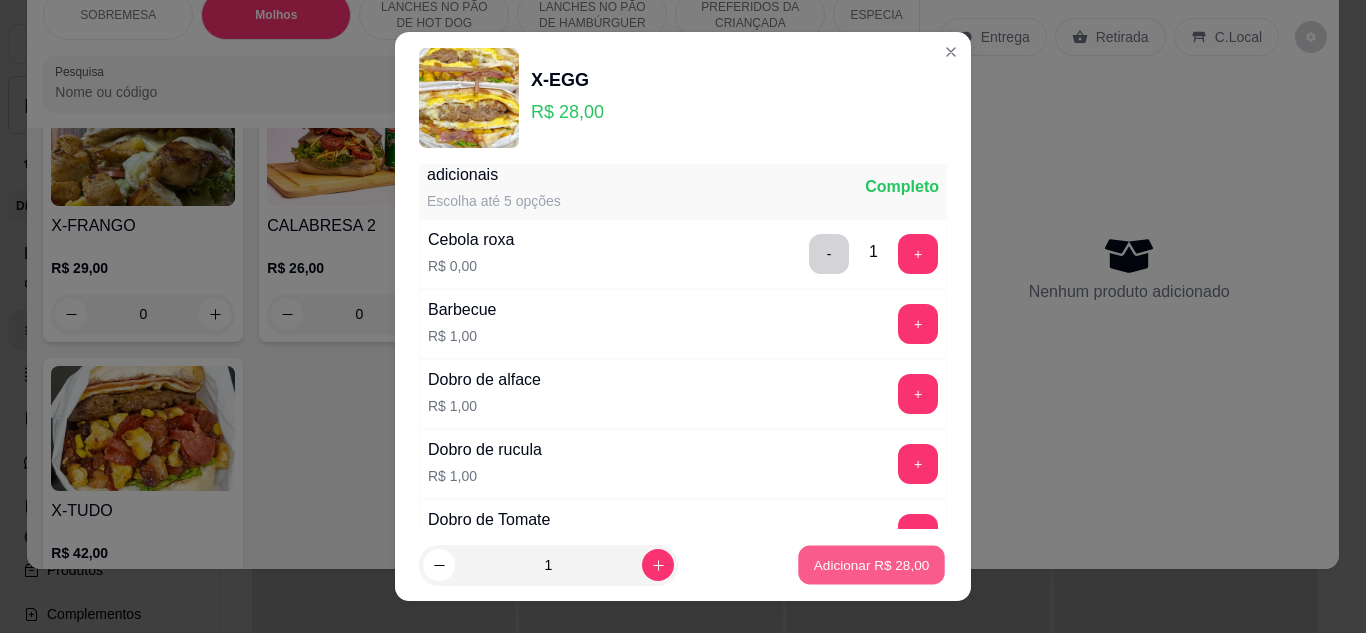 click on "Adicionar   R$ 28,00" at bounding box center [872, 565] 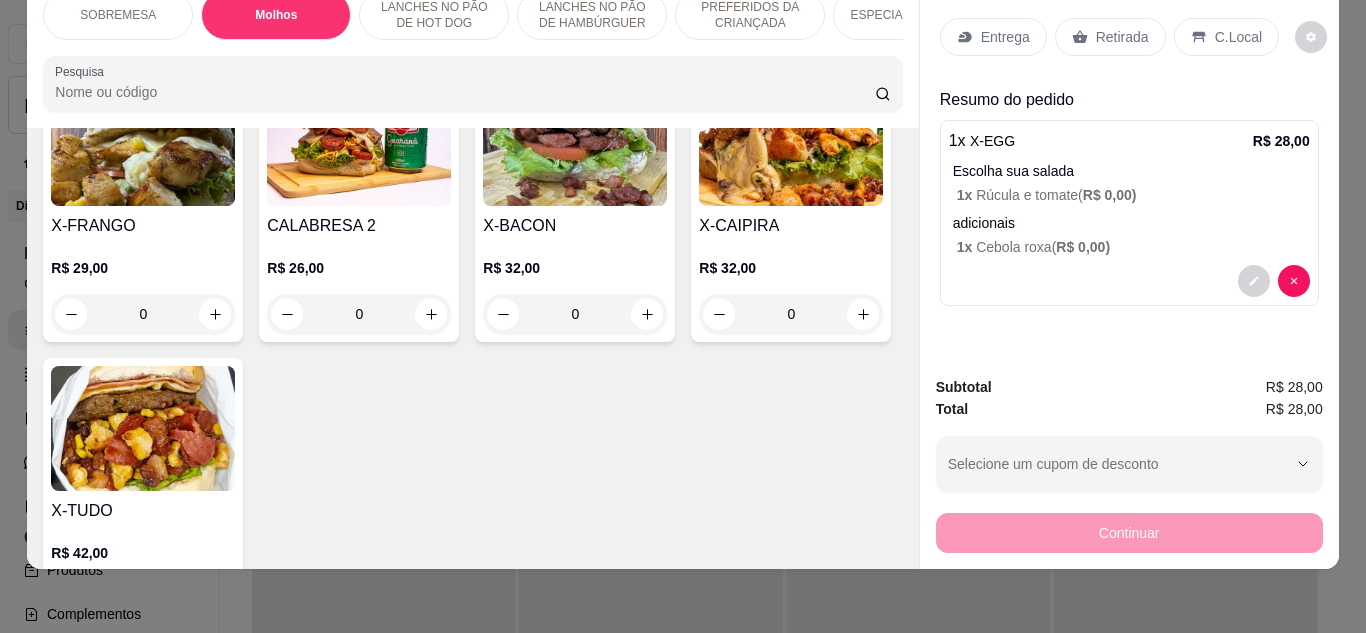 click on "Retirada" at bounding box center [1122, 37] 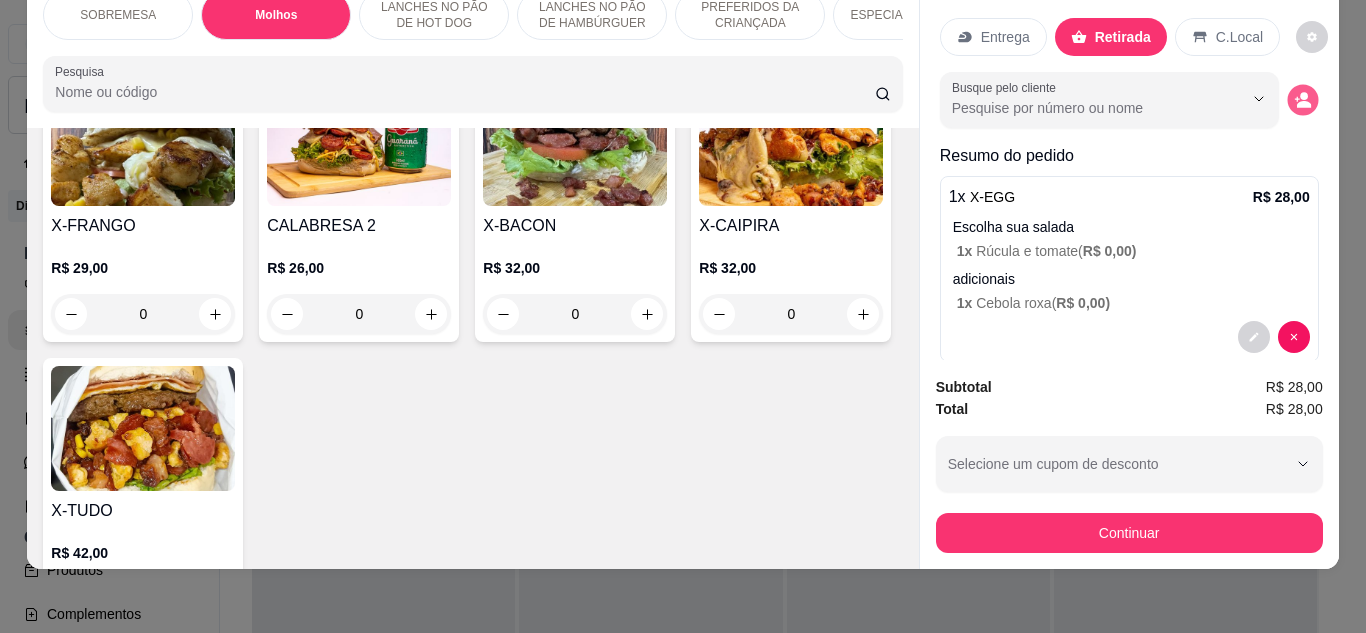 click 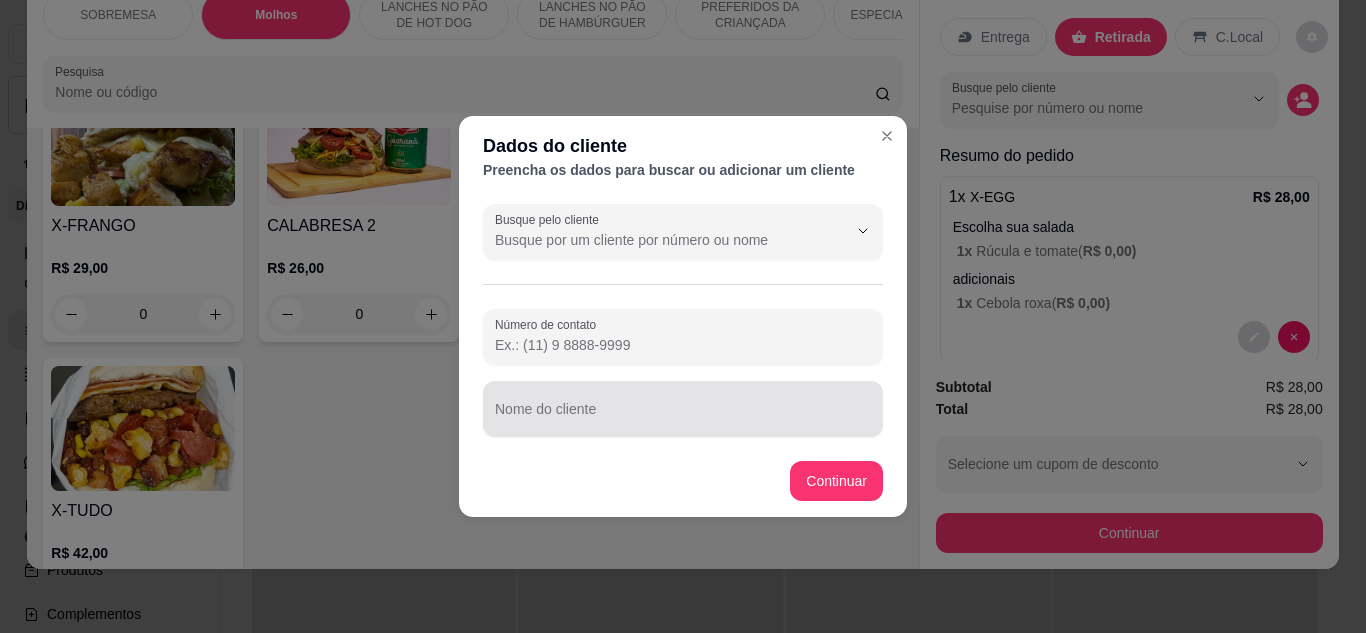 click on "Nome do cliente" at bounding box center (683, 409) 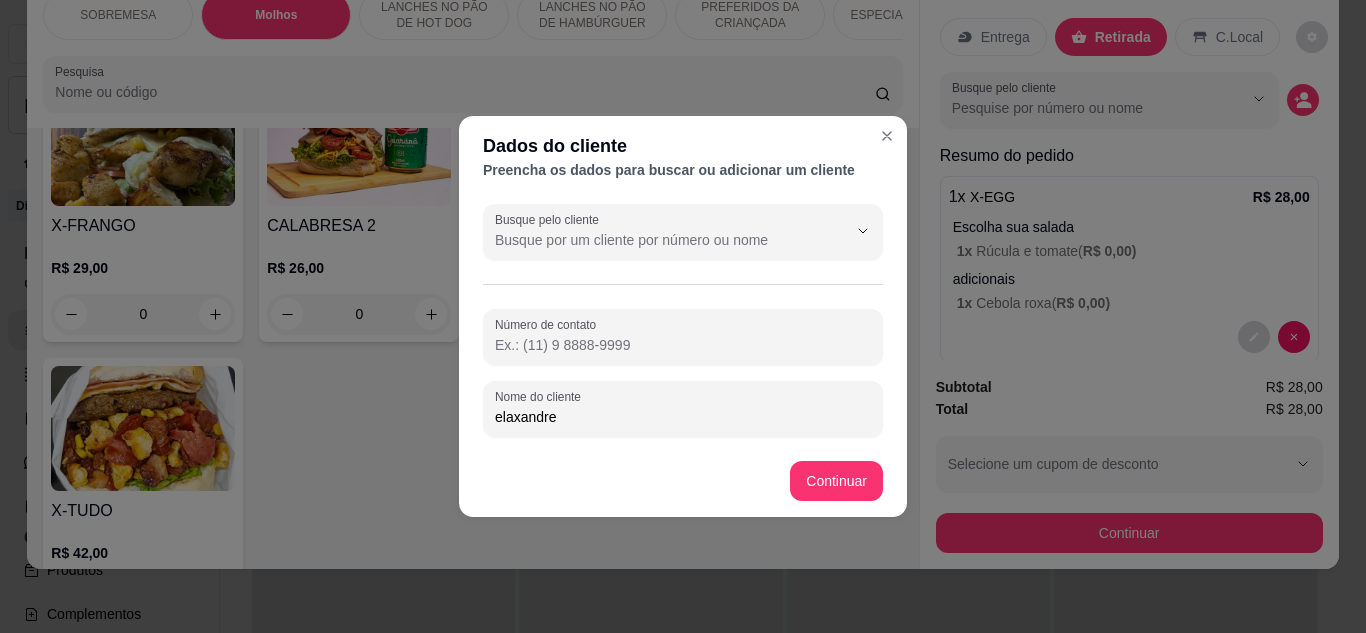 click on "elaxandre" at bounding box center [683, 417] 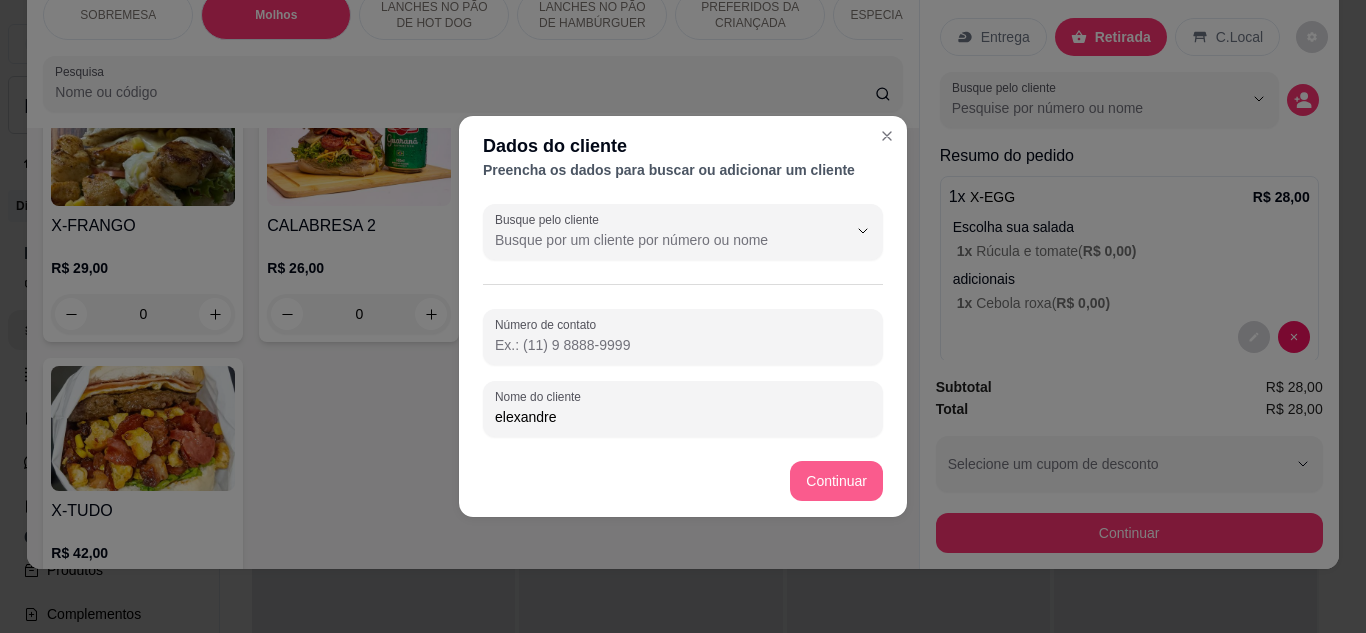 type on "elexandre" 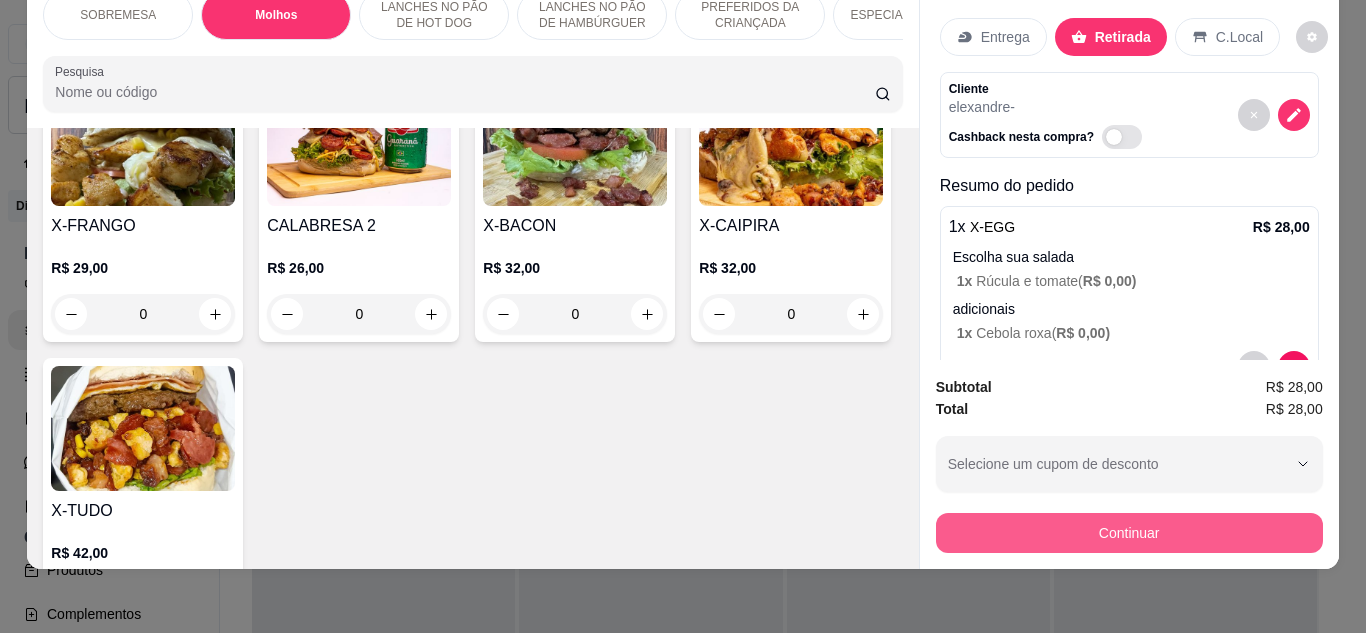 click on "Continuar" at bounding box center (1129, 533) 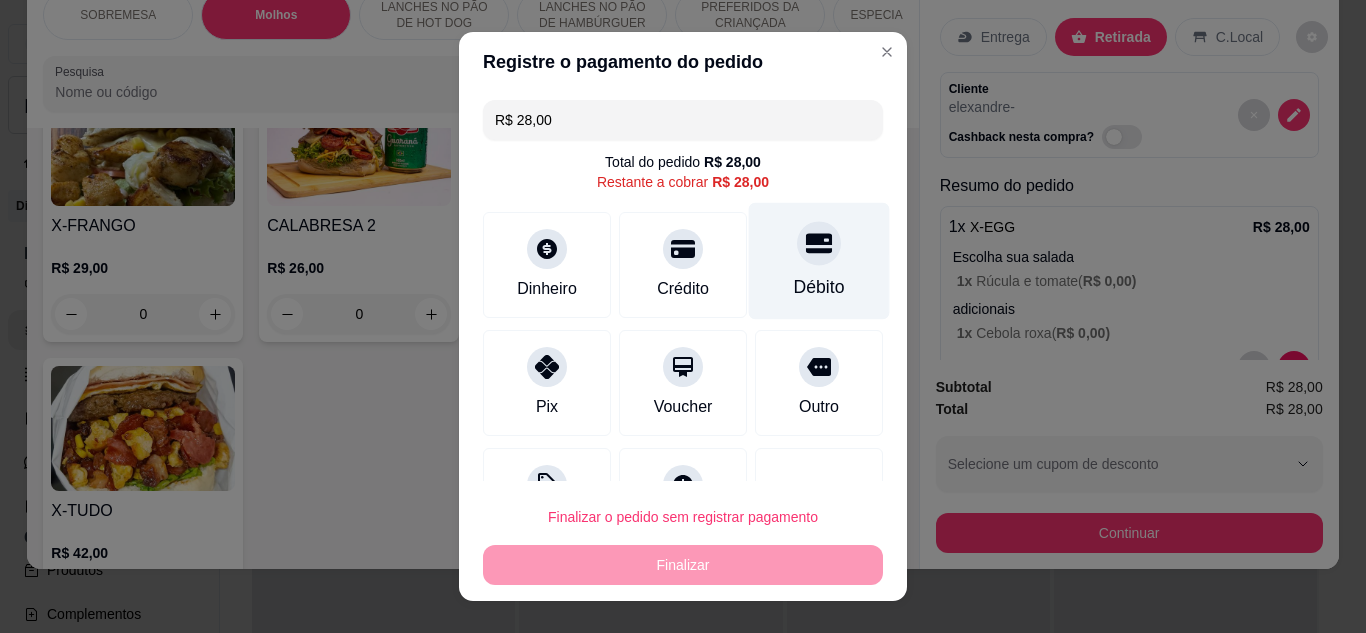 click on "Débito" at bounding box center (819, 260) 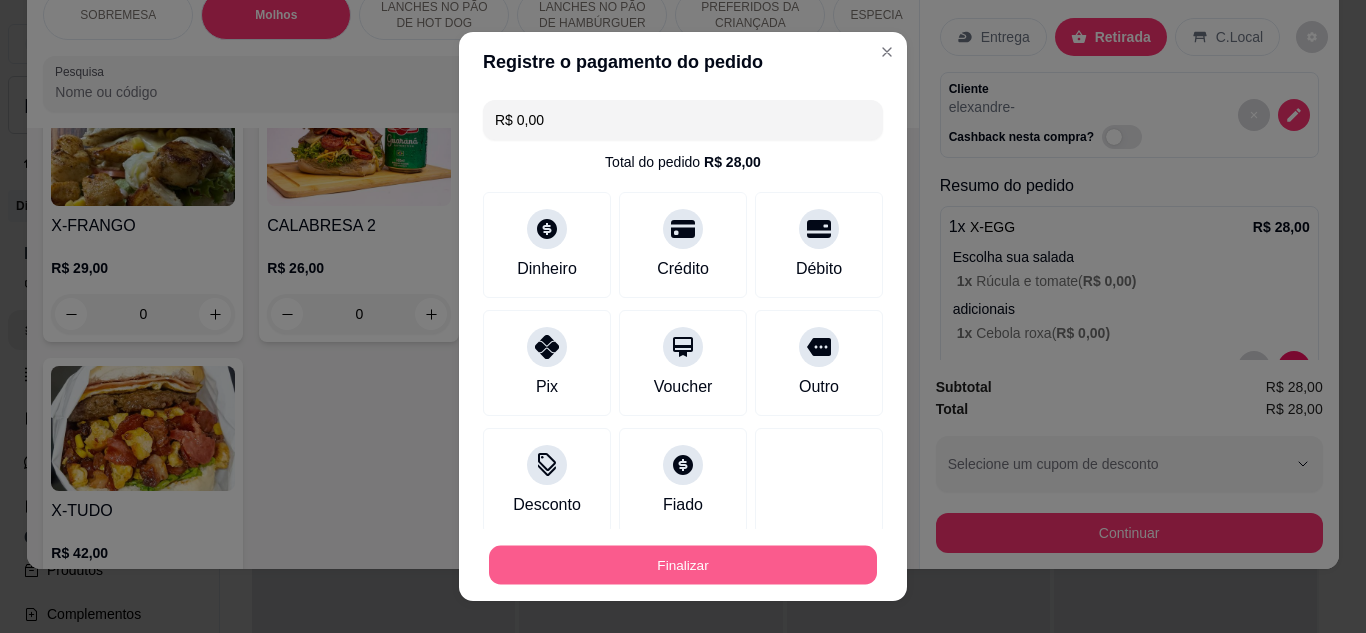 click on "Finalizar" at bounding box center [683, 565] 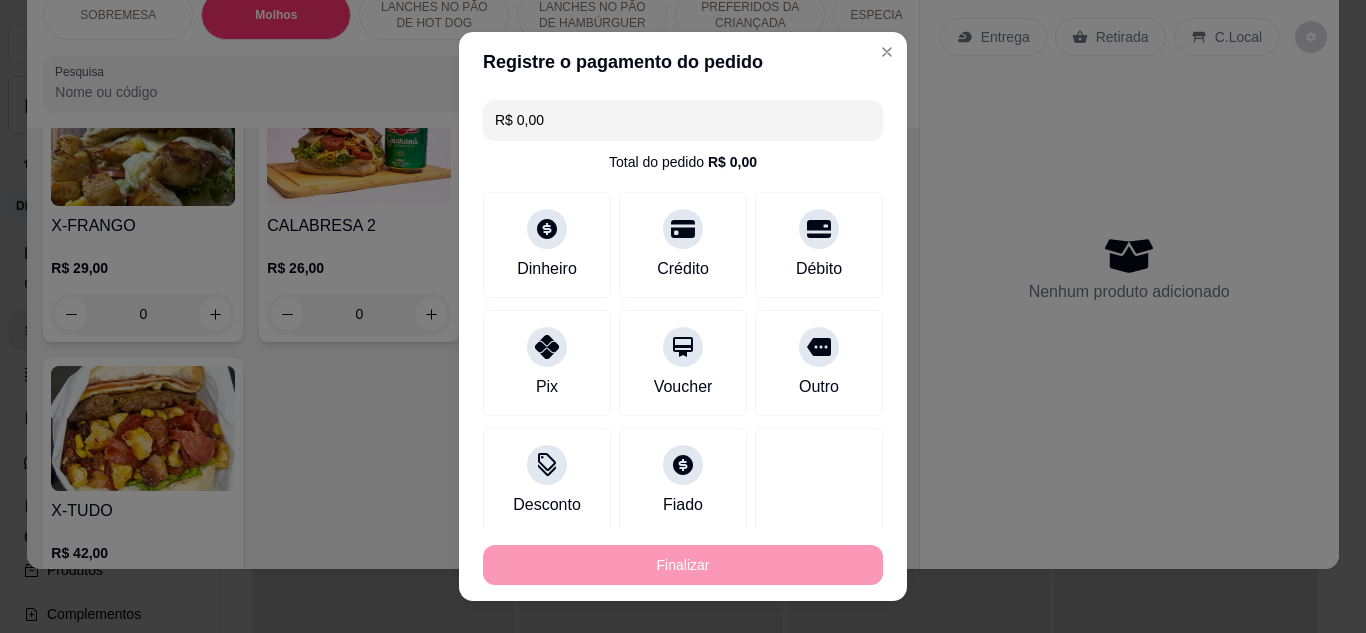 type on "-R$ 28,00" 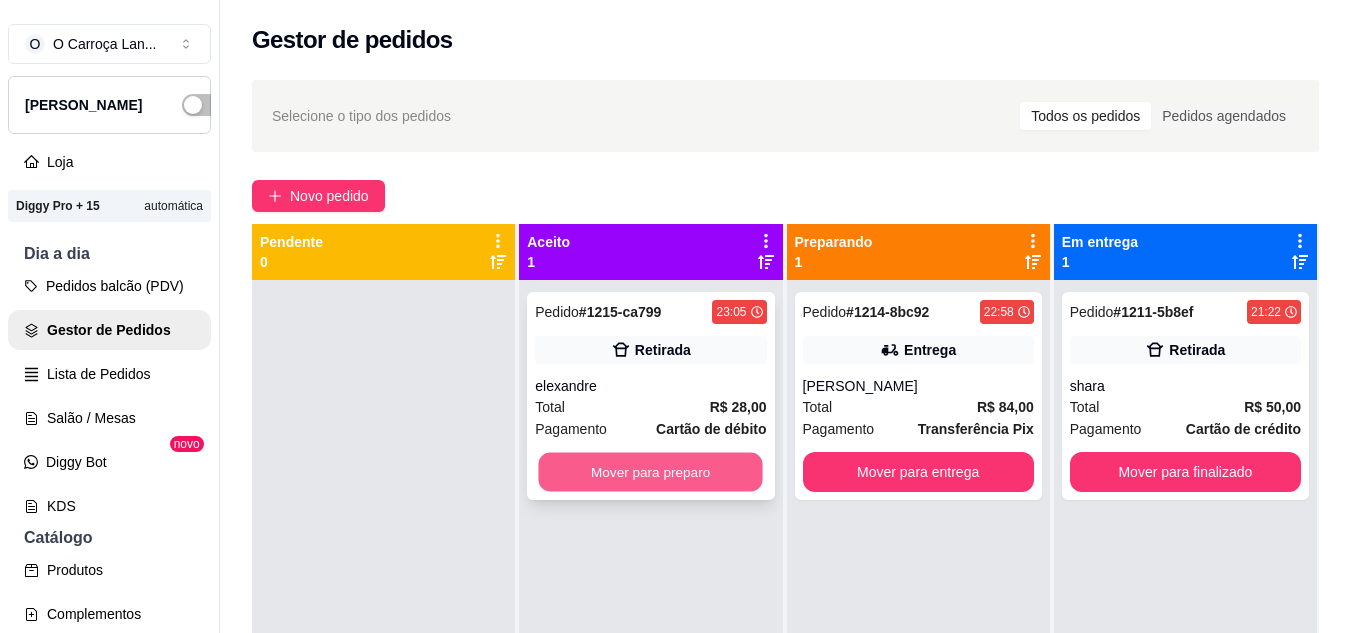 click on "Mover para preparo" at bounding box center [651, 472] 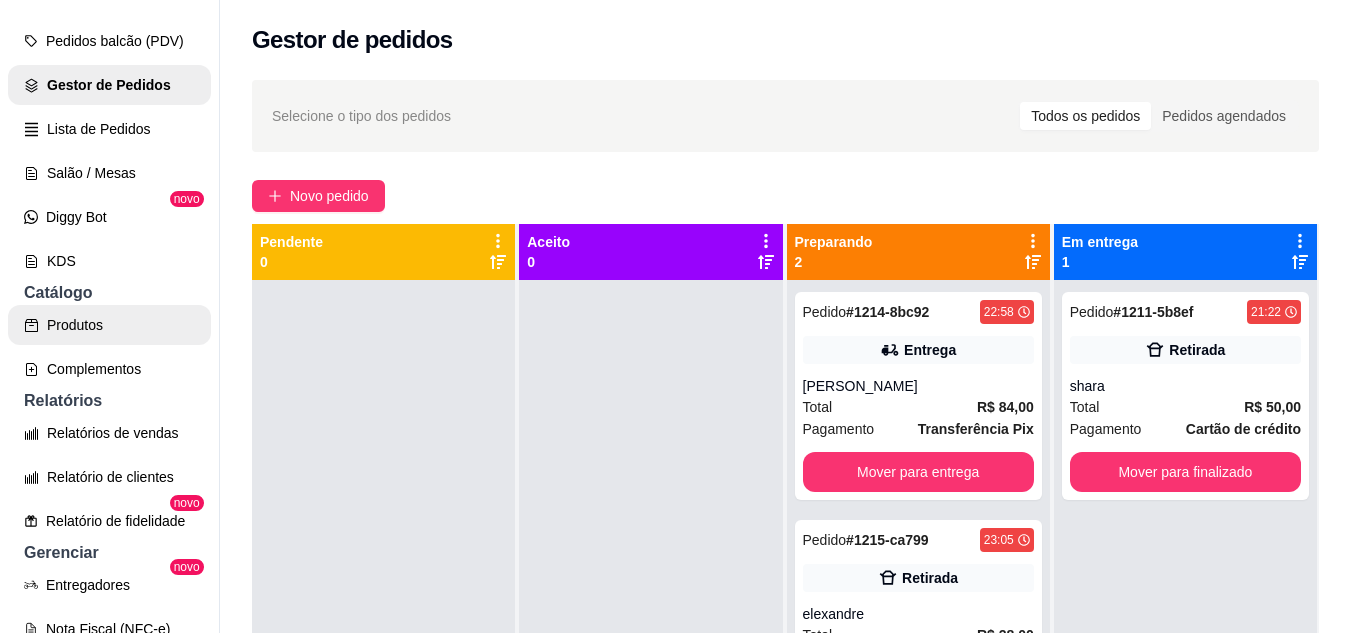 scroll, scrollTop: 247, scrollLeft: 0, axis: vertical 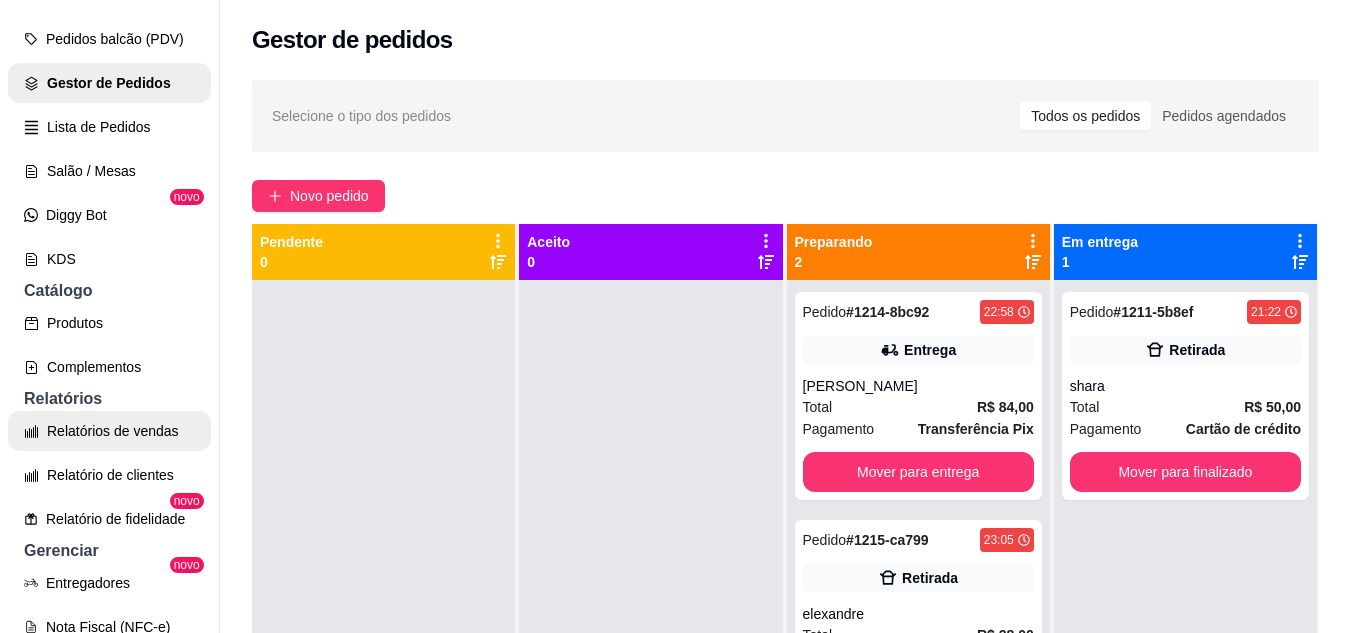 click on "Relatórios de vendas" at bounding box center [109, 431] 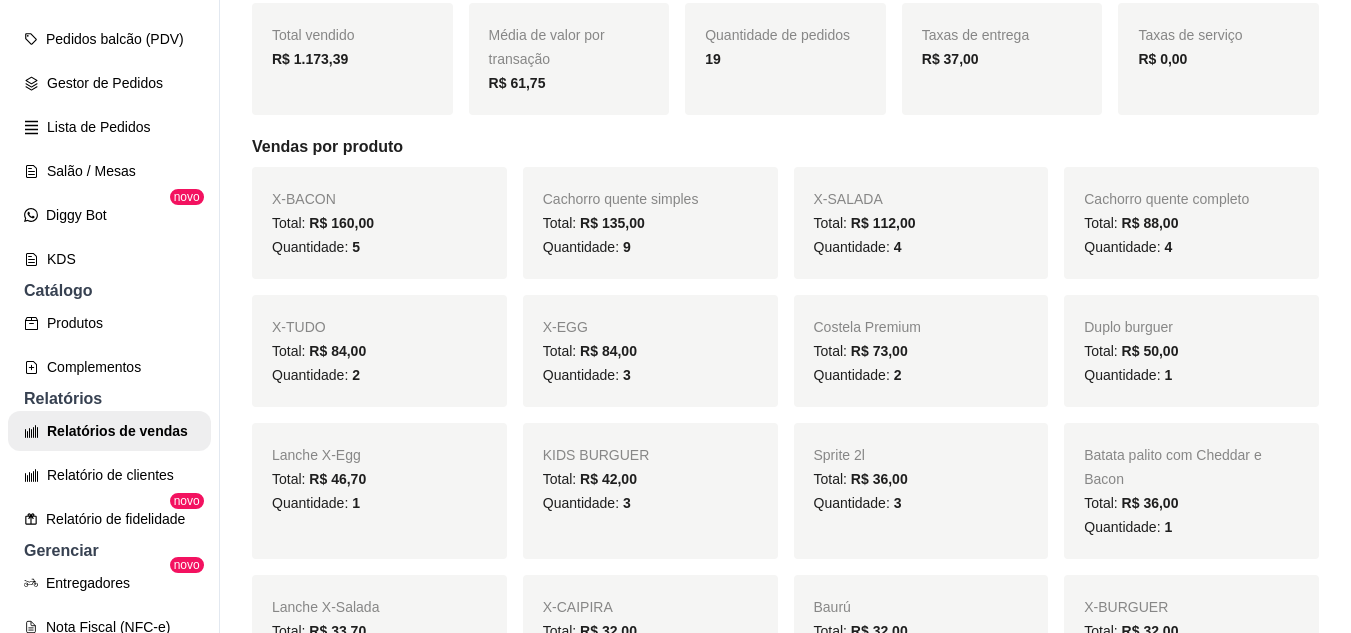 scroll, scrollTop: 0, scrollLeft: 0, axis: both 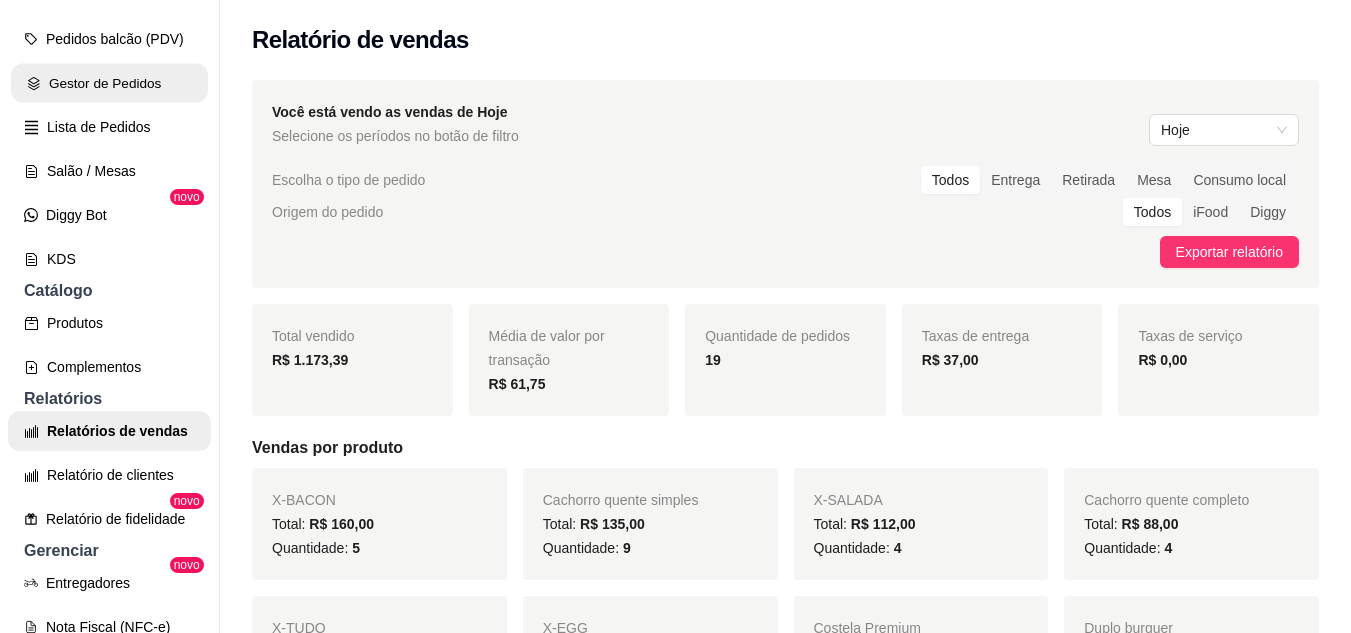 click on "Gestor de Pedidos" at bounding box center [109, 83] 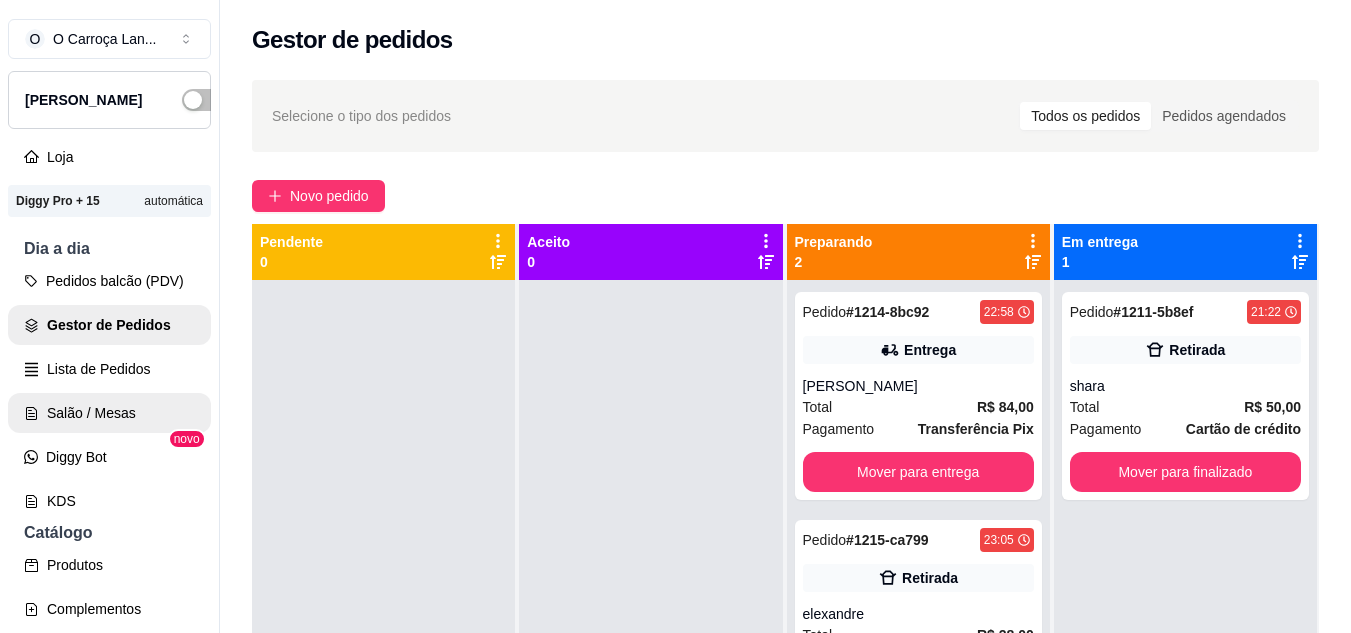 scroll, scrollTop: 0, scrollLeft: 0, axis: both 